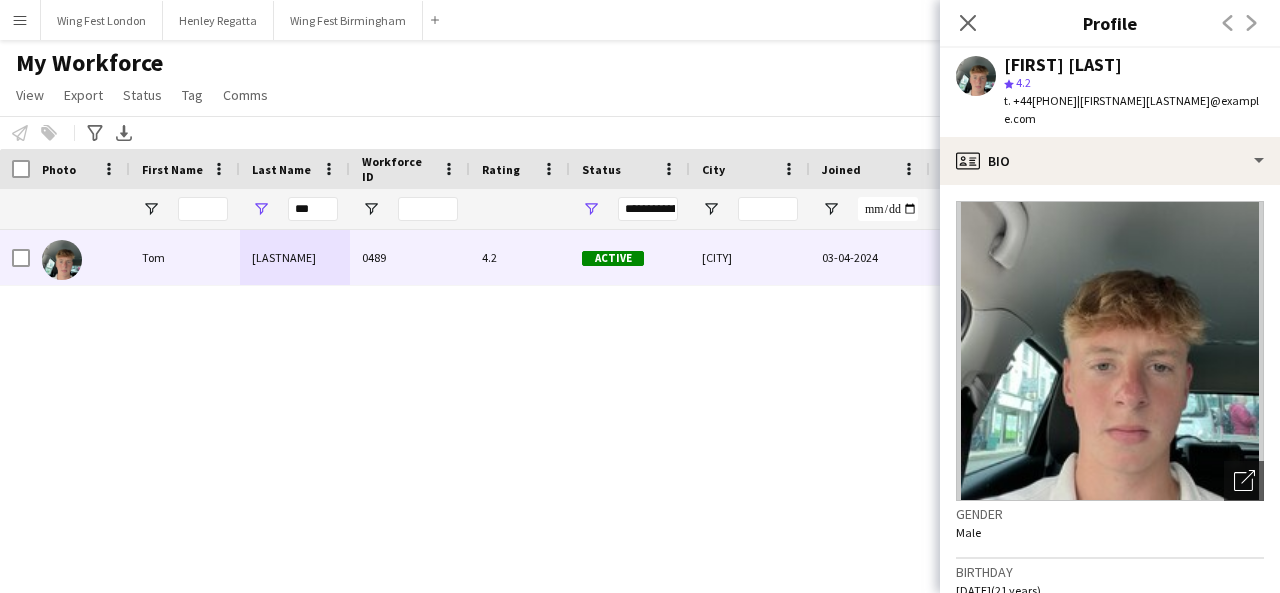 scroll, scrollTop: 0, scrollLeft: 0, axis: both 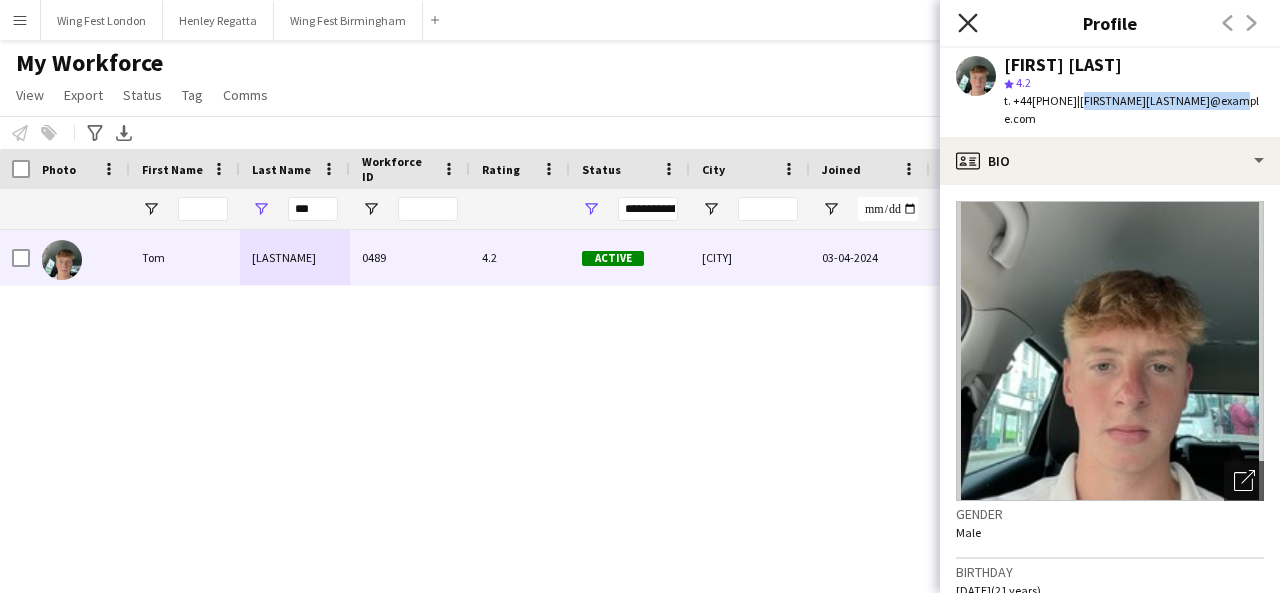 click on "Close pop-in" 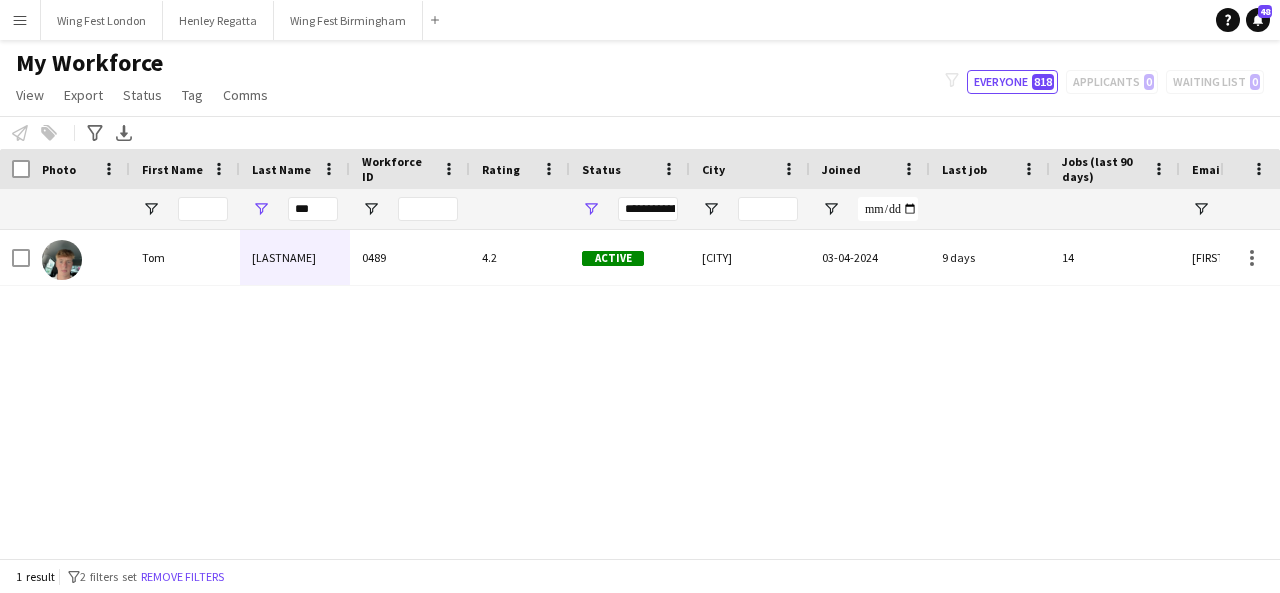 drag, startPoint x: 308, startPoint y: 372, endPoint x: 338, endPoint y: 297, distance: 80.77747 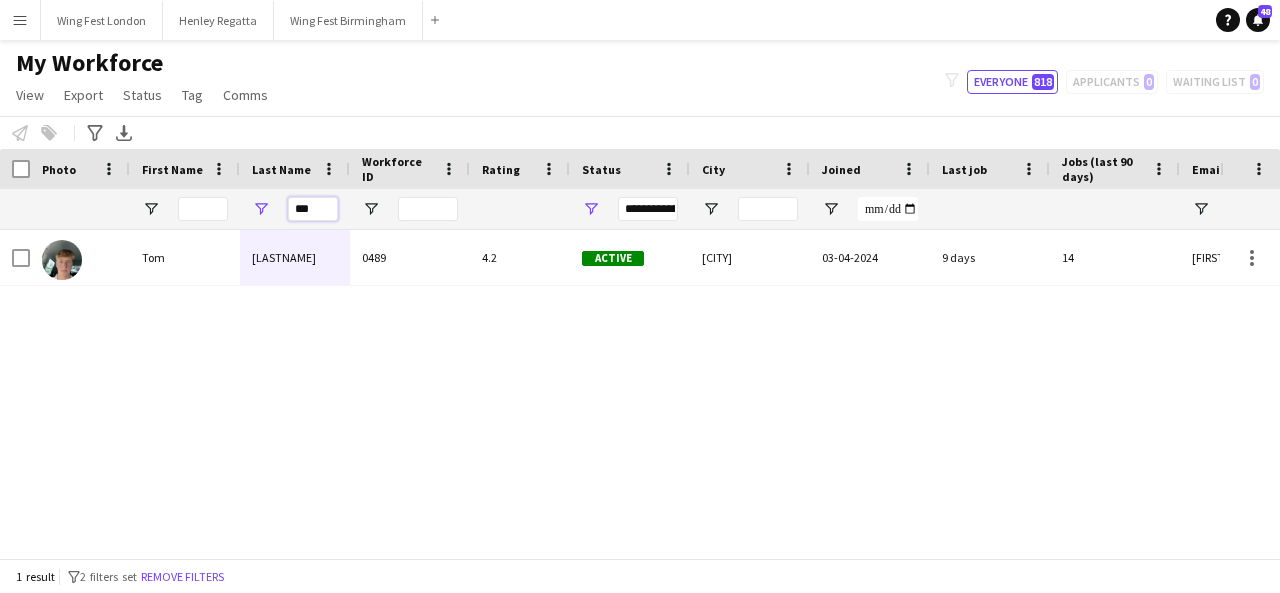 click on "***" at bounding box center (313, 209) 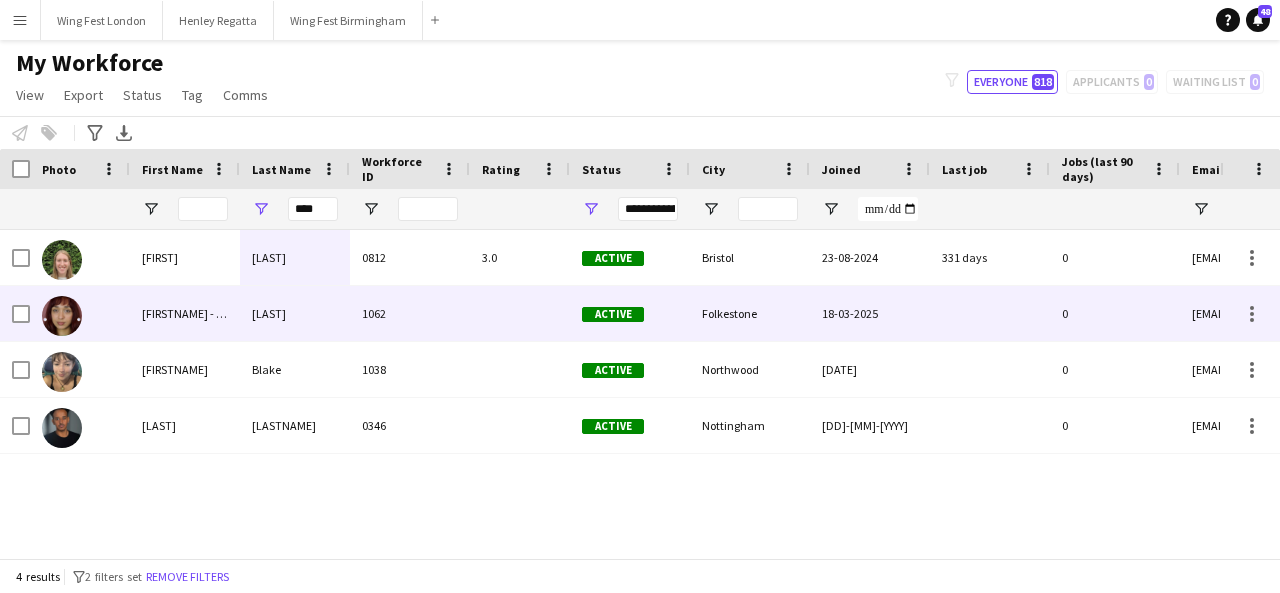 click on "[LAST]" at bounding box center (295, 313) 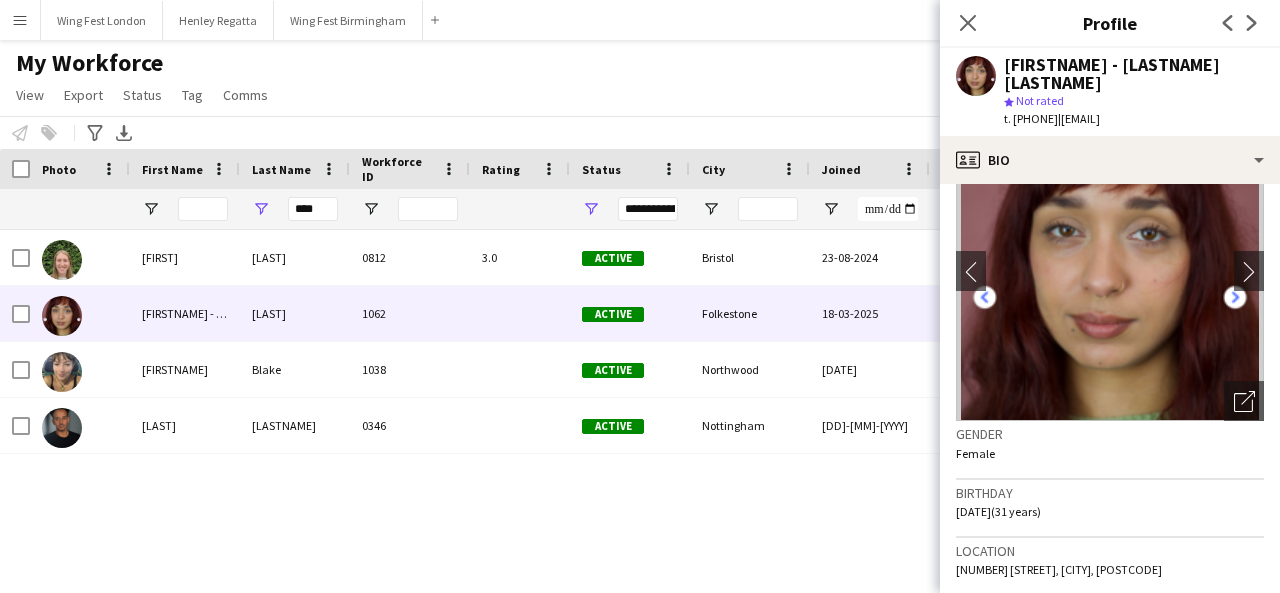 scroll, scrollTop: 100, scrollLeft: 0, axis: vertical 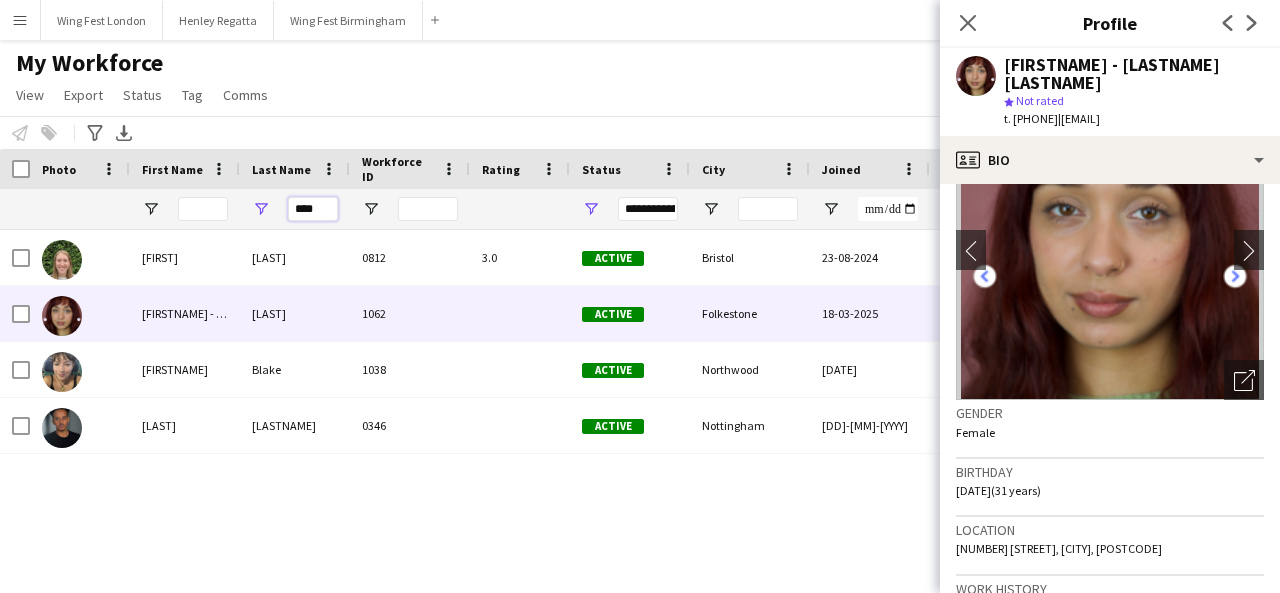 click on "****" at bounding box center [313, 209] 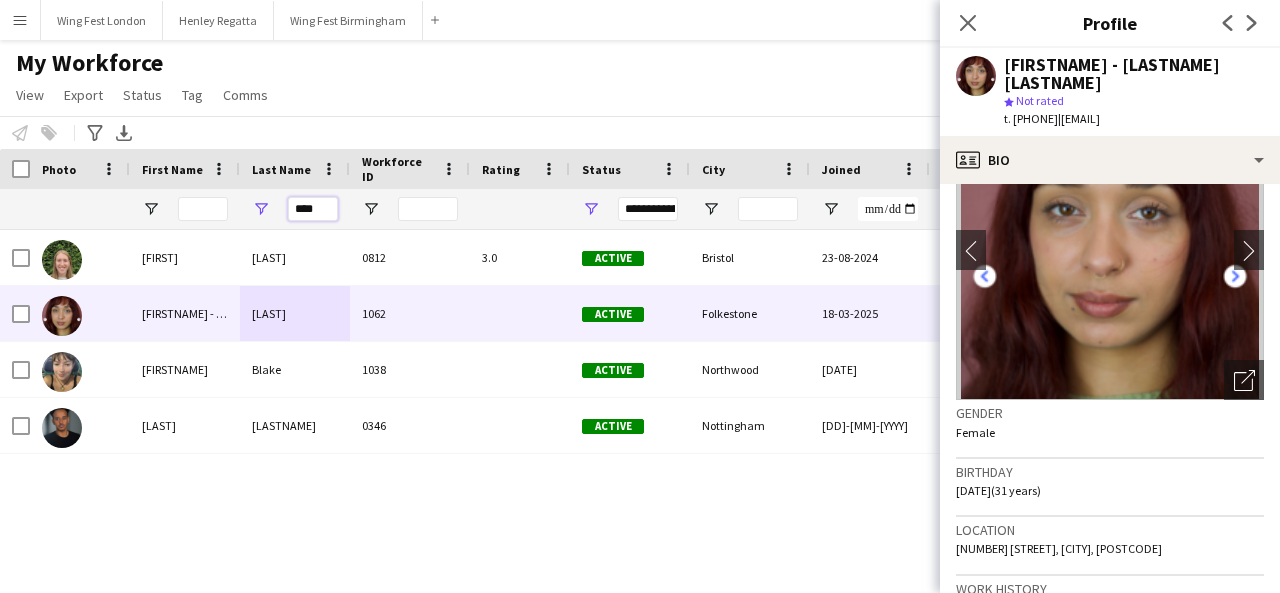 click on "****" at bounding box center [313, 209] 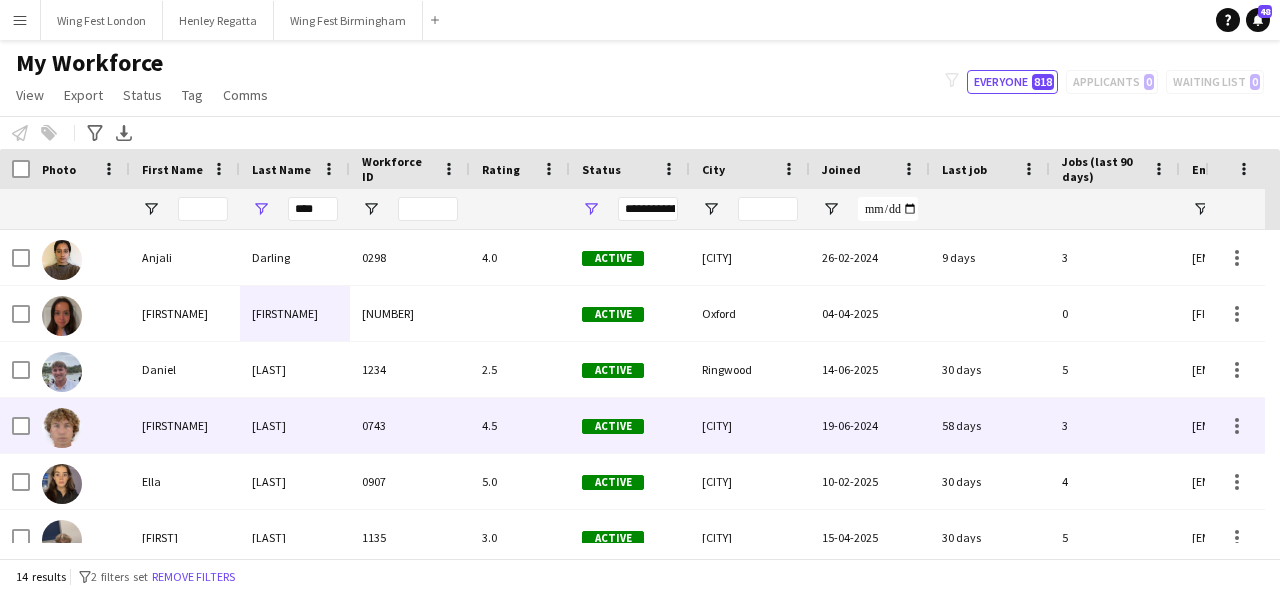 click on "[LAST]" at bounding box center [295, 425] 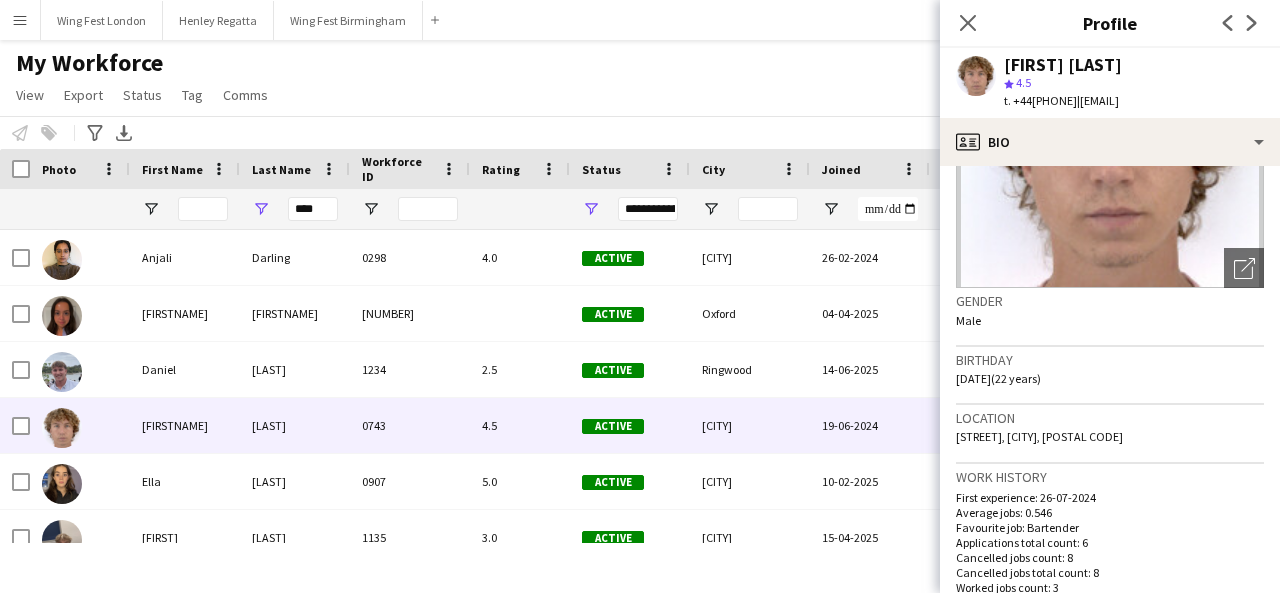 scroll, scrollTop: 200, scrollLeft: 0, axis: vertical 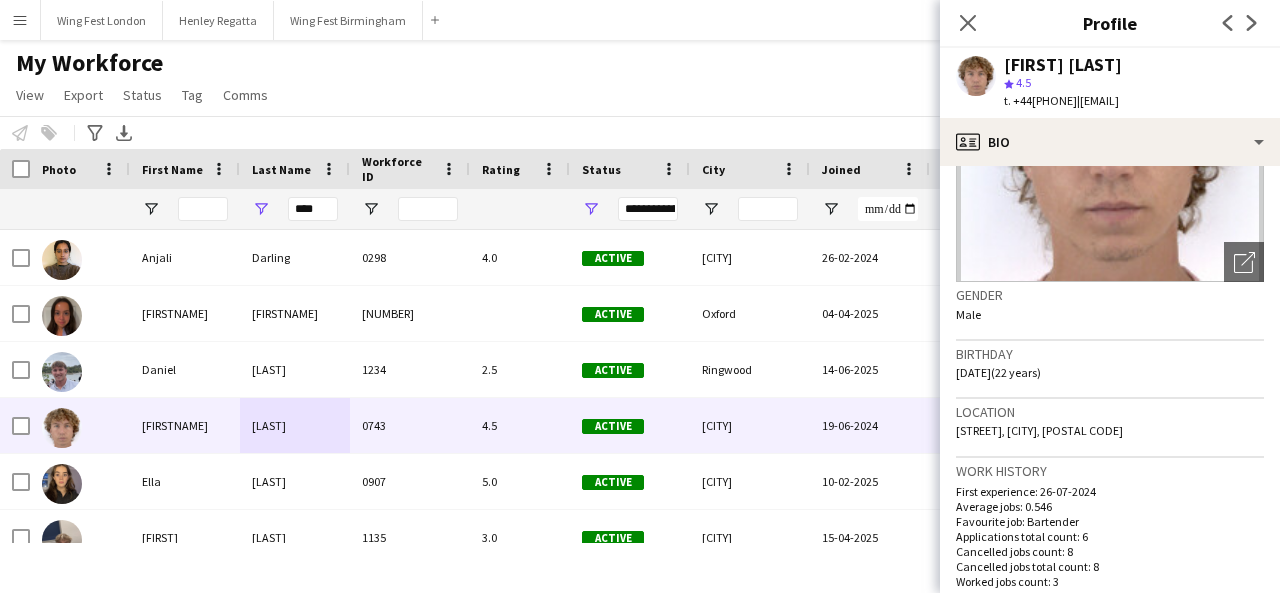 drag, startPoint x: 1217, startPoint y: 100, endPoint x: 1096, endPoint y: 95, distance: 121.103264 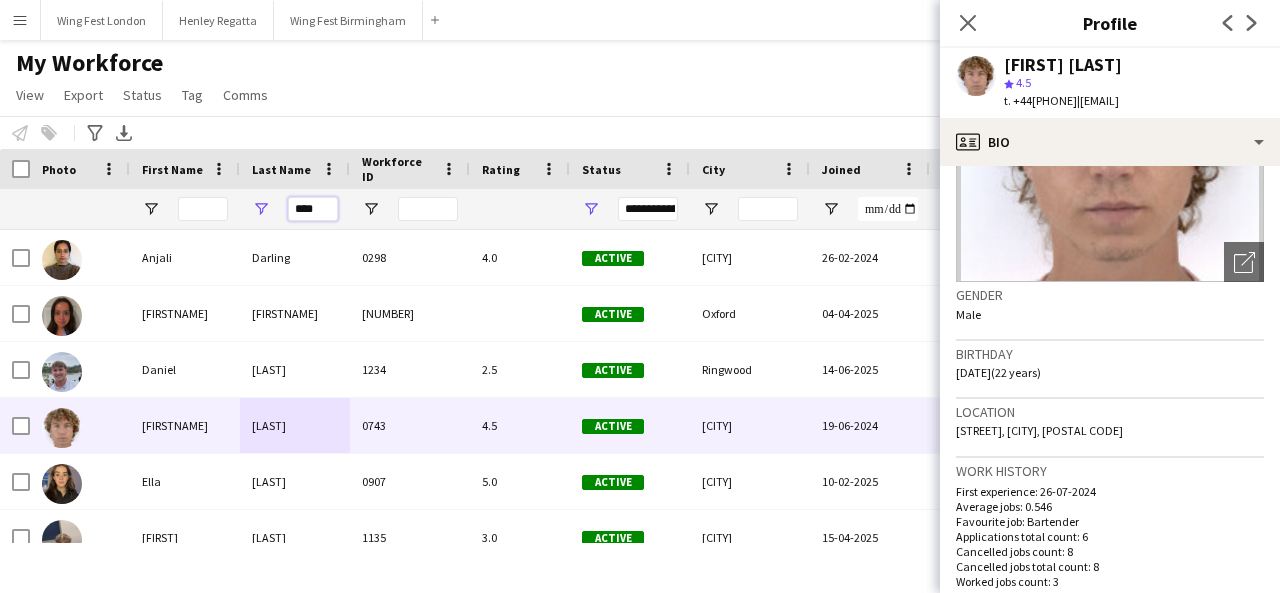 click on "****" at bounding box center (313, 209) 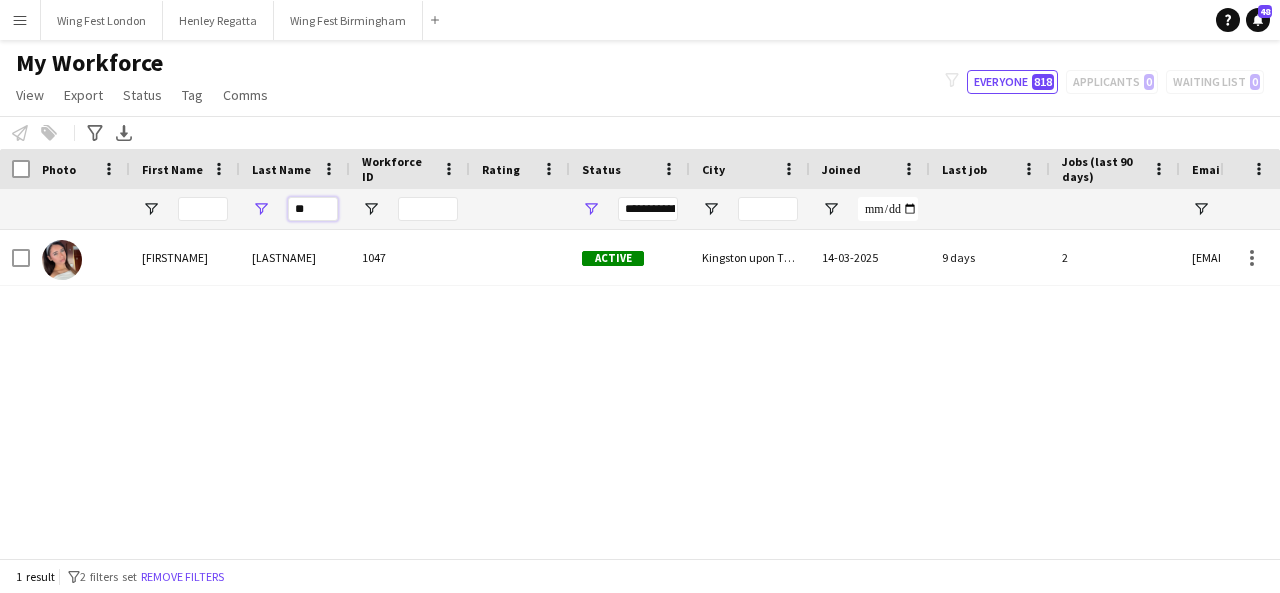 type on "*" 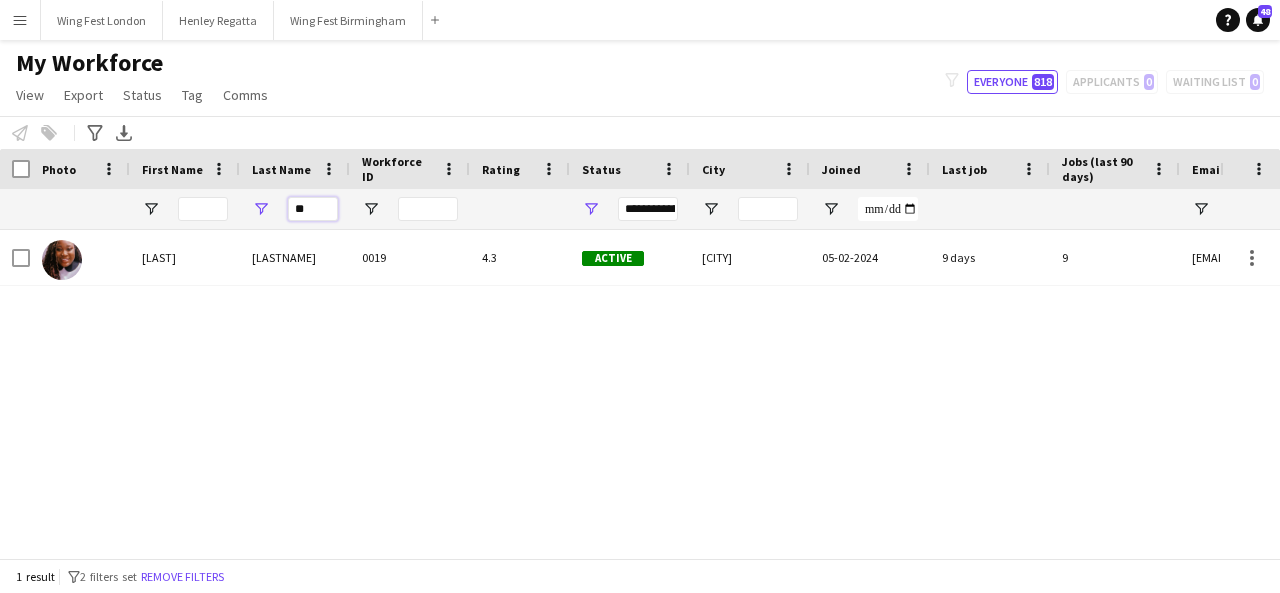 type on "*" 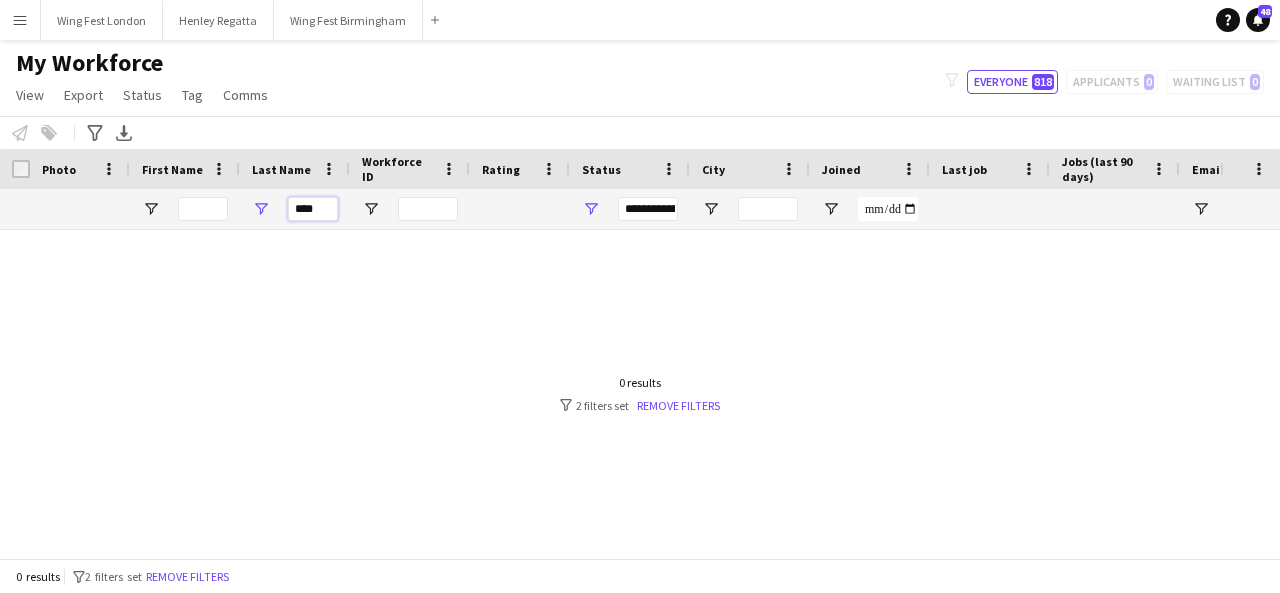click on "****" at bounding box center [313, 209] 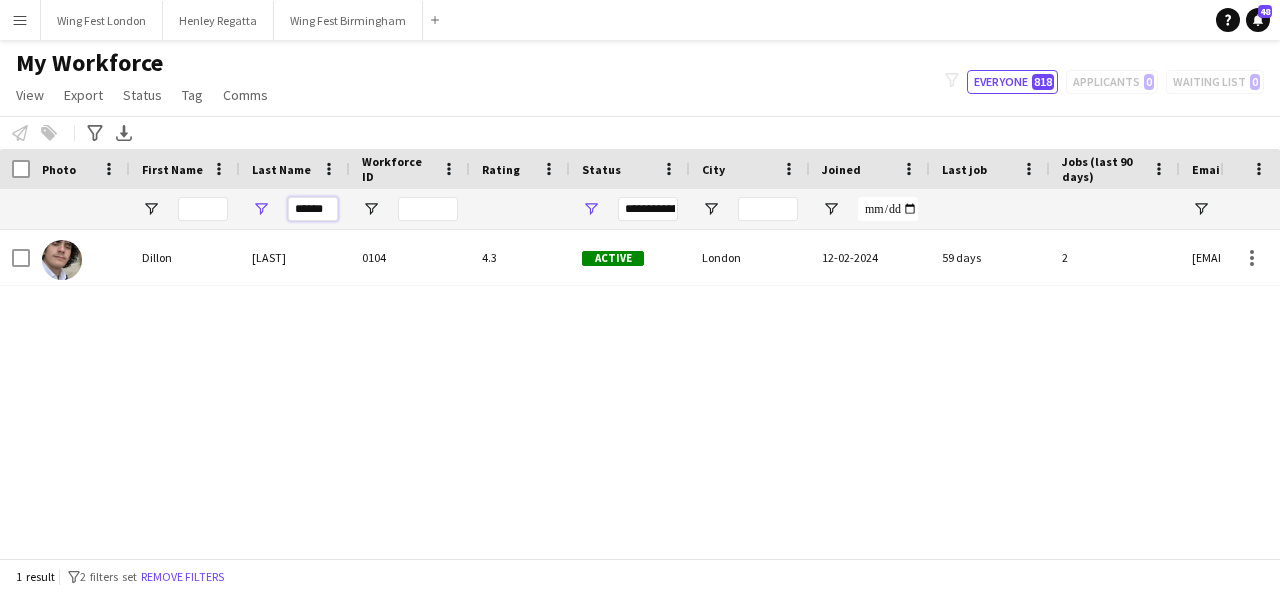 click on "******" at bounding box center [313, 209] 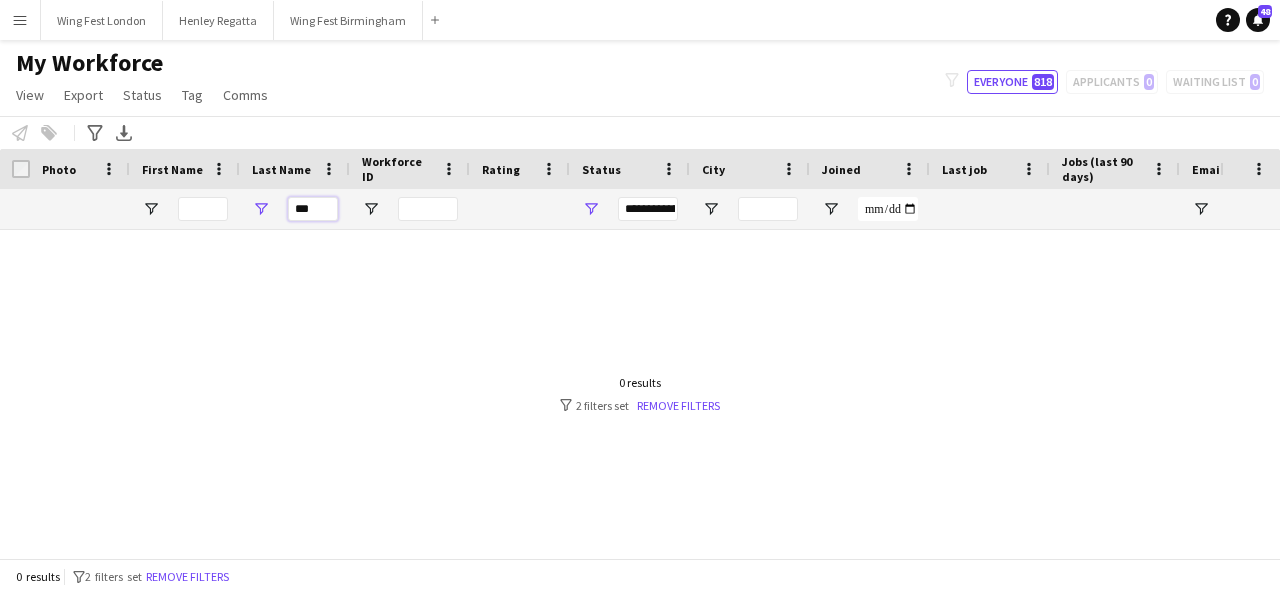 click on "***" at bounding box center [313, 209] 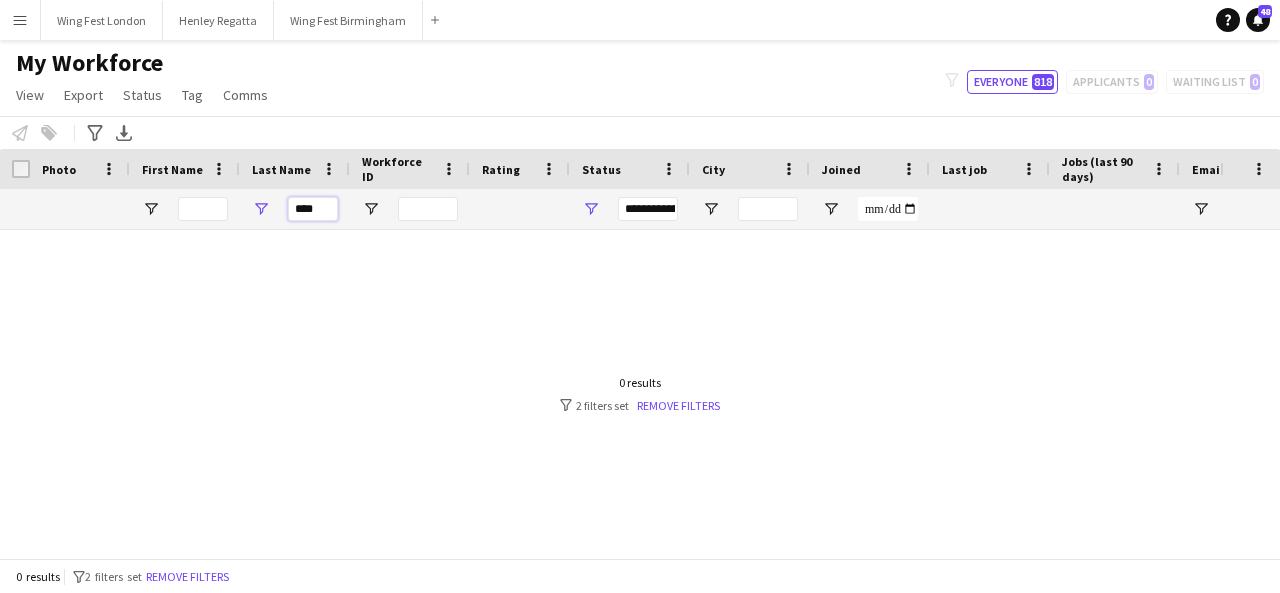 click on "****" at bounding box center (313, 209) 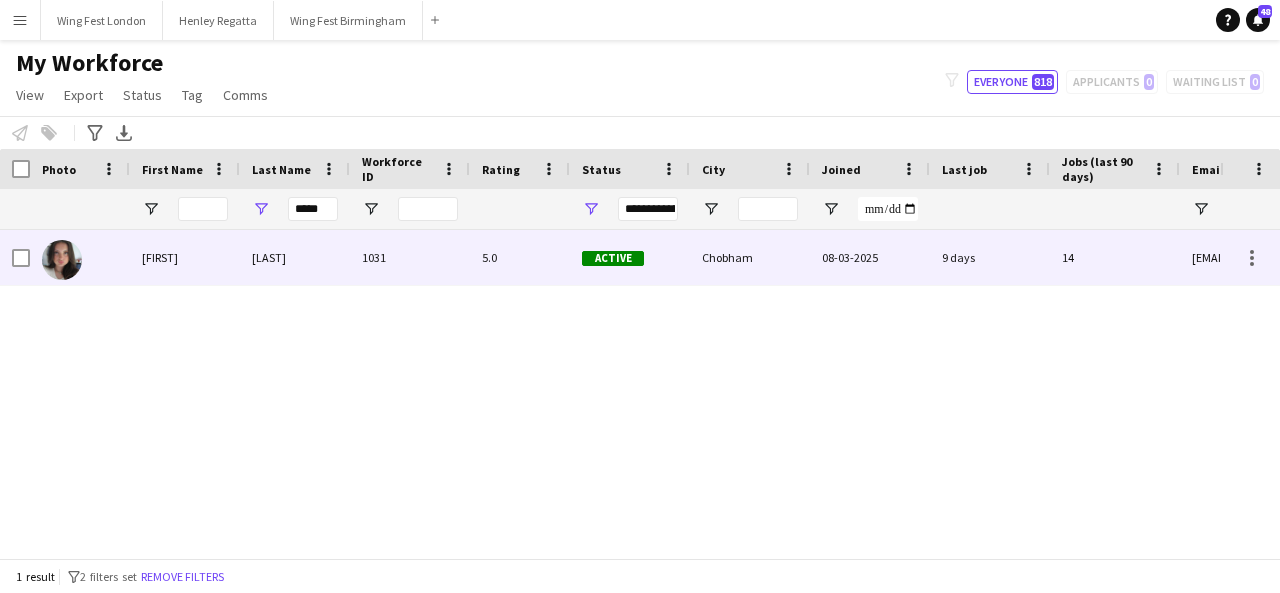 click on "[LAST]" at bounding box center (295, 257) 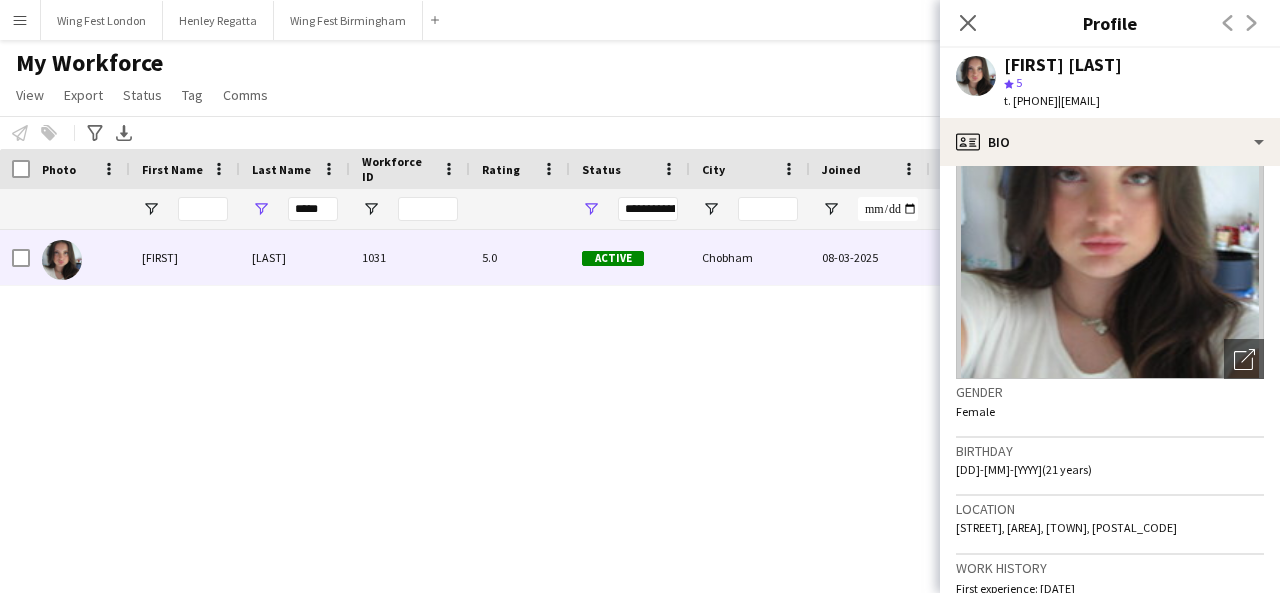 scroll, scrollTop: 0, scrollLeft: 0, axis: both 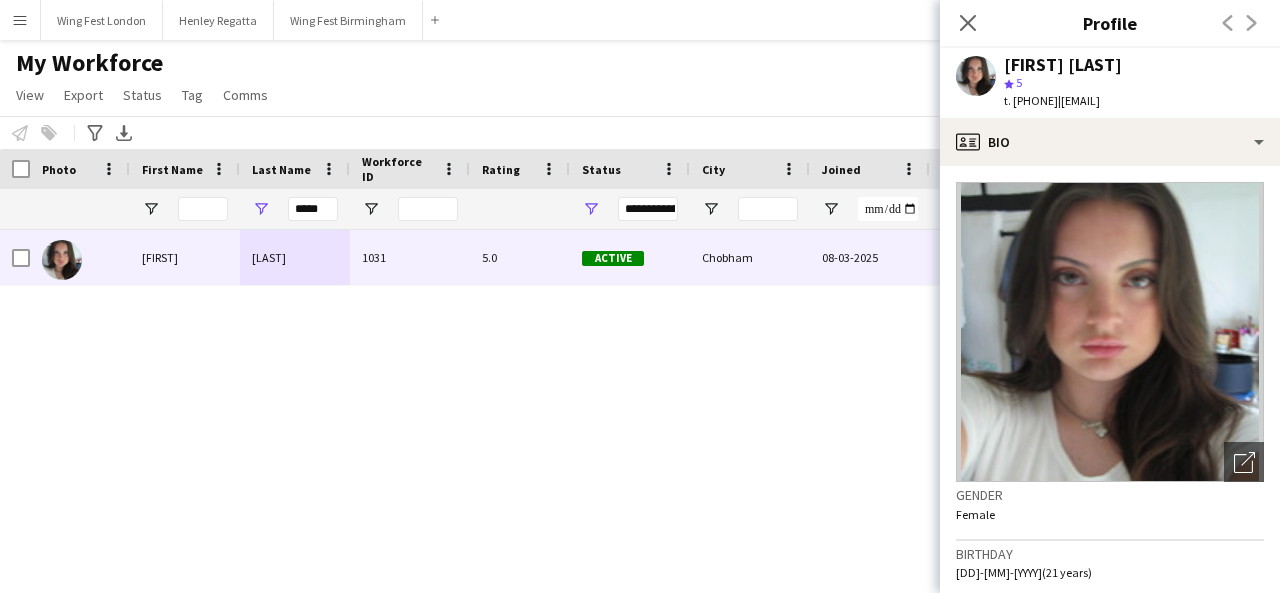 drag, startPoint x: 1239, startPoint y: 98, endPoint x: 1107, endPoint y: 105, distance: 132.18547 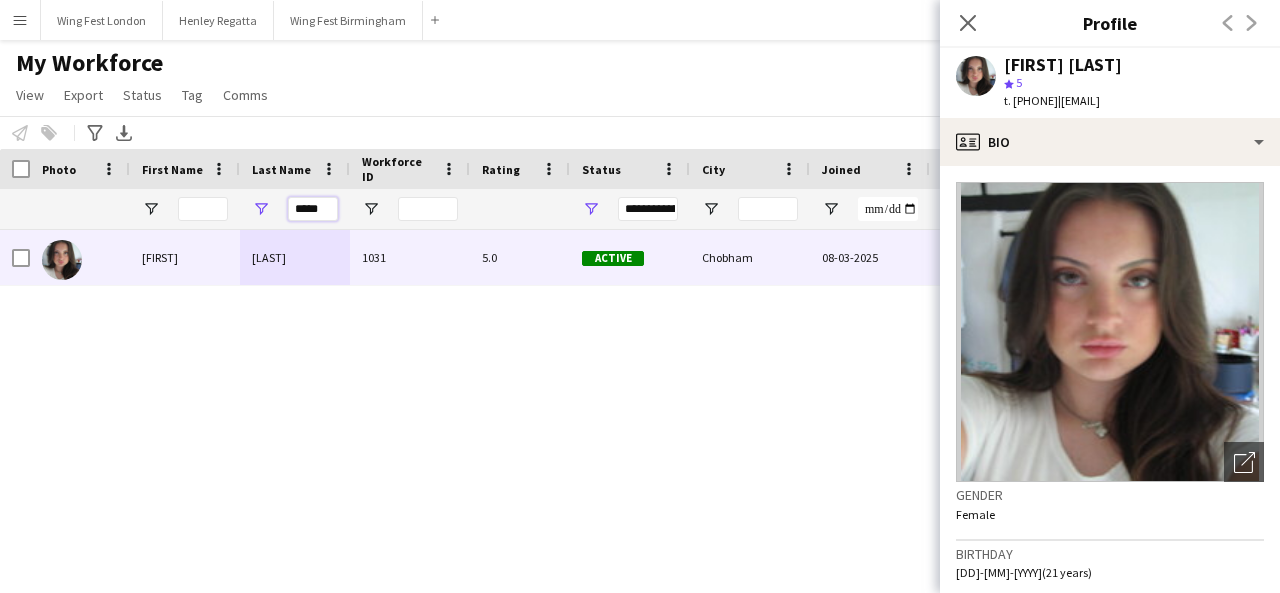 click on "*****" at bounding box center (313, 209) 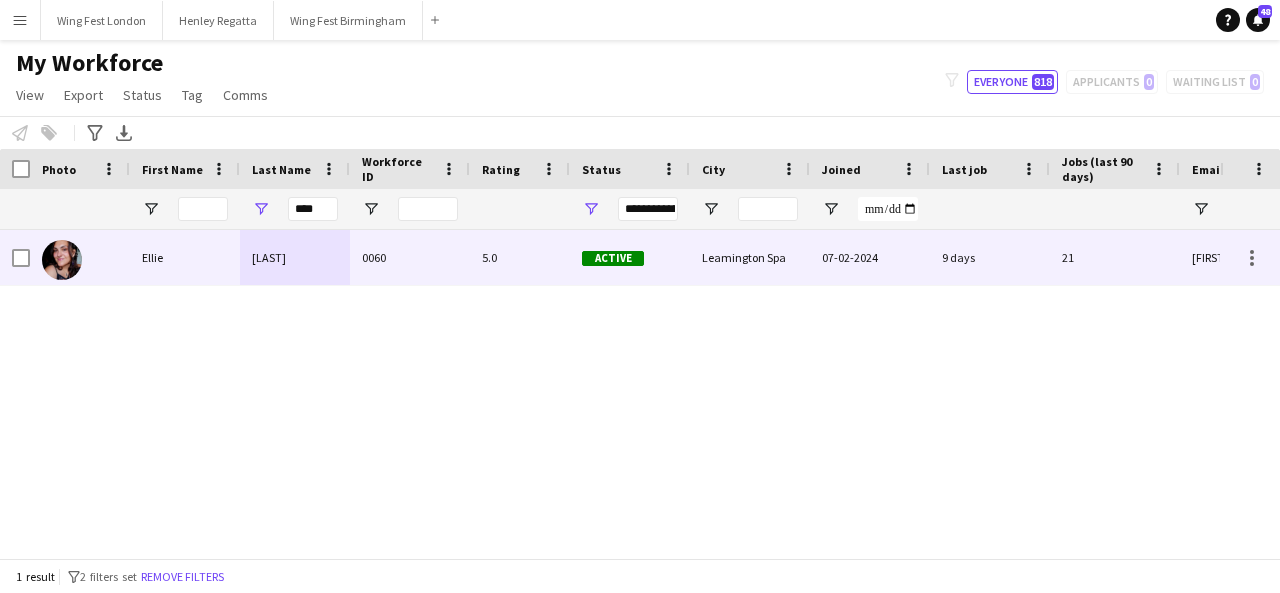 click on "[LAST]" at bounding box center [295, 257] 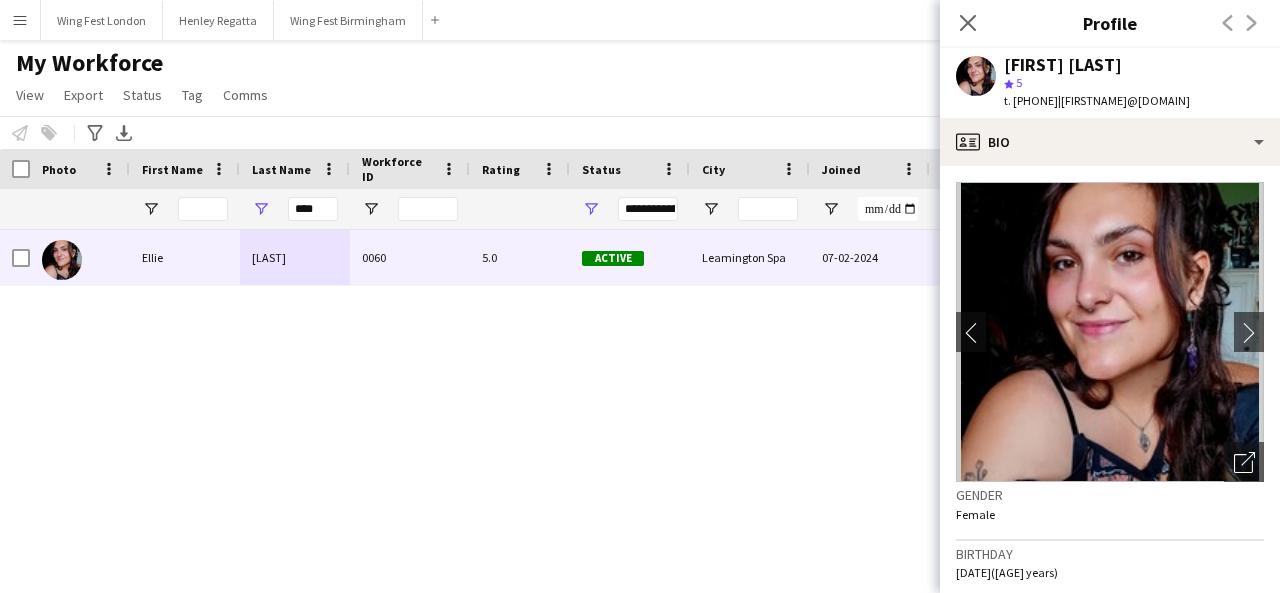 drag, startPoint x: 1224, startPoint y: 105, endPoint x: 1097, endPoint y: 112, distance: 127.192764 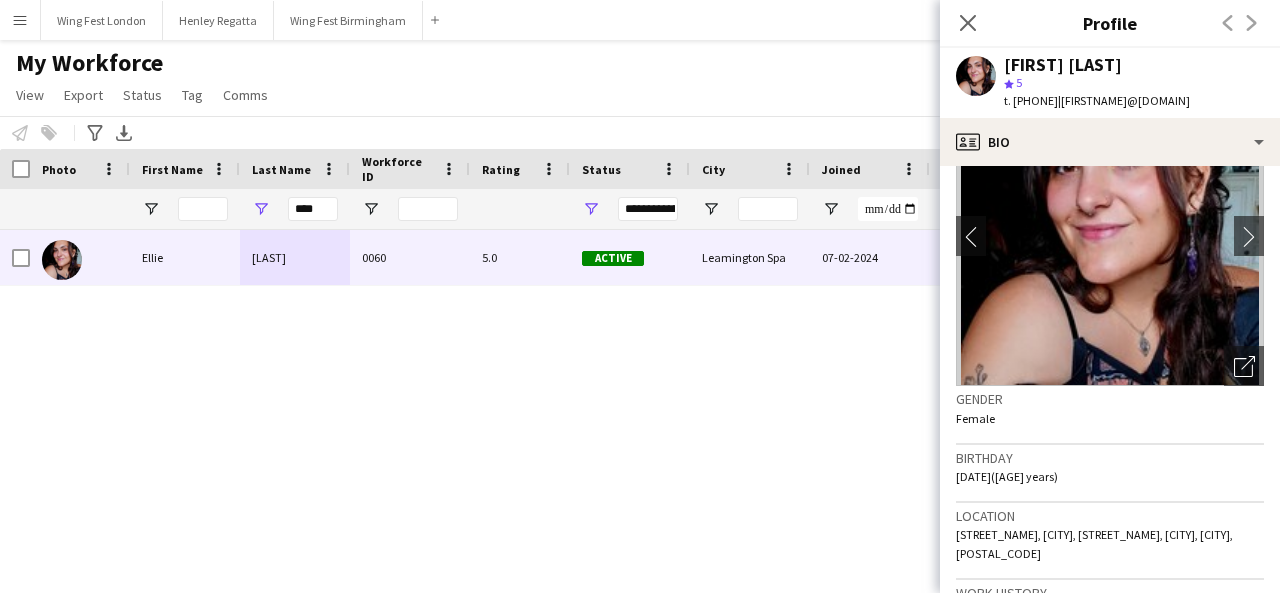 scroll, scrollTop: 200, scrollLeft: 0, axis: vertical 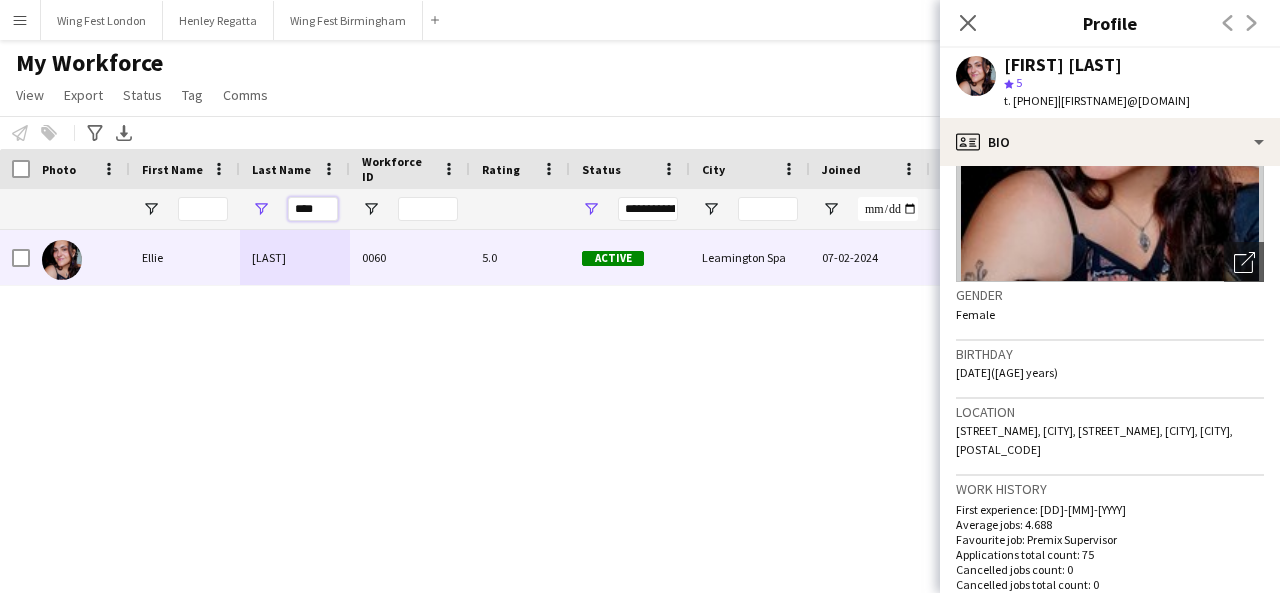 click on "****" at bounding box center (313, 209) 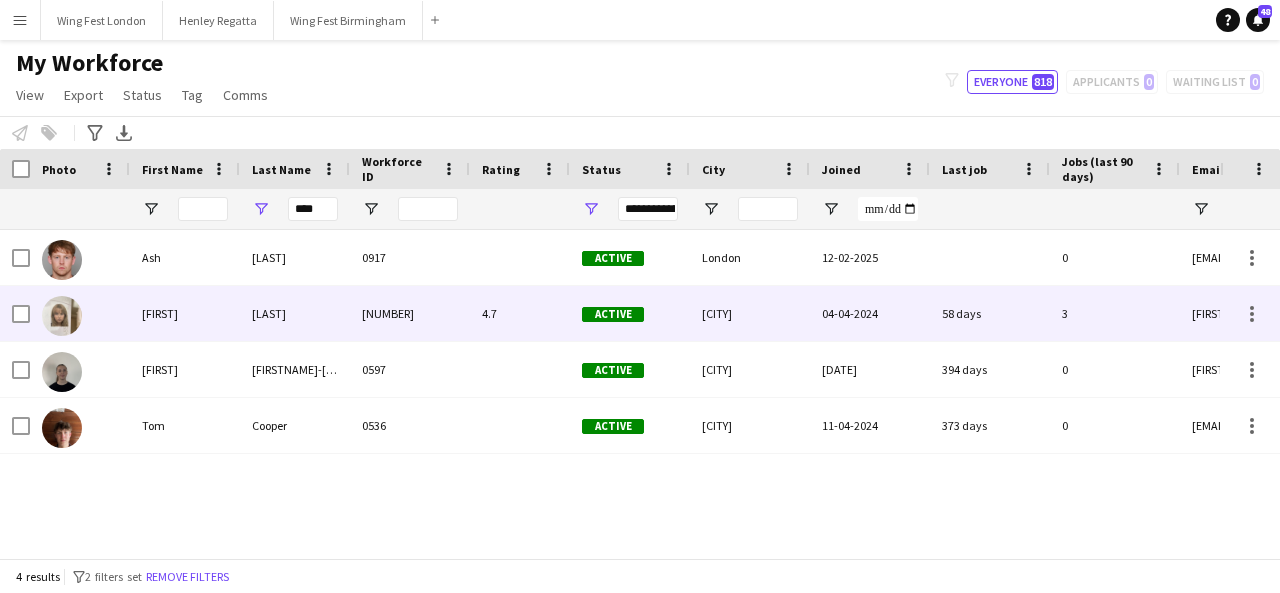 click on "[LAST]" at bounding box center [295, 313] 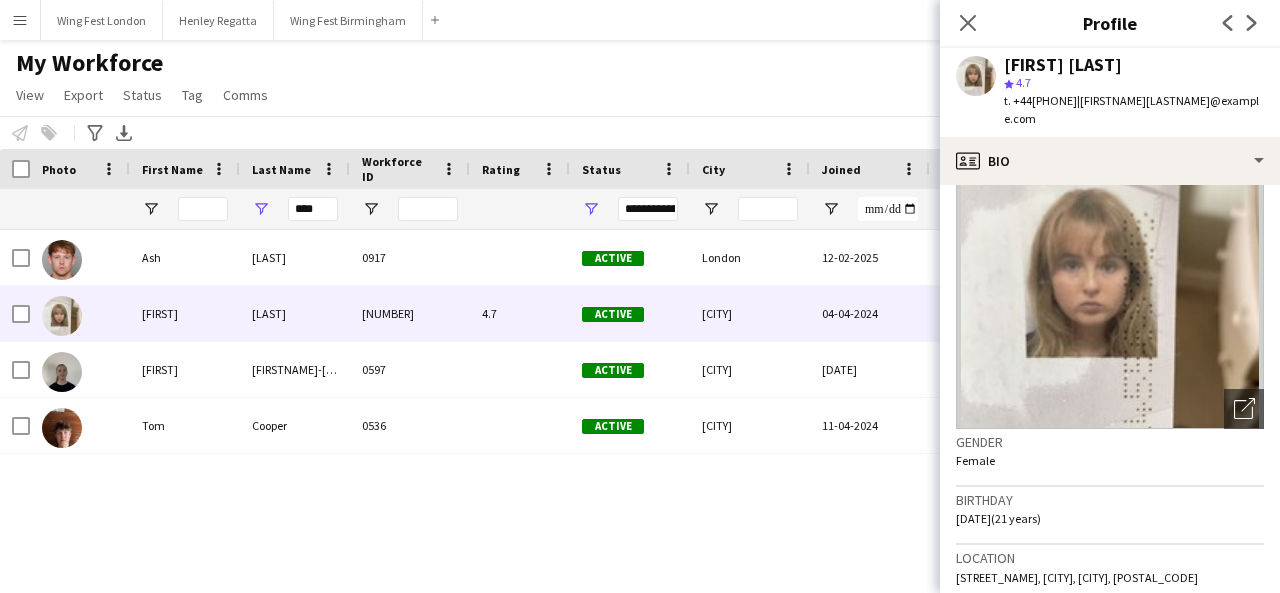 scroll, scrollTop: 100, scrollLeft: 0, axis: vertical 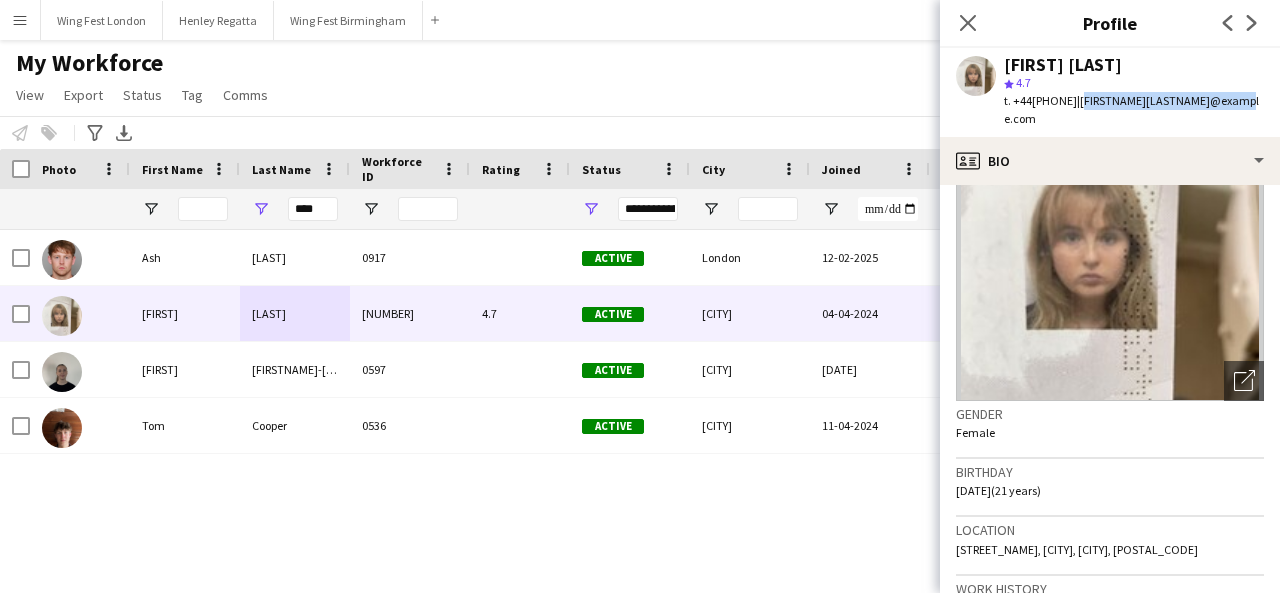 drag, startPoint x: 1250, startPoint y: 103, endPoint x: 1100, endPoint y: 98, distance: 150.08331 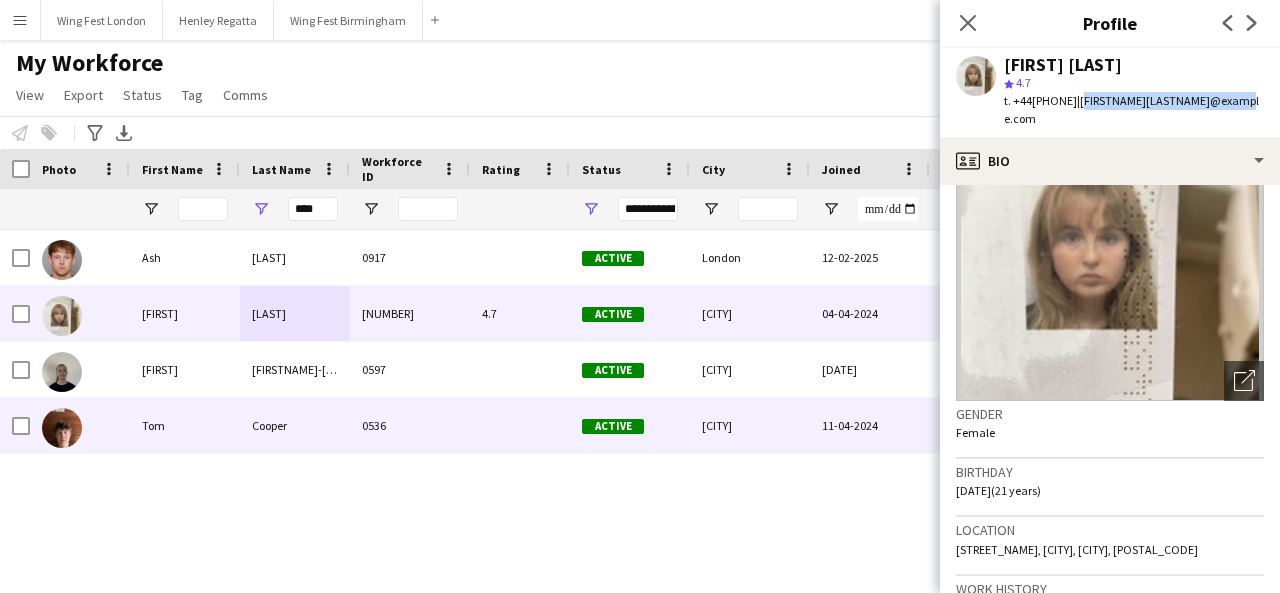 copy on "[FIRSTNAME][LASTNAME]@example.com" 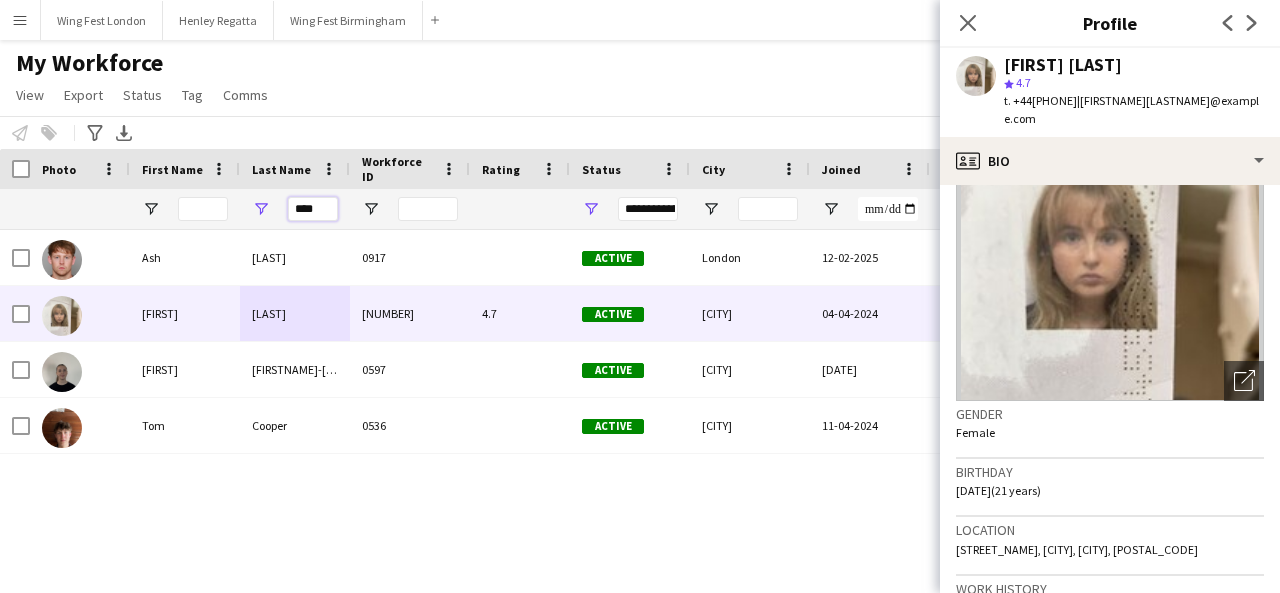 click on "****" at bounding box center (313, 209) 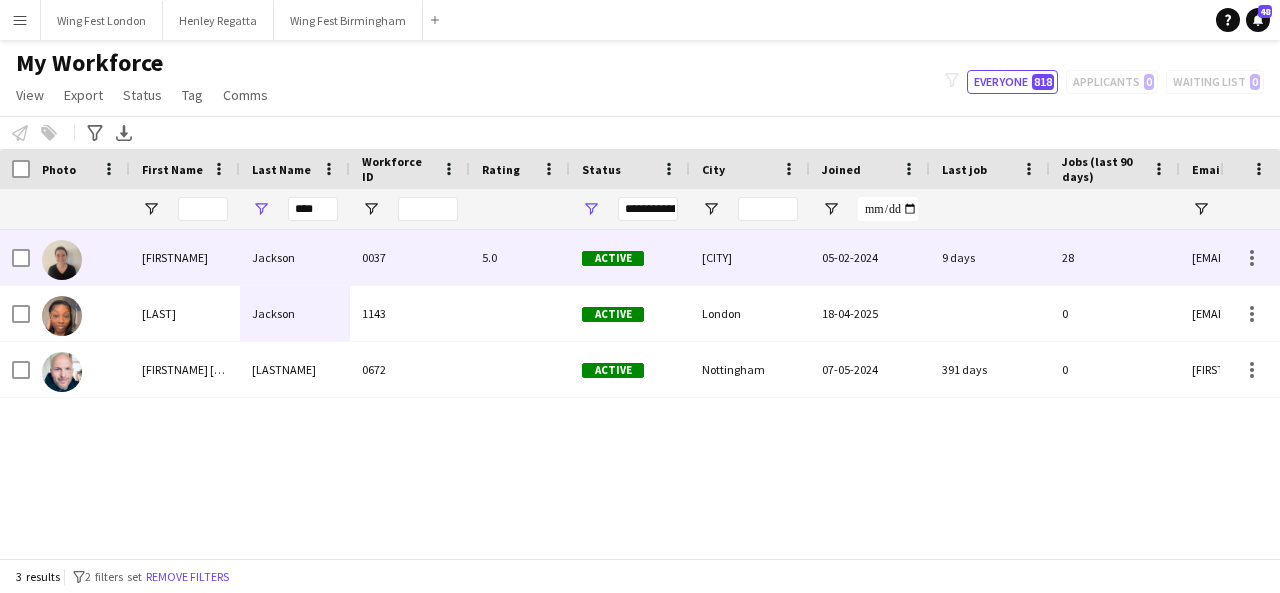 click on "Jackson" at bounding box center (295, 257) 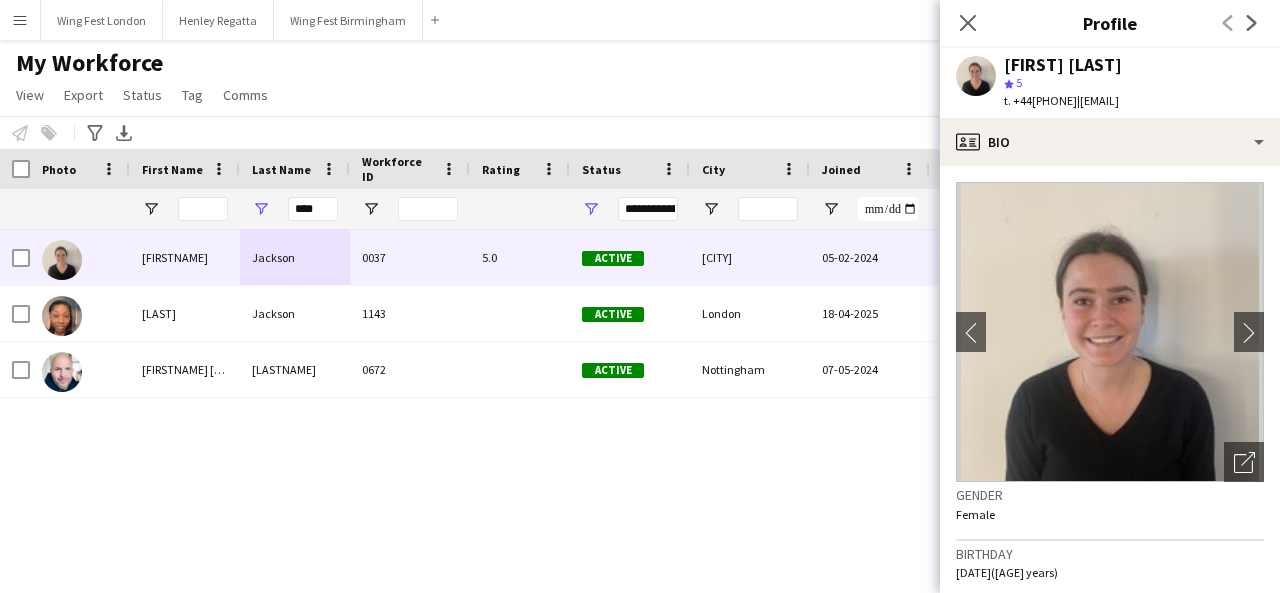 drag, startPoint x: 1246, startPoint y: 103, endPoint x: 1099, endPoint y: 106, distance: 147.03061 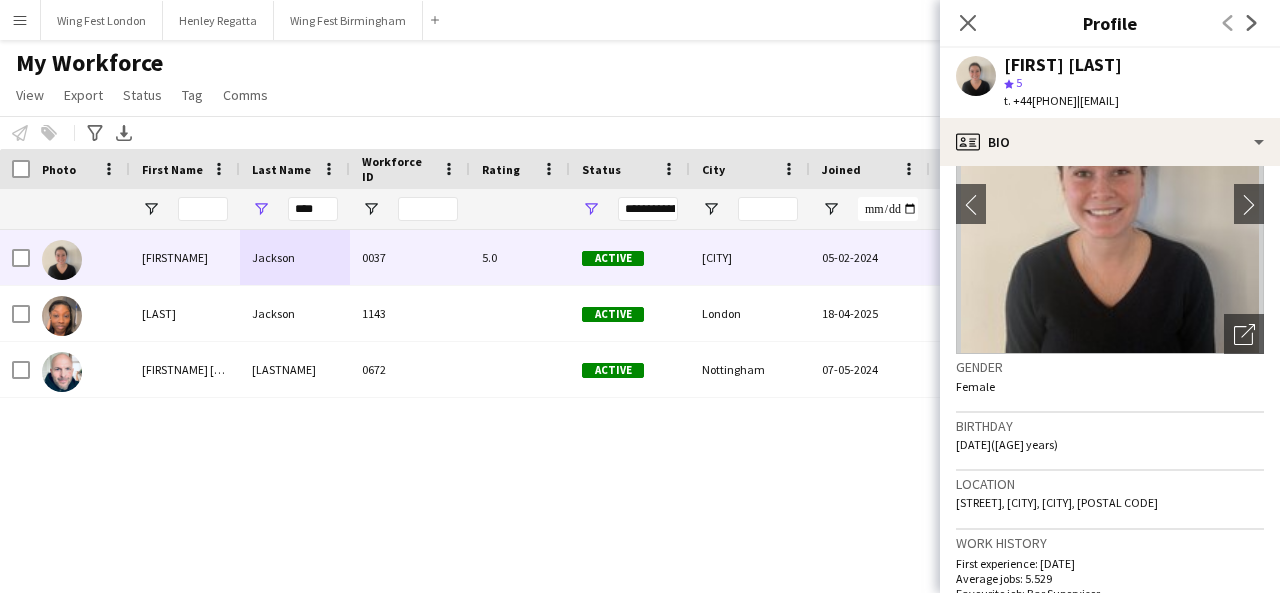 scroll, scrollTop: 200, scrollLeft: 0, axis: vertical 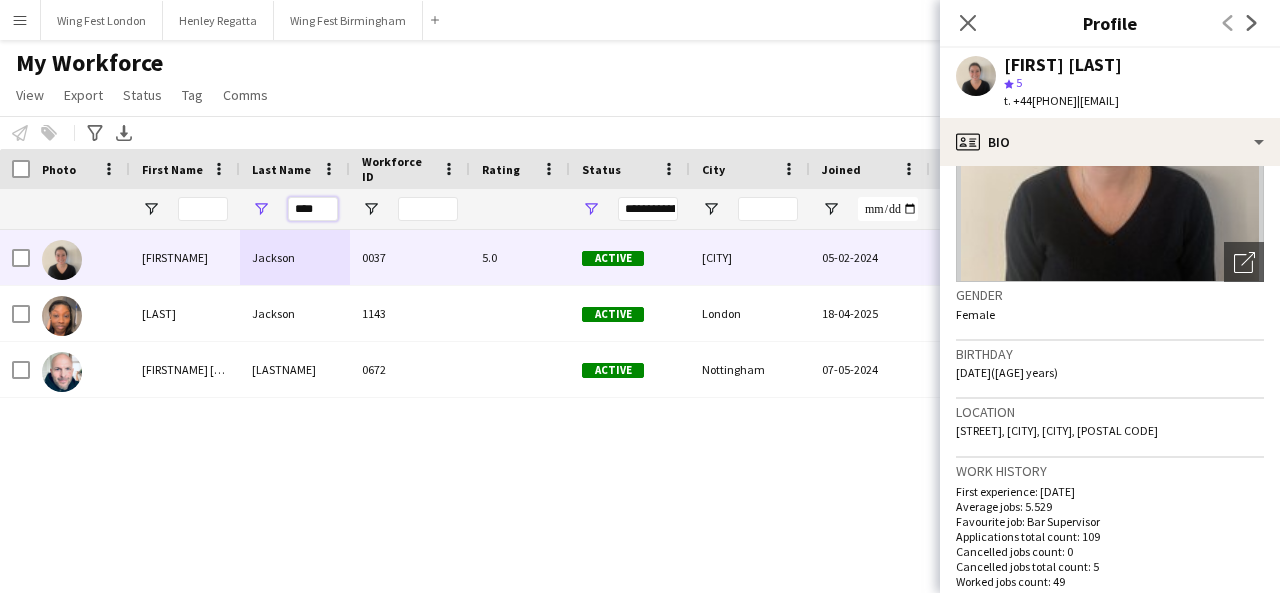 click on "****" at bounding box center (313, 209) 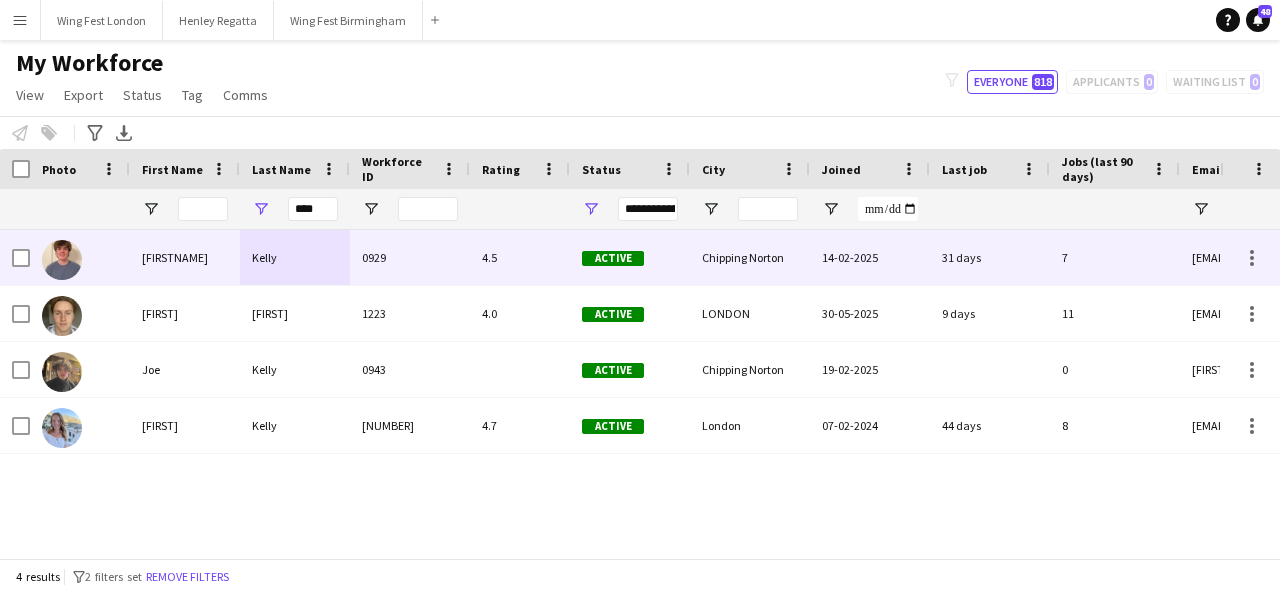 click on "0929" at bounding box center [410, 257] 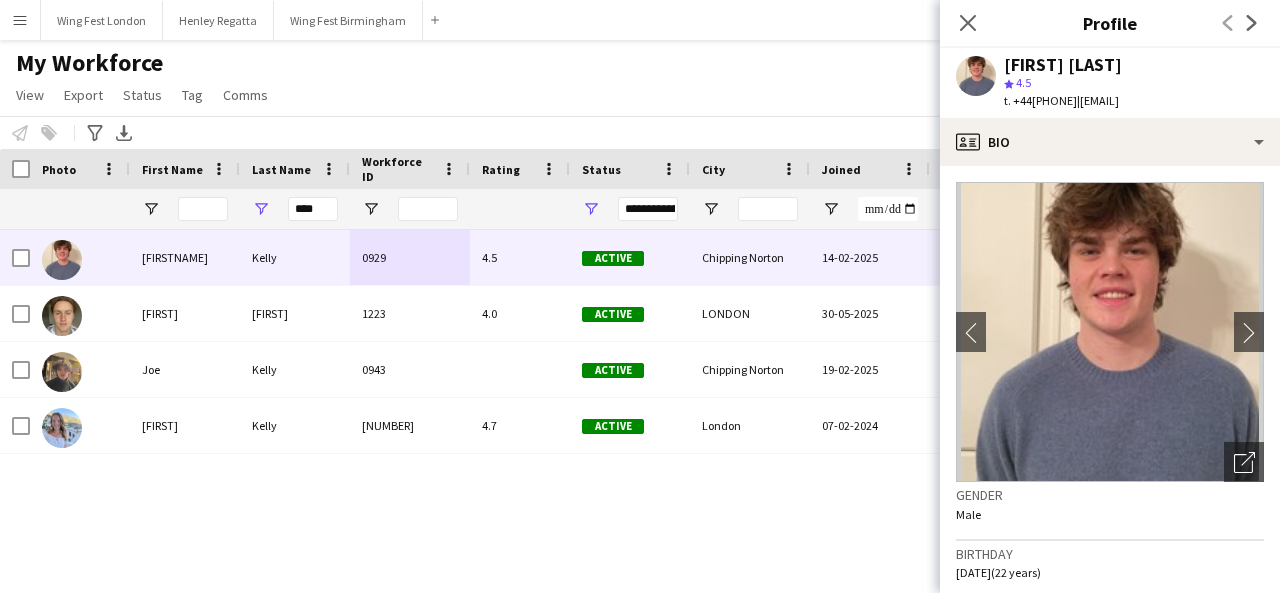 drag, startPoint x: 1212, startPoint y: 99, endPoint x: 1100, endPoint y: 97, distance: 112.01785 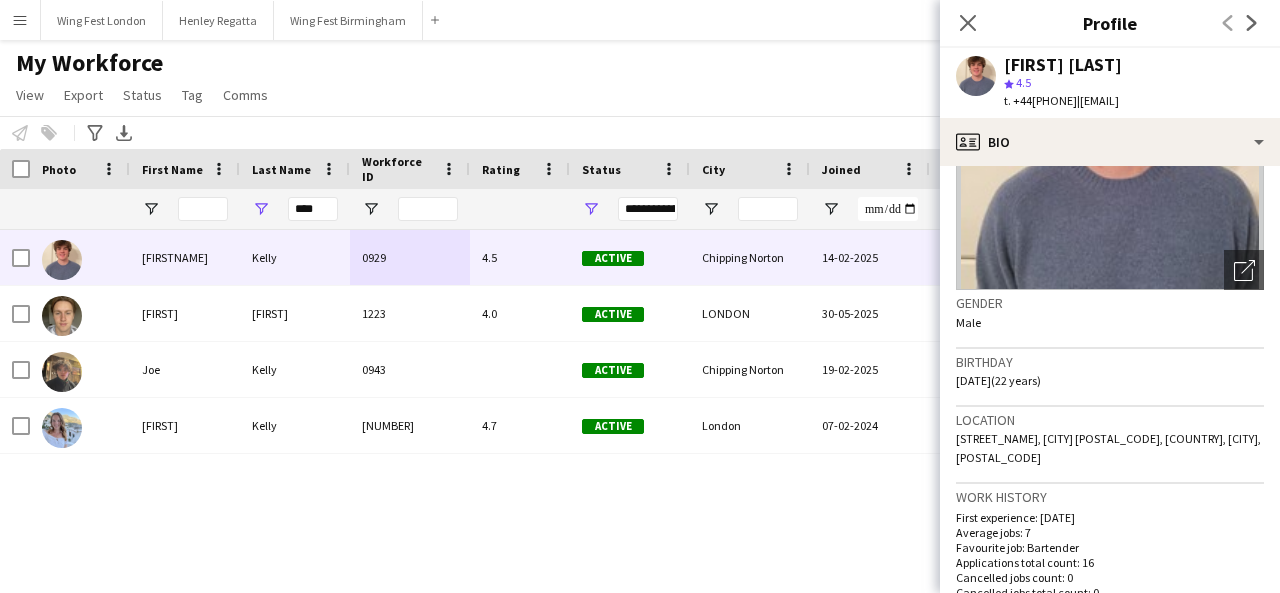 scroll, scrollTop: 200, scrollLeft: 0, axis: vertical 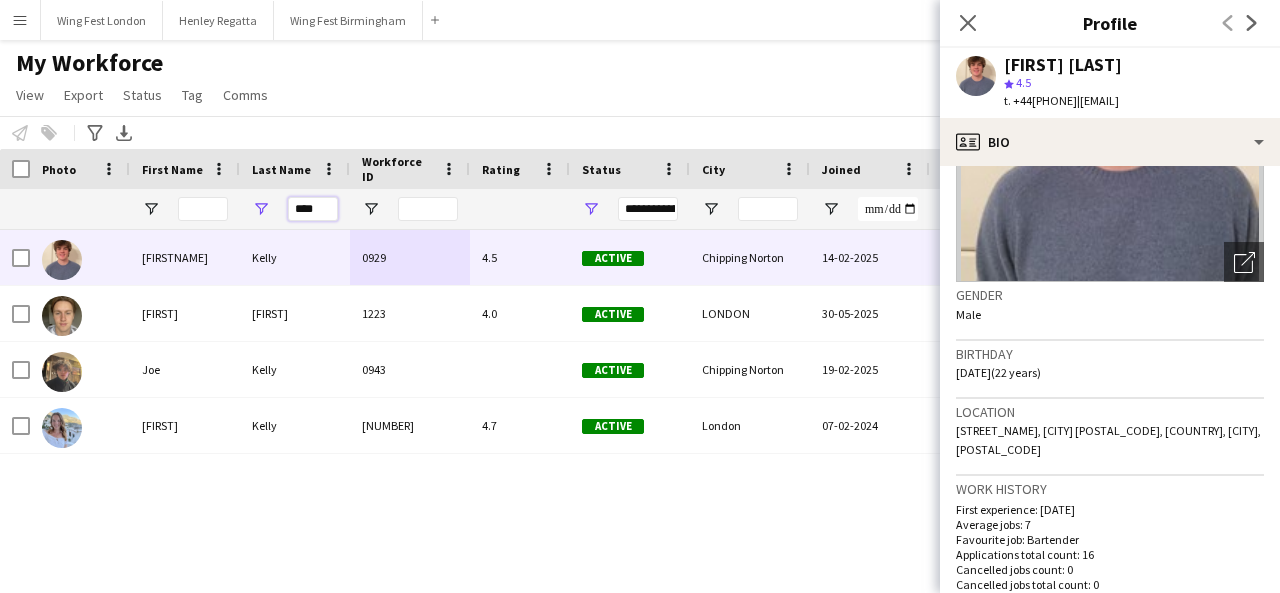 click on "****" at bounding box center [313, 209] 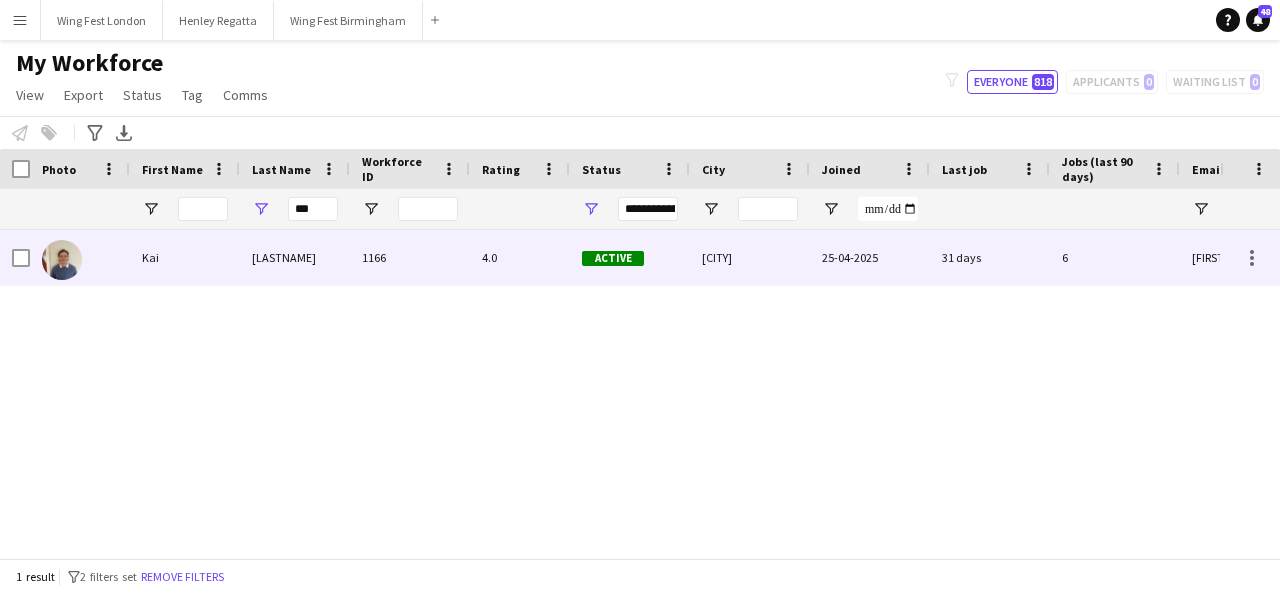click on "[LASTNAME]" at bounding box center (295, 257) 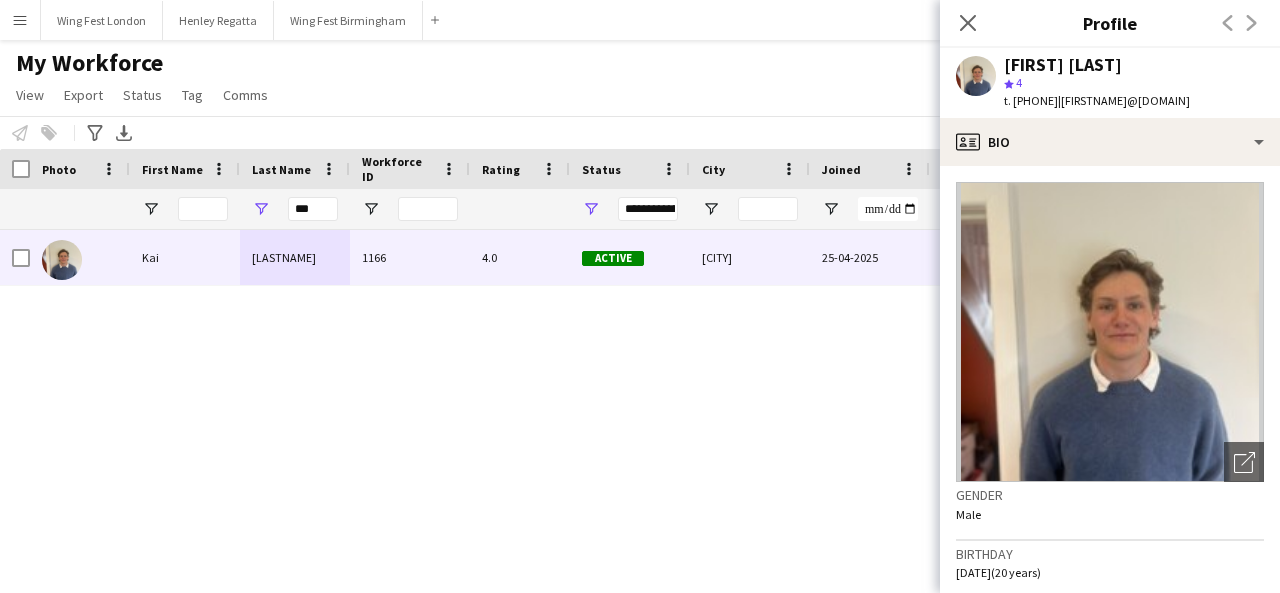 drag, startPoint x: 1223, startPoint y: 101, endPoint x: 1099, endPoint y: 105, distance: 124.0645 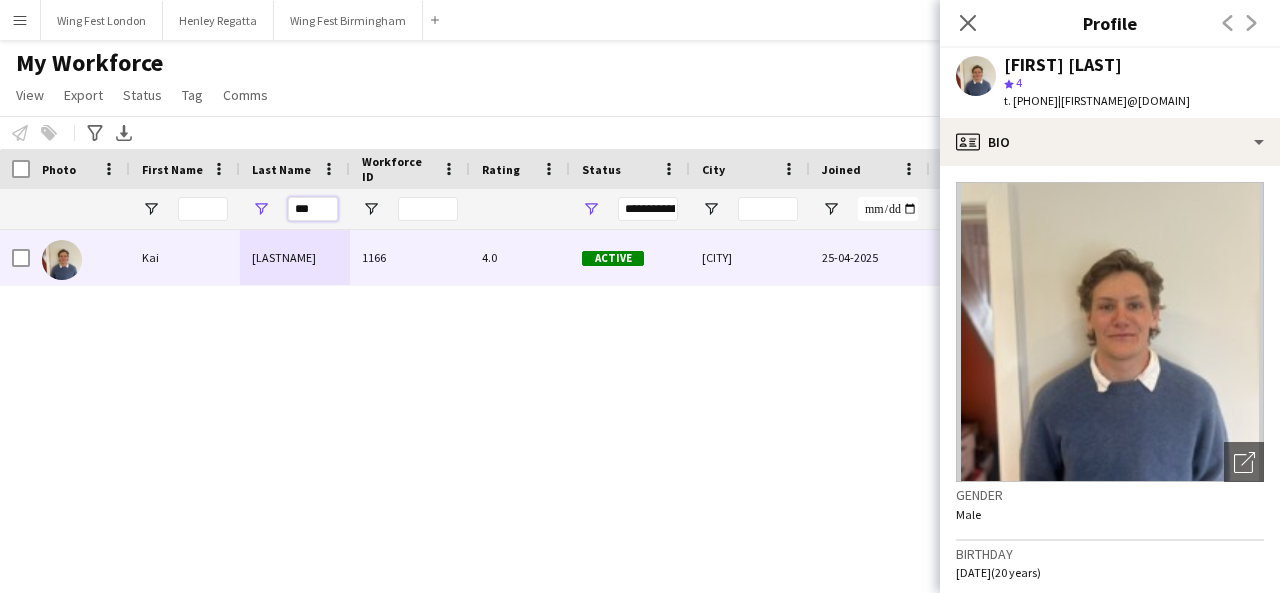 click on "***" at bounding box center [313, 209] 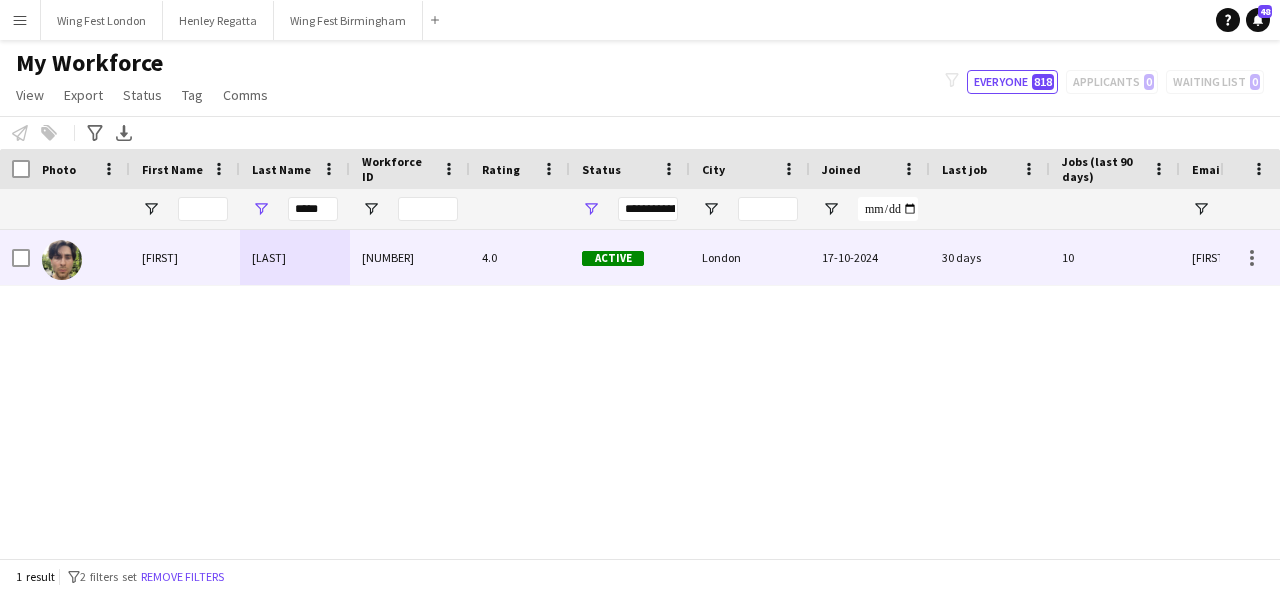 click on "[LAST]" at bounding box center [295, 257] 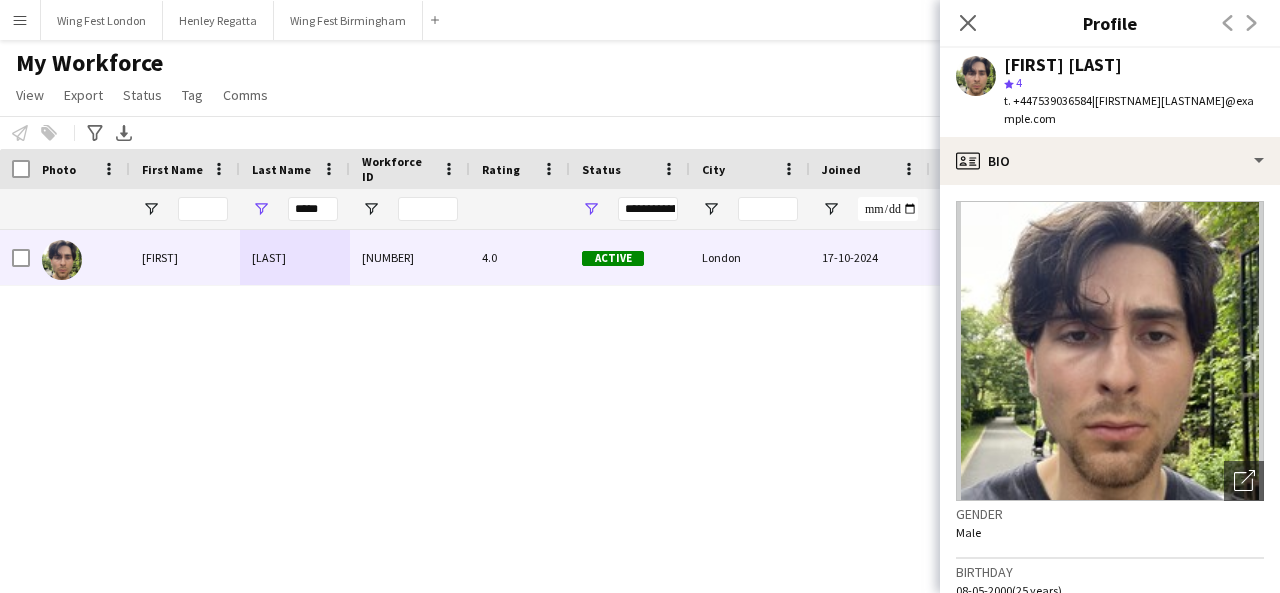 drag, startPoint x: 1250, startPoint y: 102, endPoint x: 1097, endPoint y: 99, distance: 153.0294 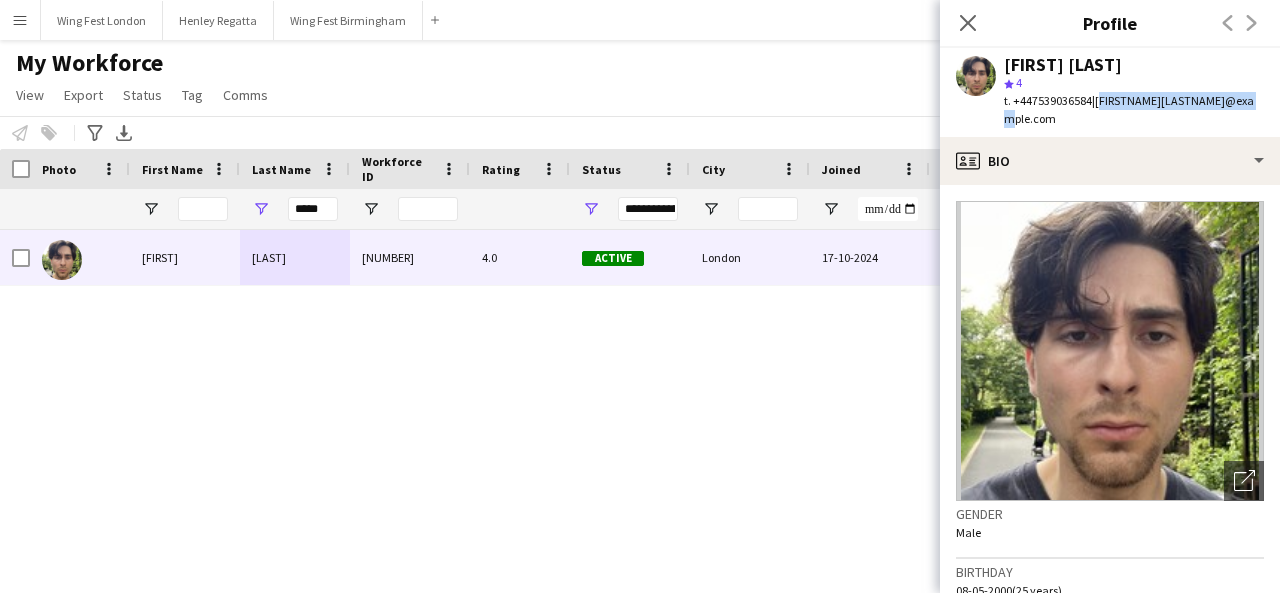 copy on "[FIRSTNAME][LASTNAME]@example.com" 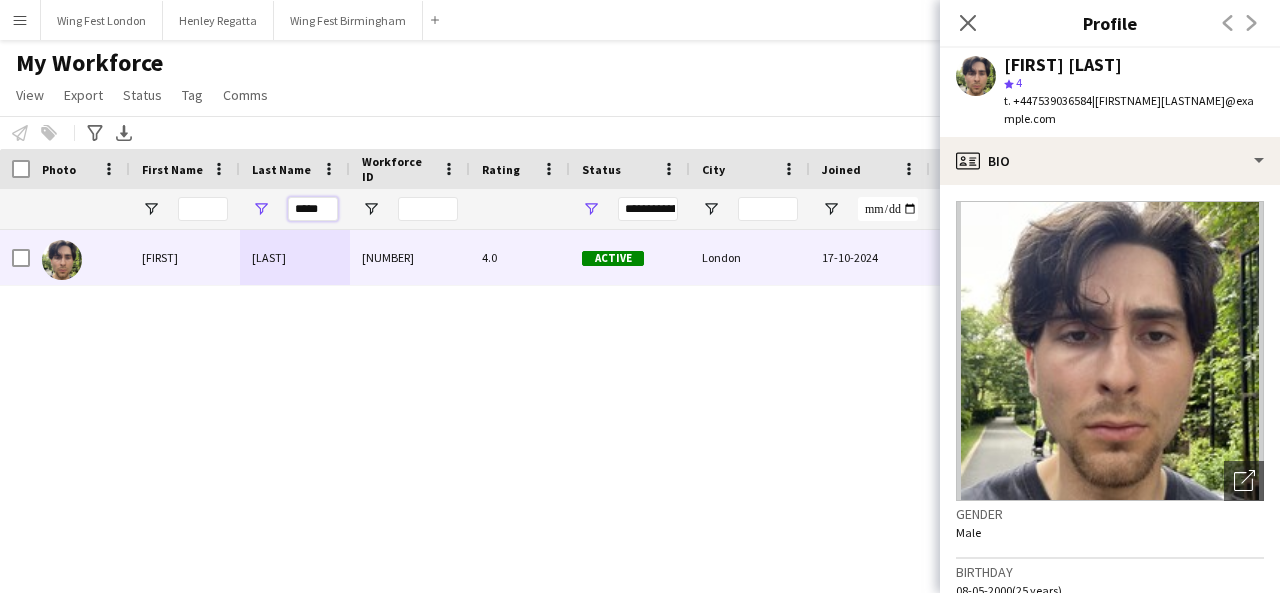 click on "*****" at bounding box center [313, 209] 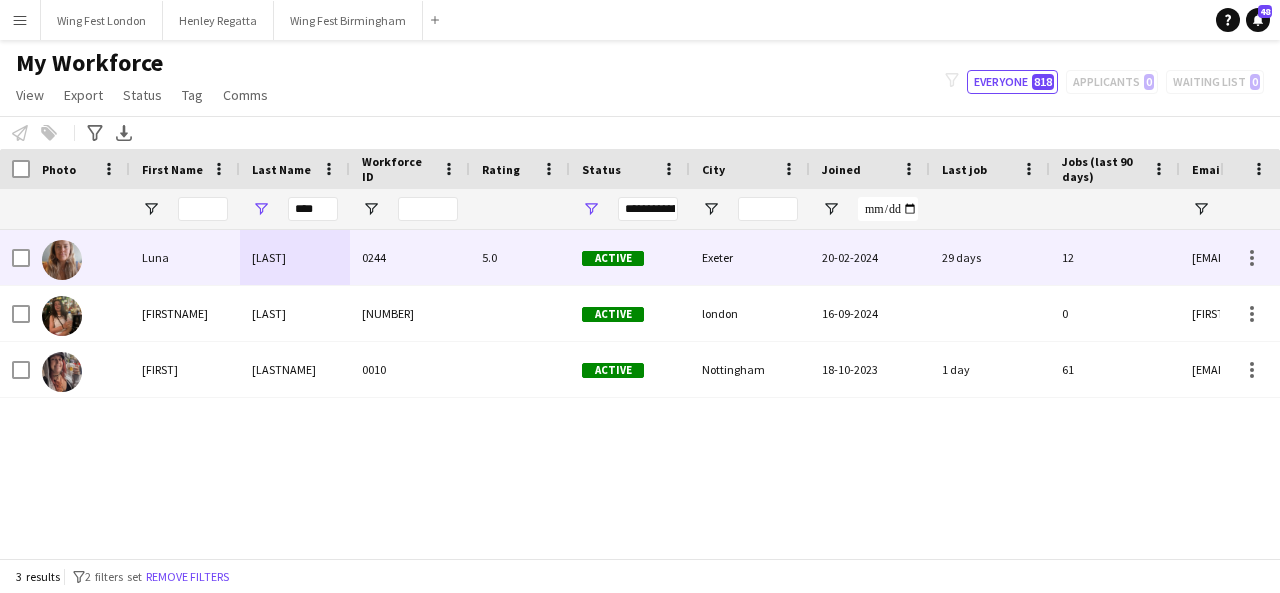 click on "Luna" at bounding box center [185, 257] 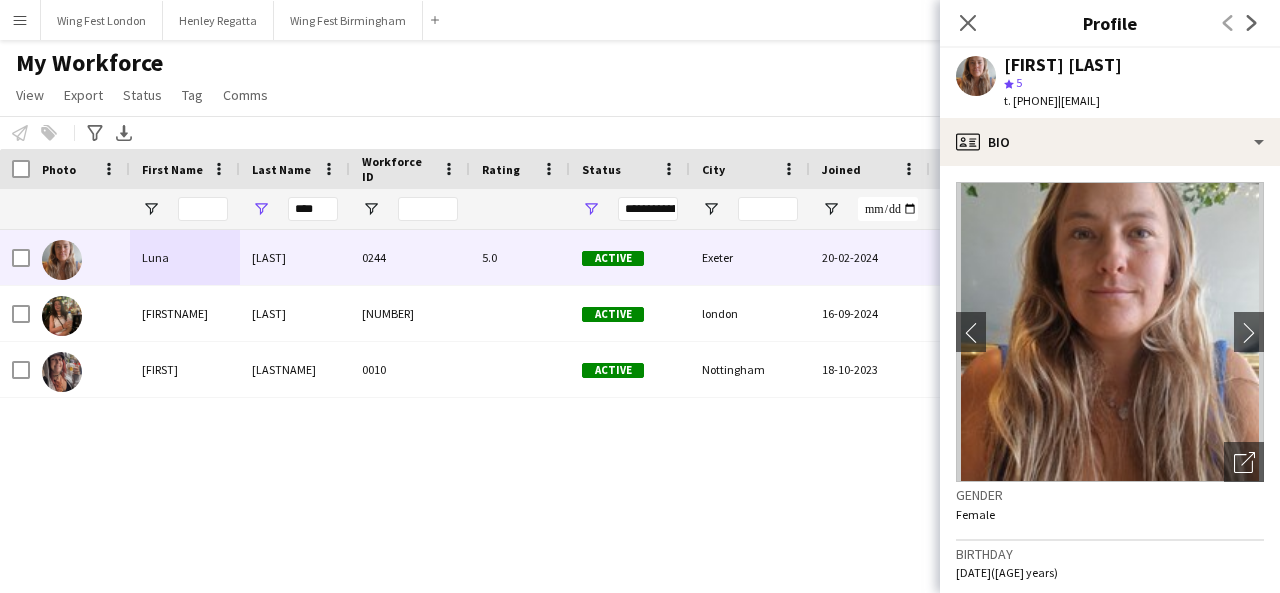 drag, startPoint x: 1233, startPoint y: 99, endPoint x: 1097, endPoint y: 96, distance: 136.03308 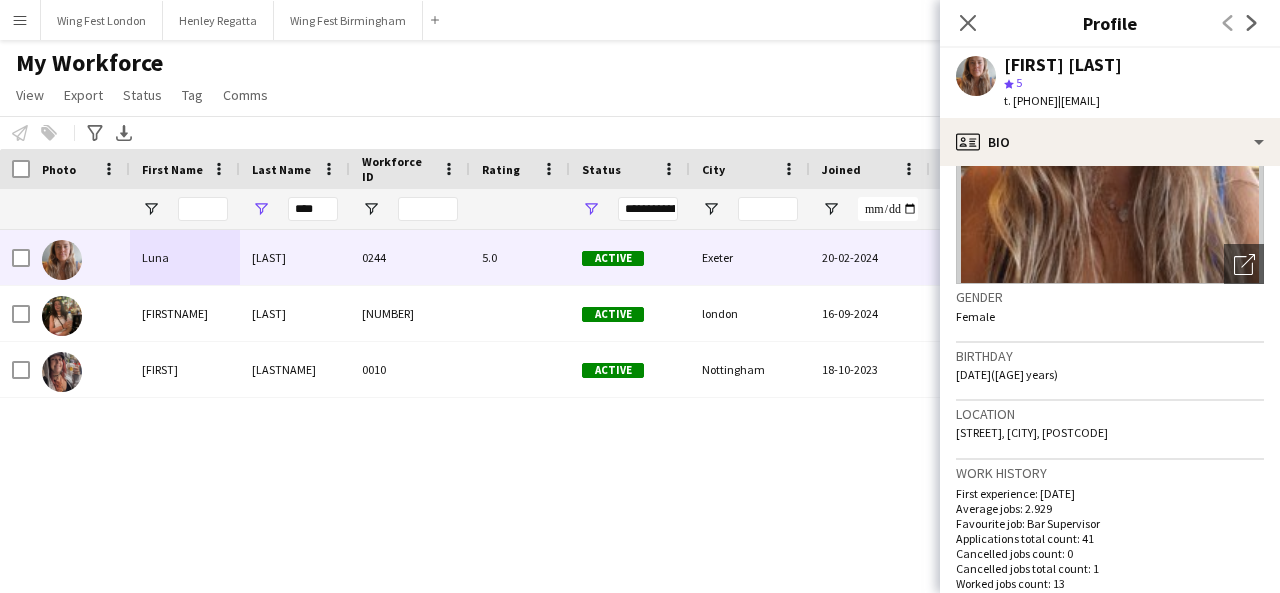 scroll, scrollTop: 200, scrollLeft: 0, axis: vertical 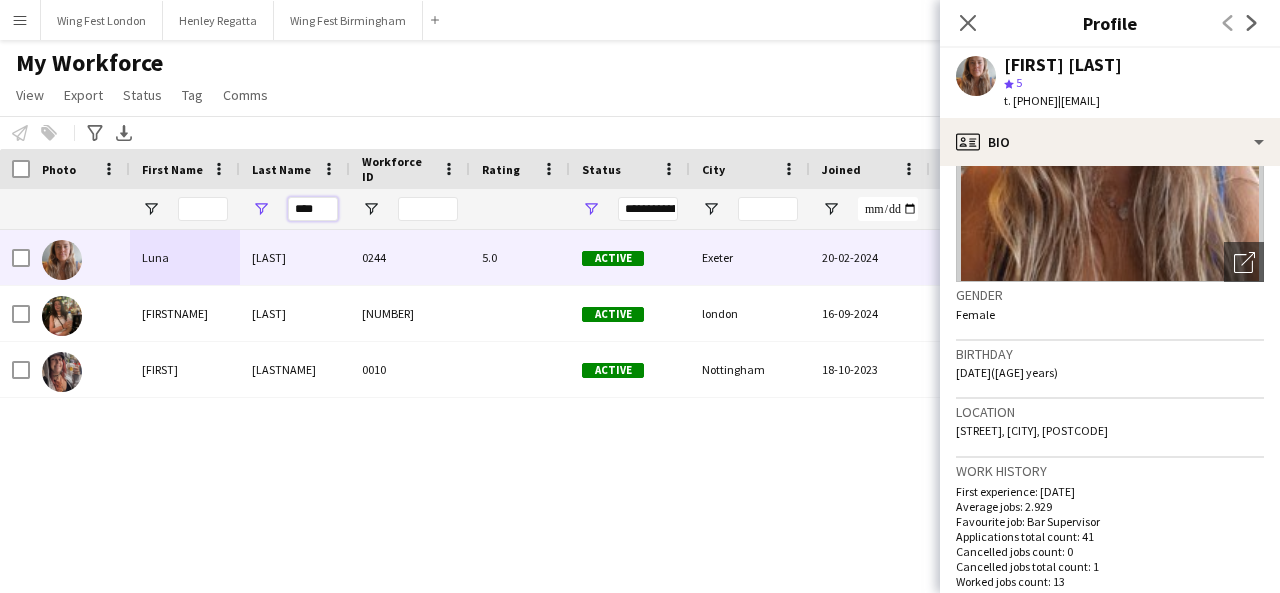 click on "****" at bounding box center (313, 209) 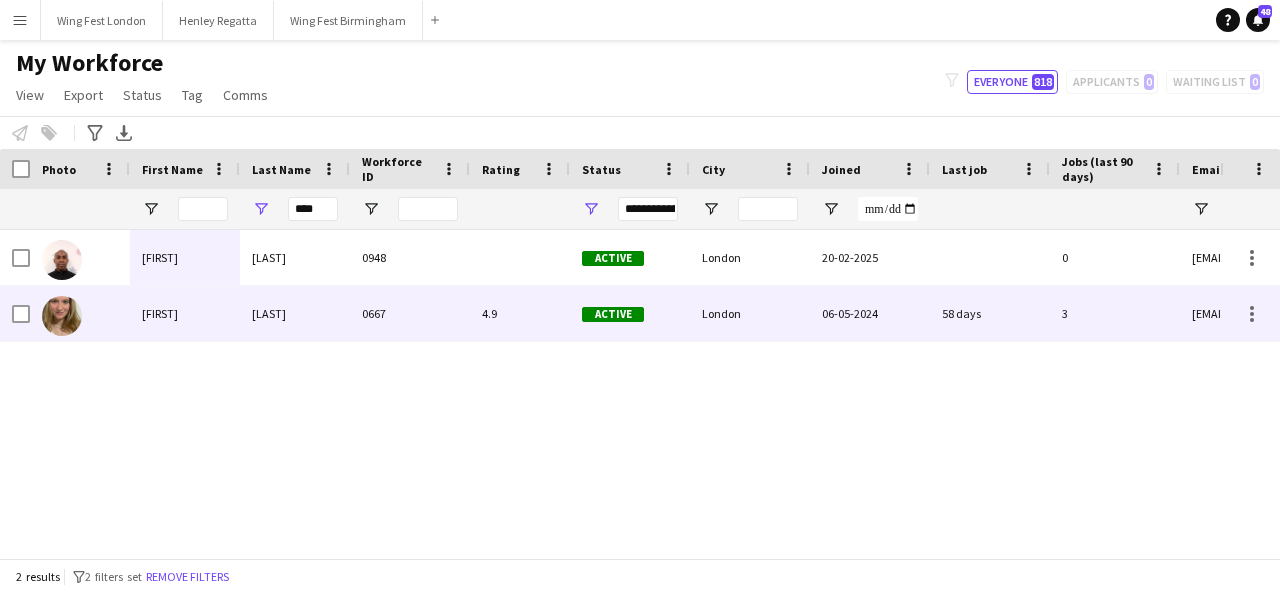 click on "[LAST]" at bounding box center (295, 313) 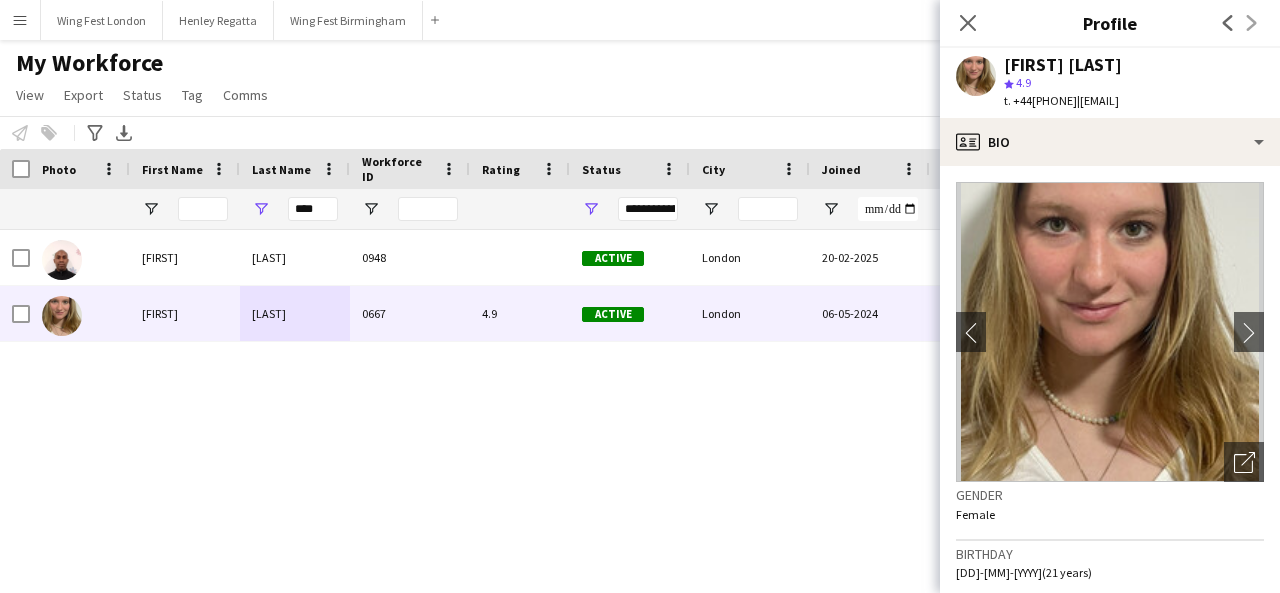 drag, startPoint x: 1265, startPoint y: 99, endPoint x: 1098, endPoint y: 113, distance: 167.5858 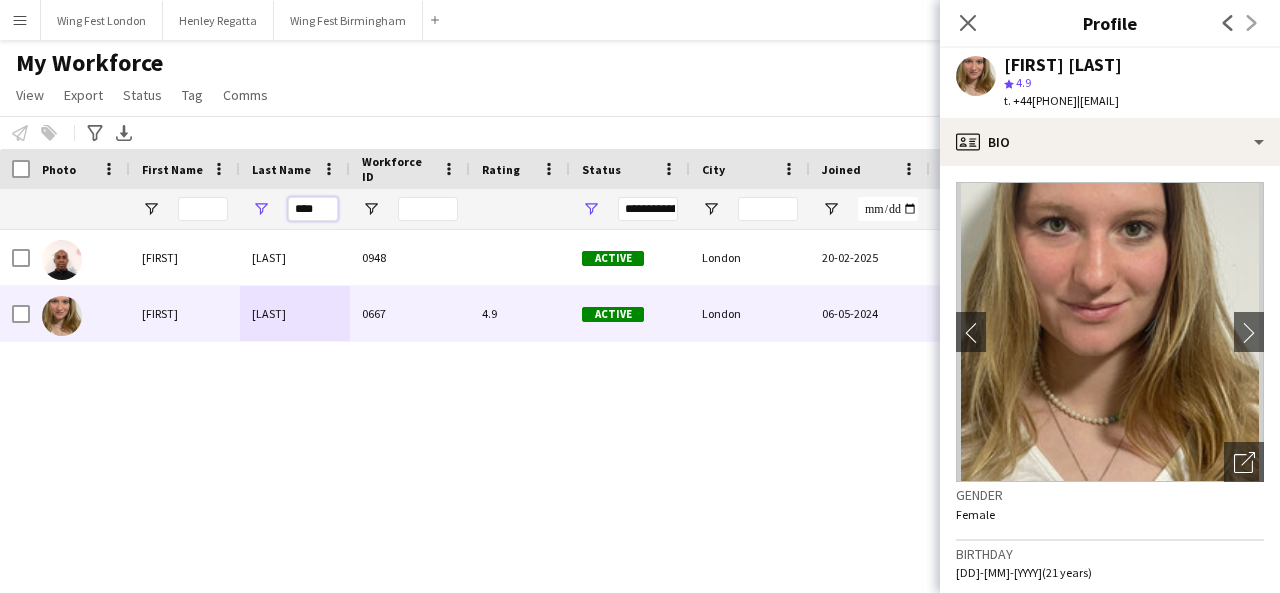 click on "****" at bounding box center [313, 209] 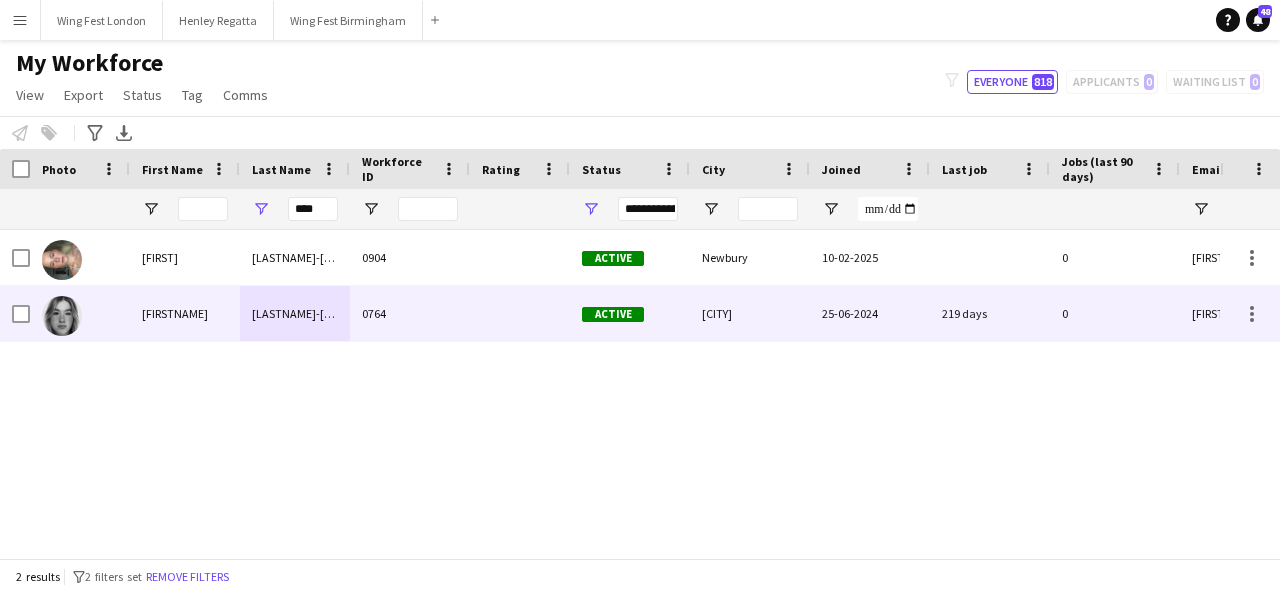click on "[LASTNAME]-[LASTNAME]" at bounding box center [295, 313] 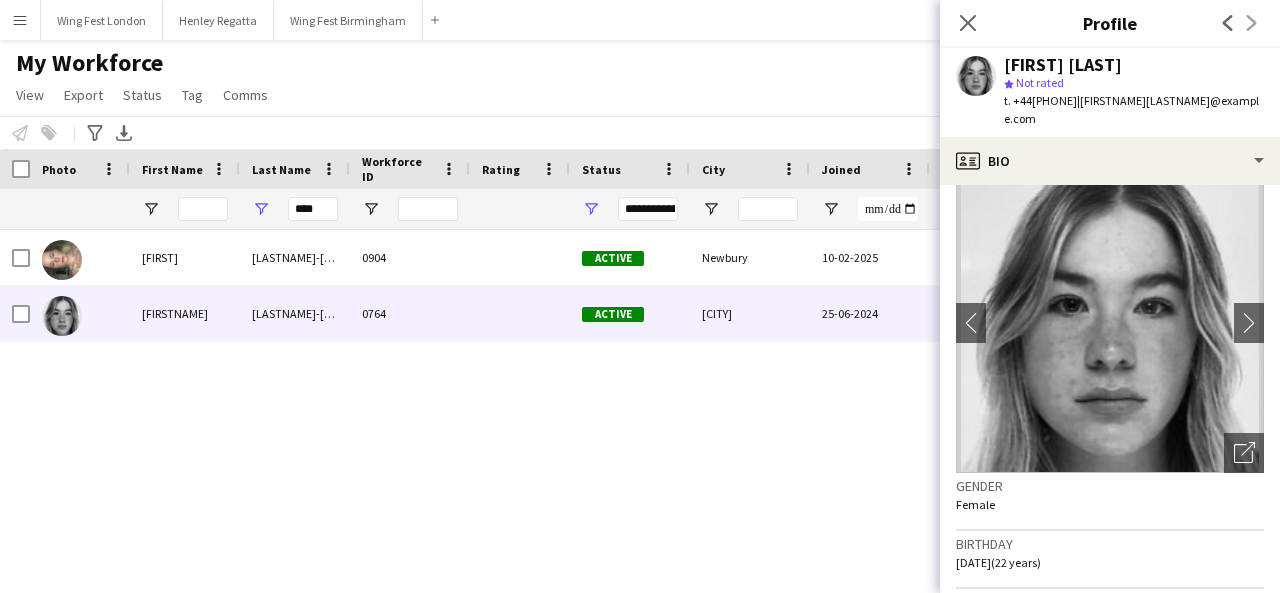 scroll, scrollTop: 100, scrollLeft: 0, axis: vertical 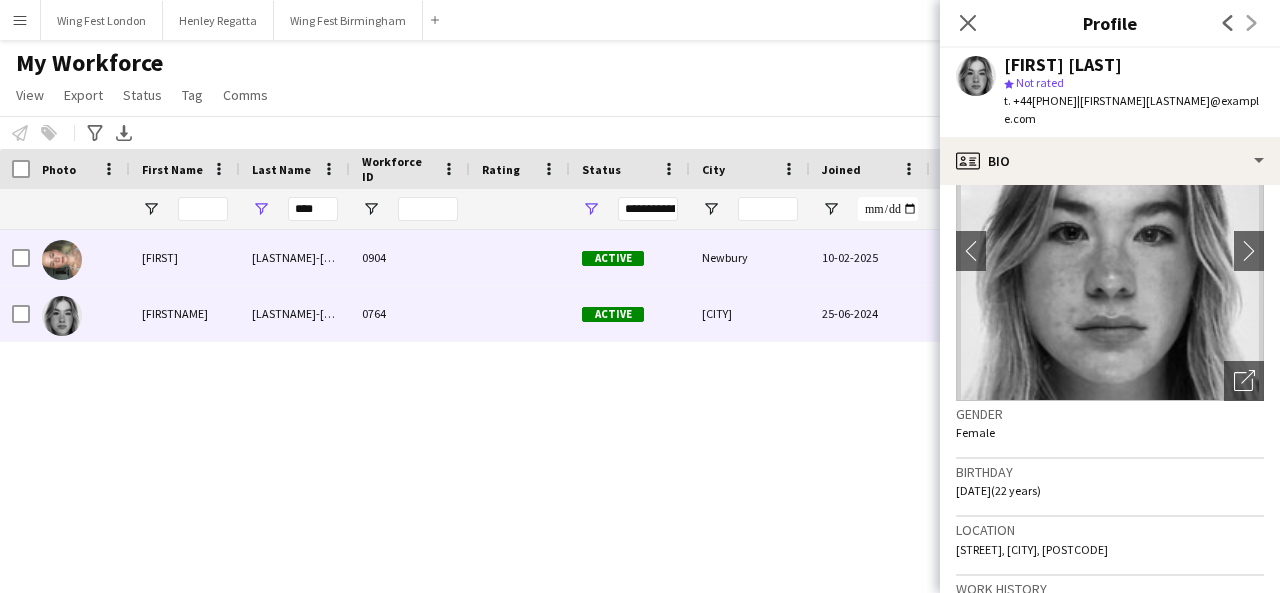 click on "0904" at bounding box center (410, 257) 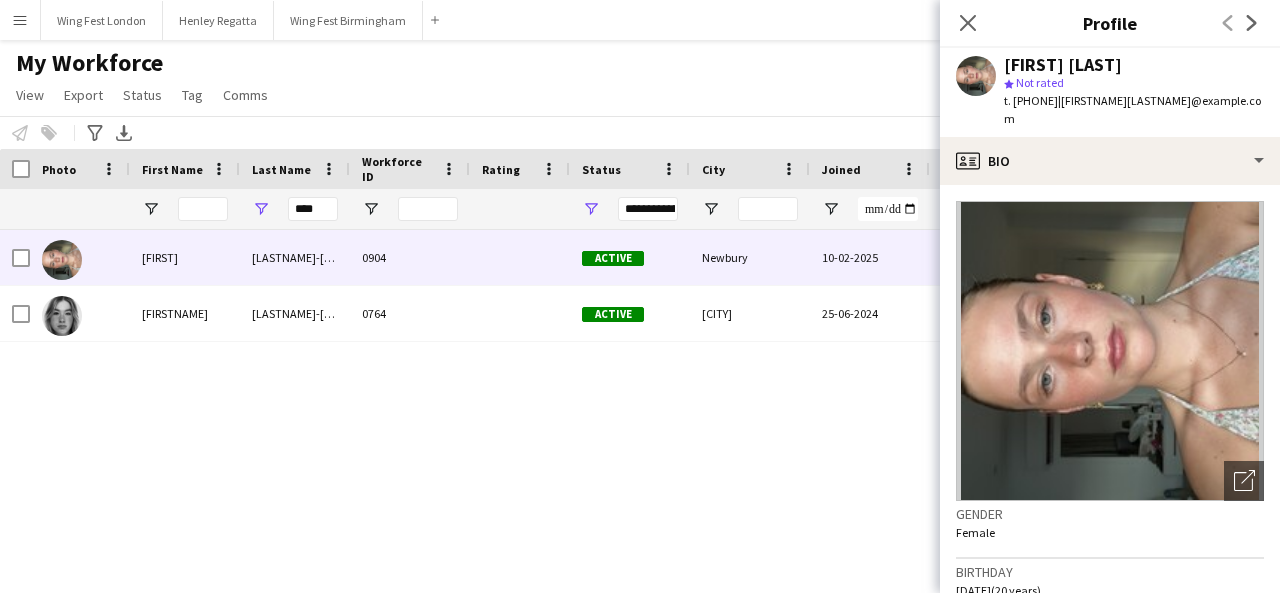 scroll, scrollTop: 100, scrollLeft: 0, axis: vertical 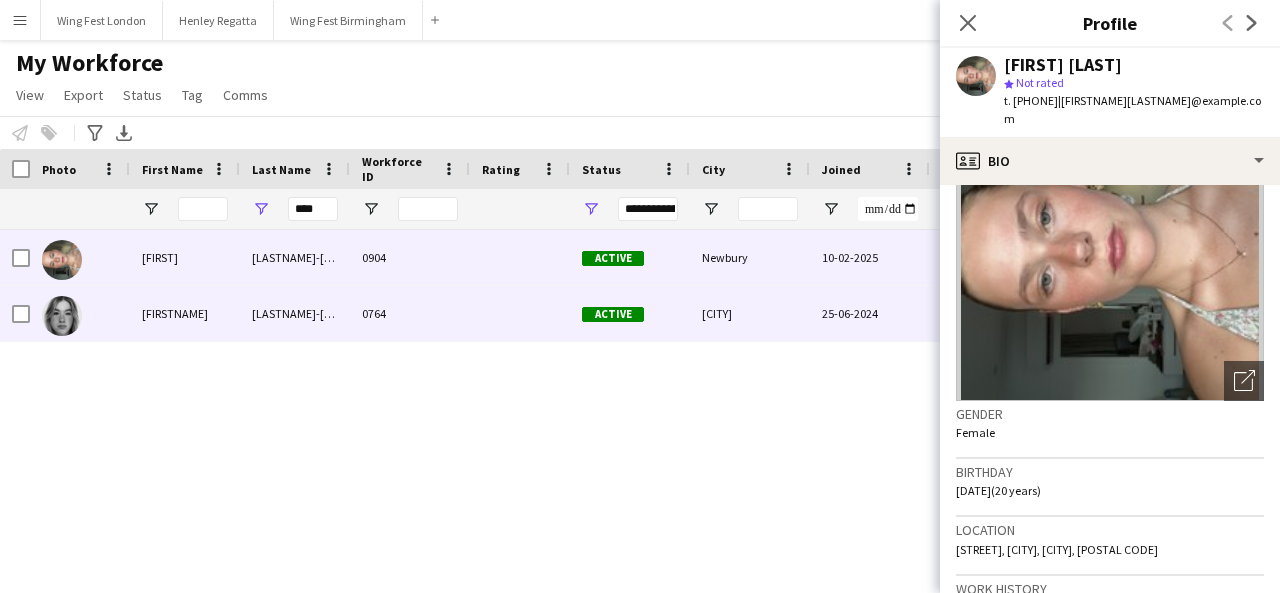 click on "[LASTNAME]-[LASTNAME]" at bounding box center [295, 313] 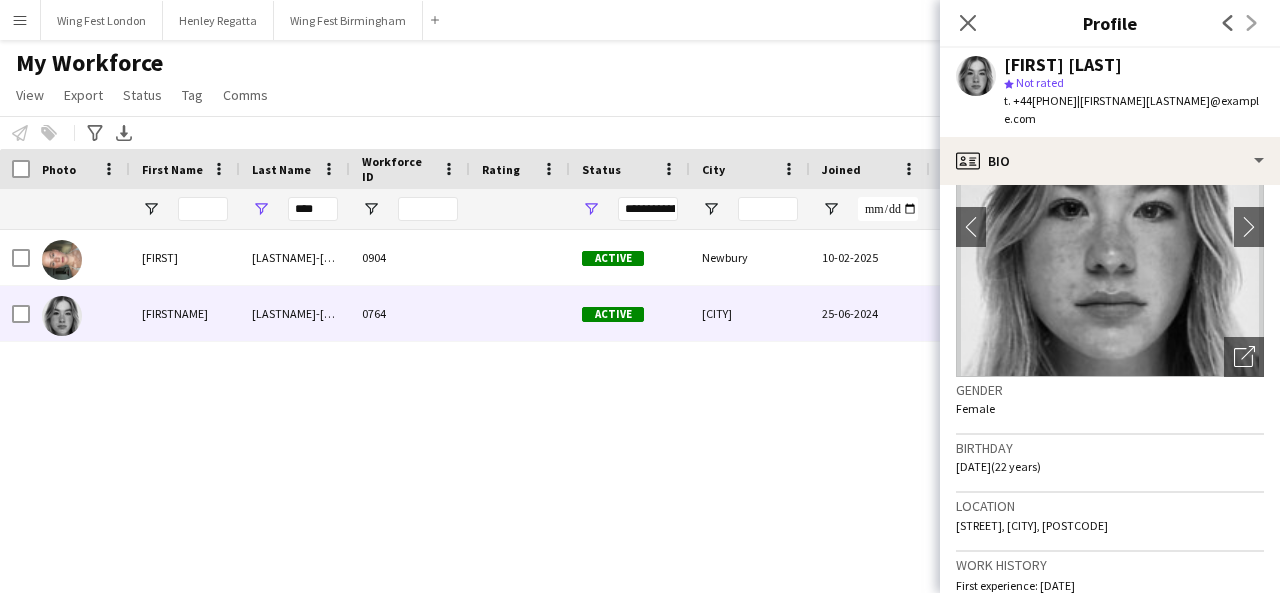scroll, scrollTop: 100, scrollLeft: 0, axis: vertical 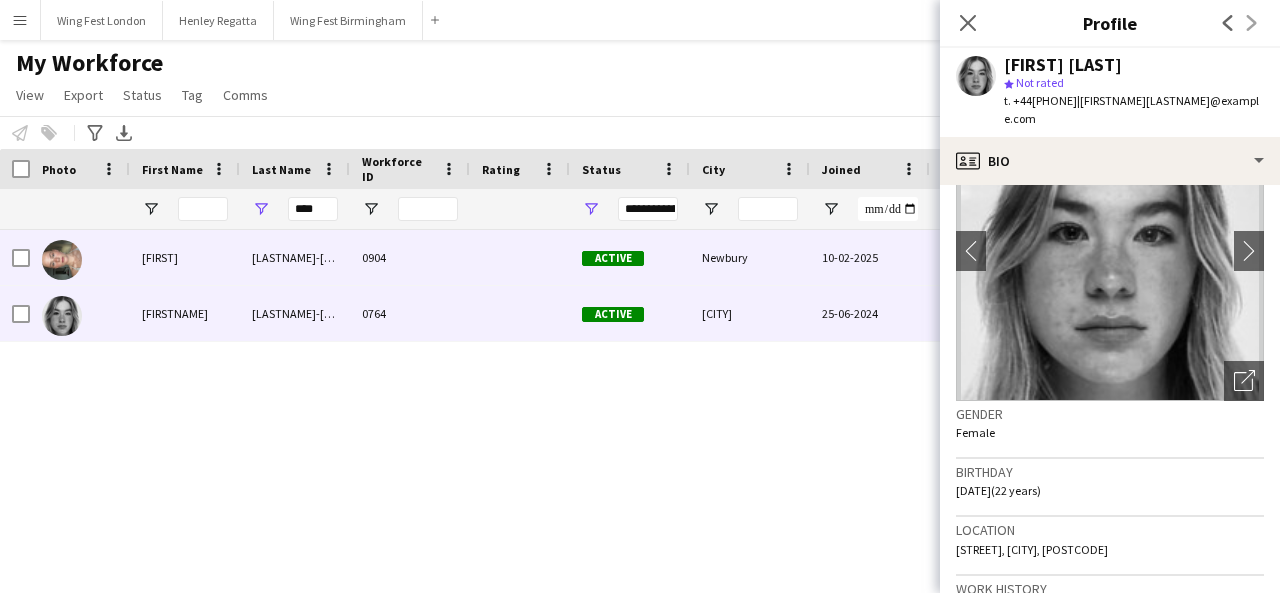 click on "[FIRST]" at bounding box center [185, 257] 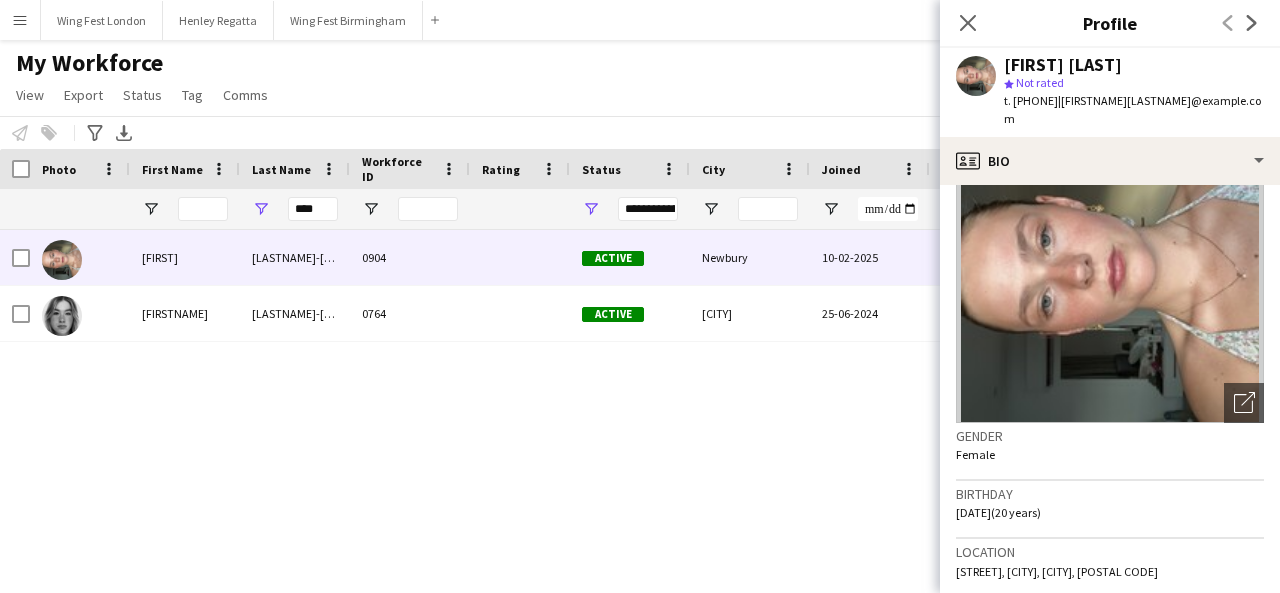 scroll, scrollTop: 100, scrollLeft: 0, axis: vertical 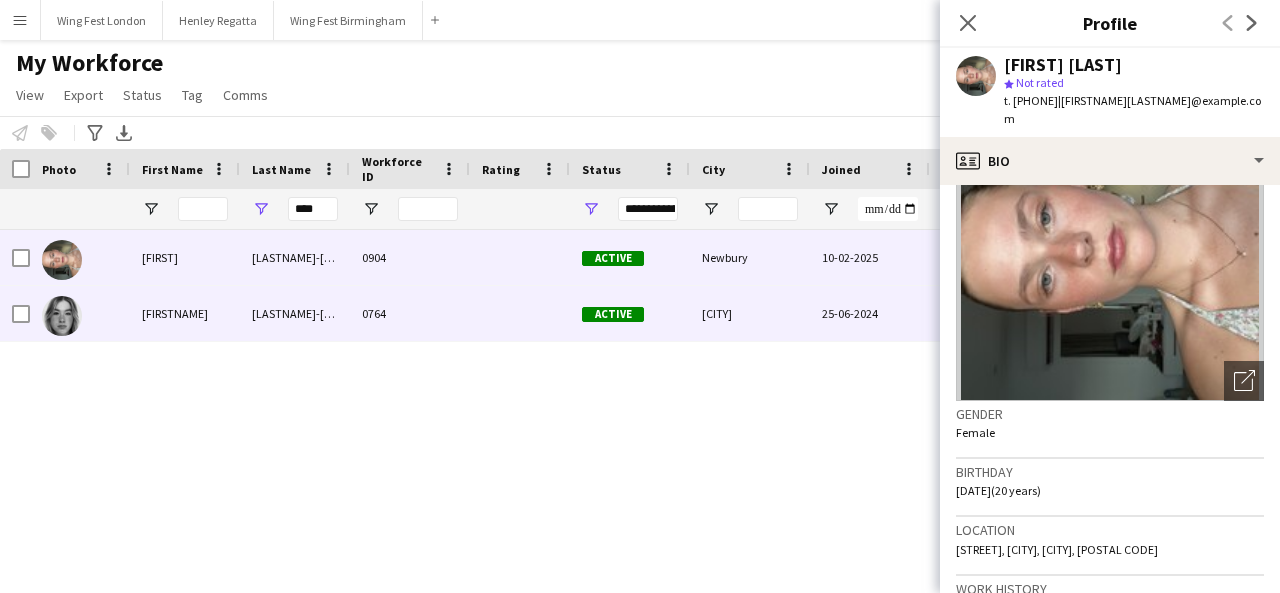 click on "[LASTNAME]-[LASTNAME]" at bounding box center (295, 313) 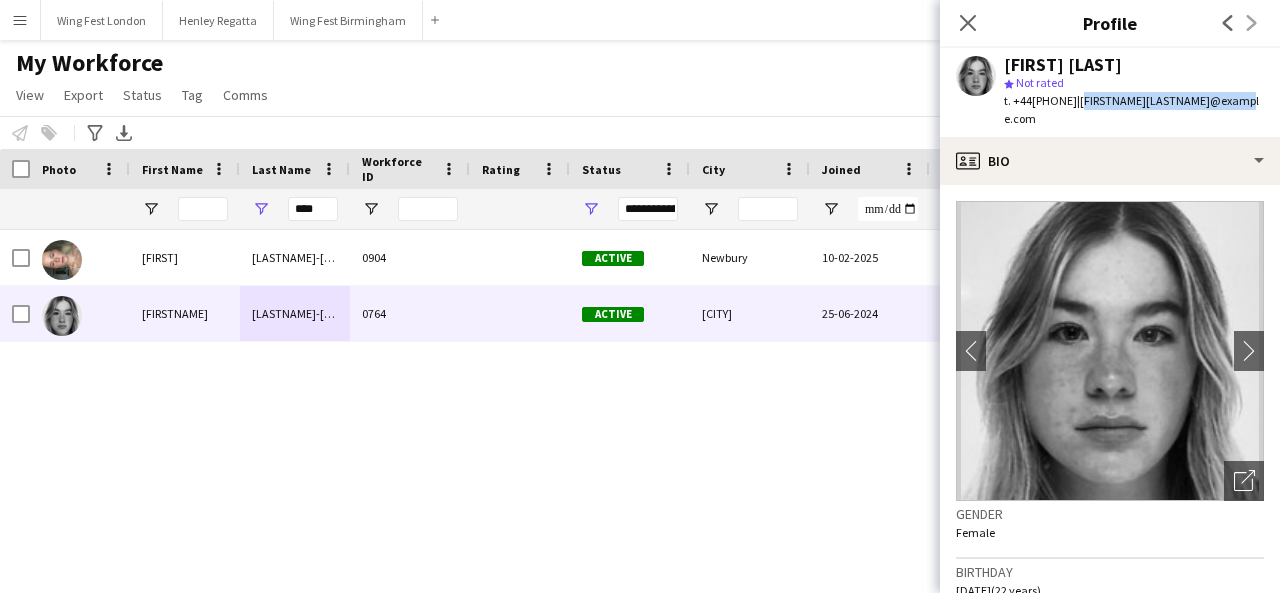 drag, startPoint x: 1263, startPoint y: 112, endPoint x: 1099, endPoint y: 105, distance: 164.14932 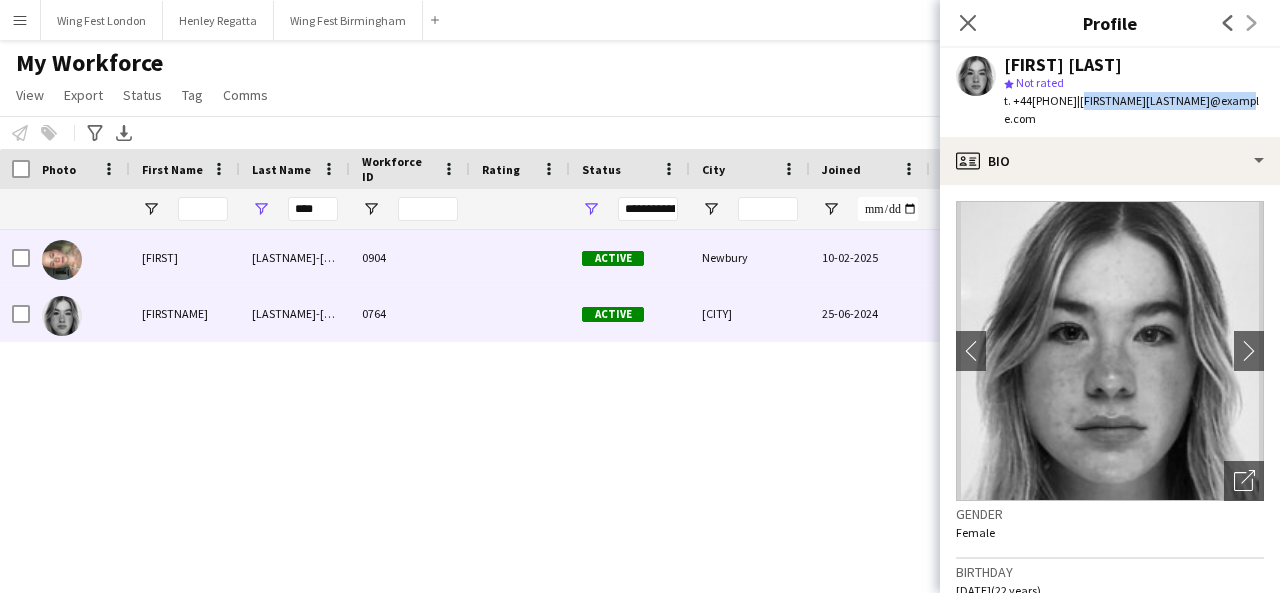 click at bounding box center (520, 257) 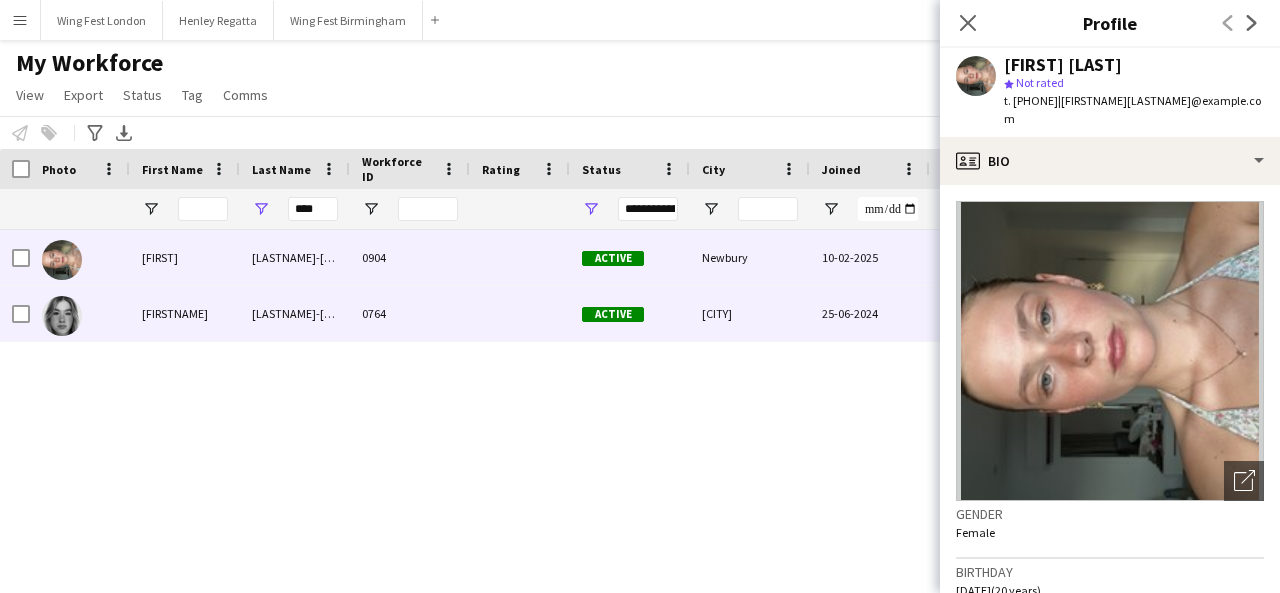 click on "0764" at bounding box center [410, 313] 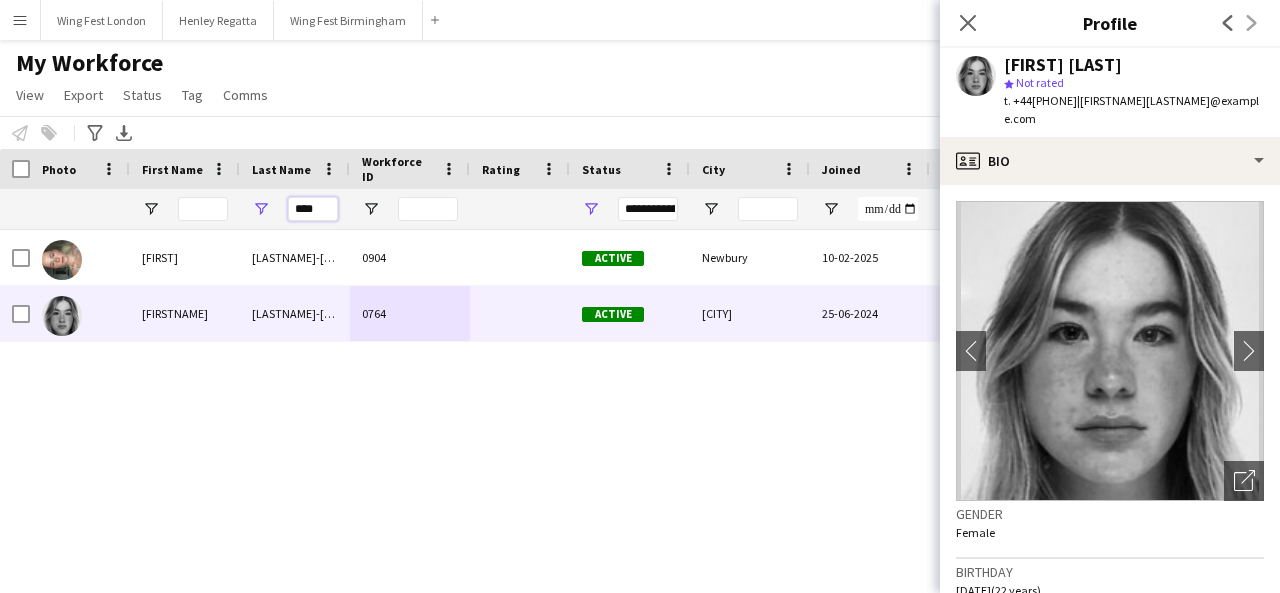 click on "****" at bounding box center (313, 209) 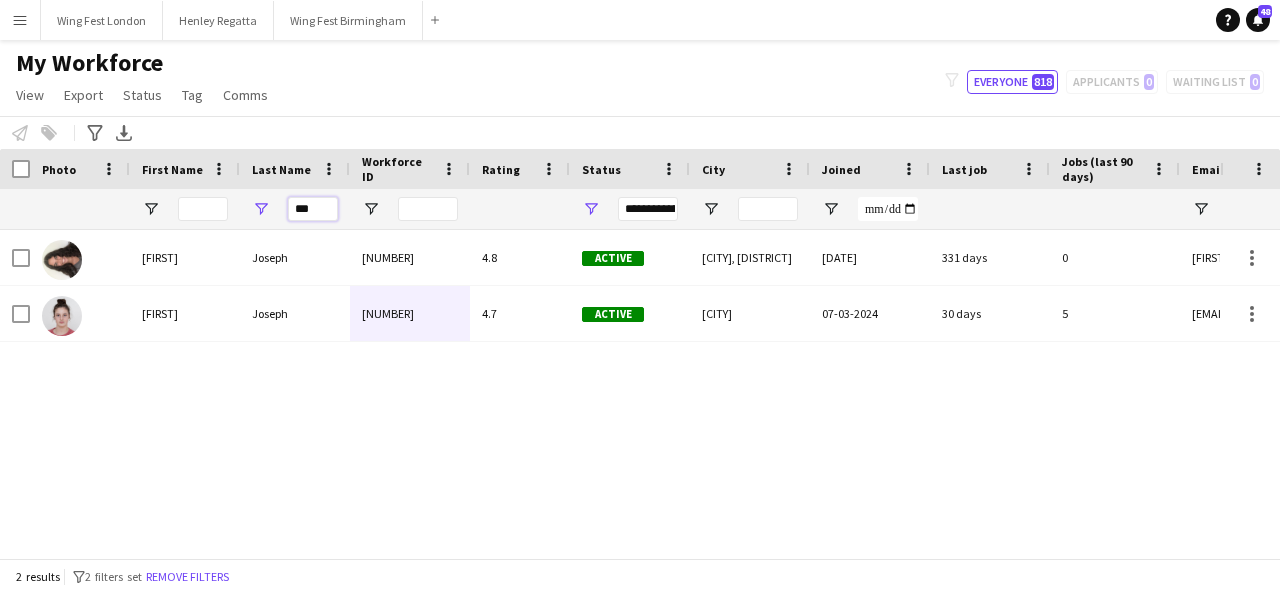 click on "***" at bounding box center (313, 209) 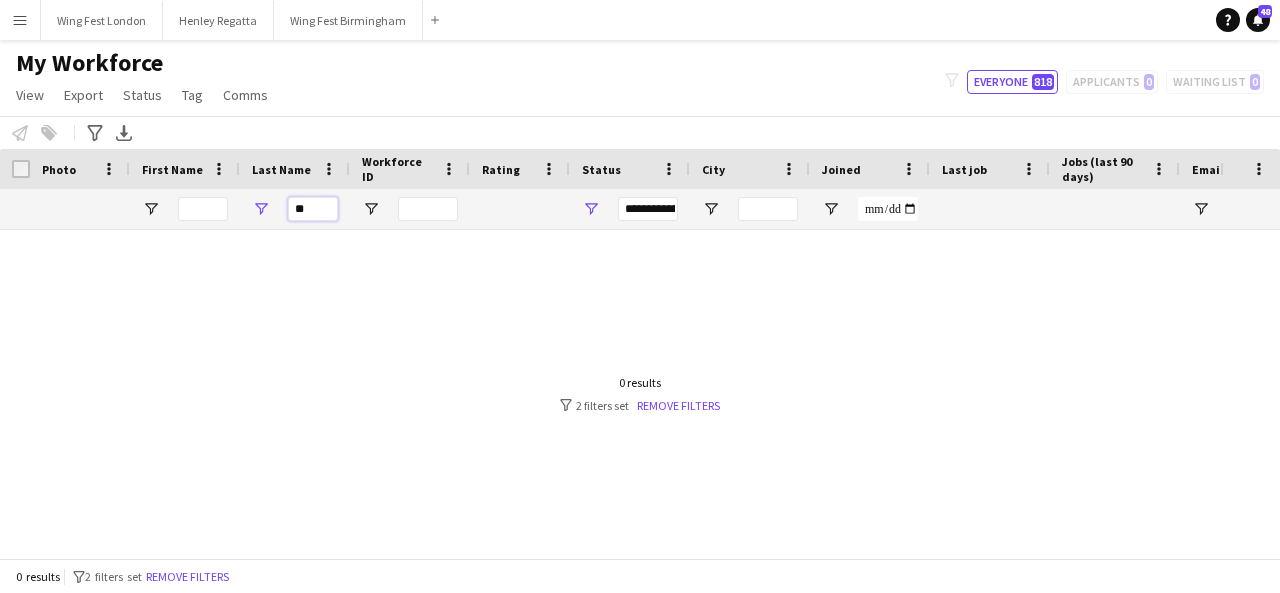 type on "*" 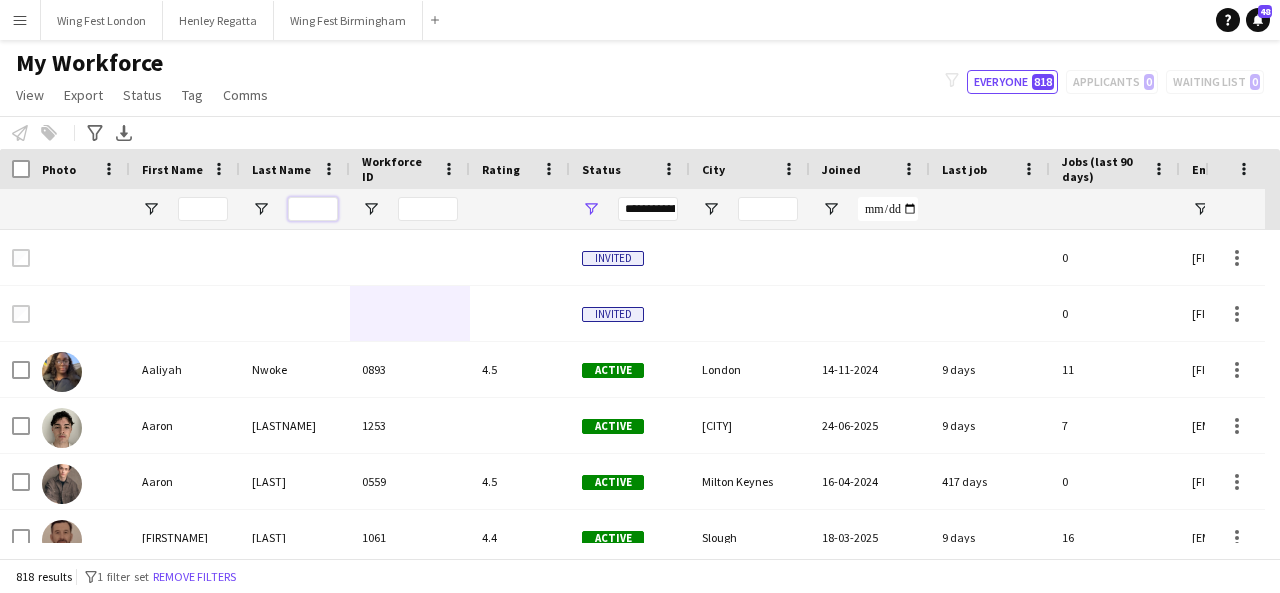 click at bounding box center (313, 209) 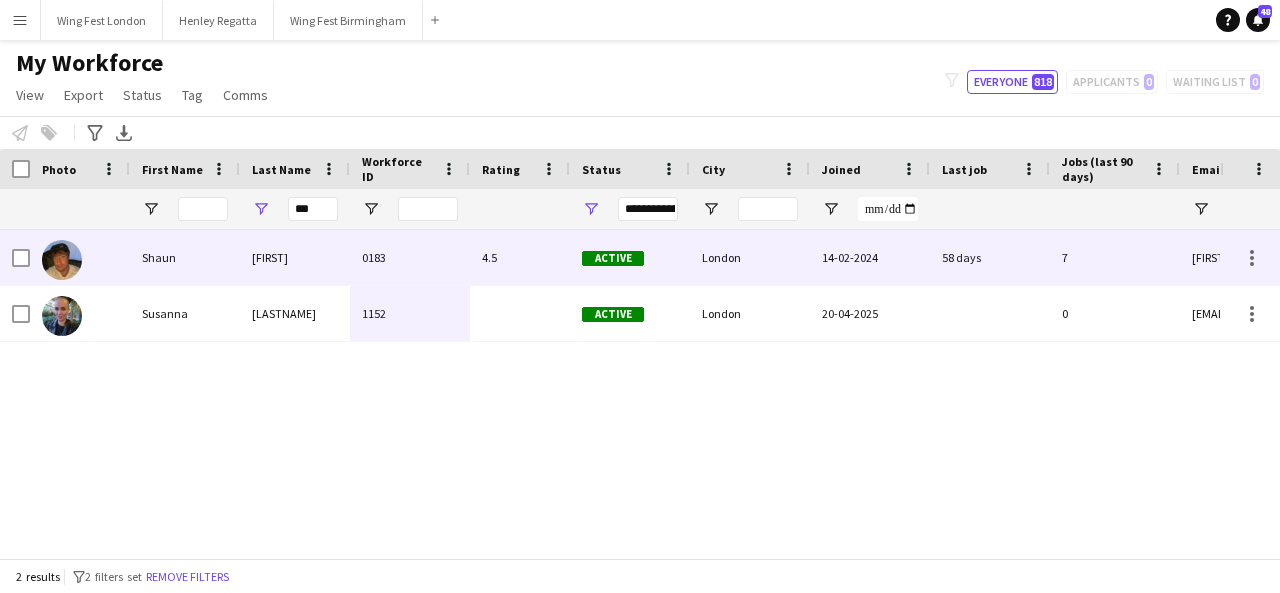 click on "[FIRST]" at bounding box center [295, 257] 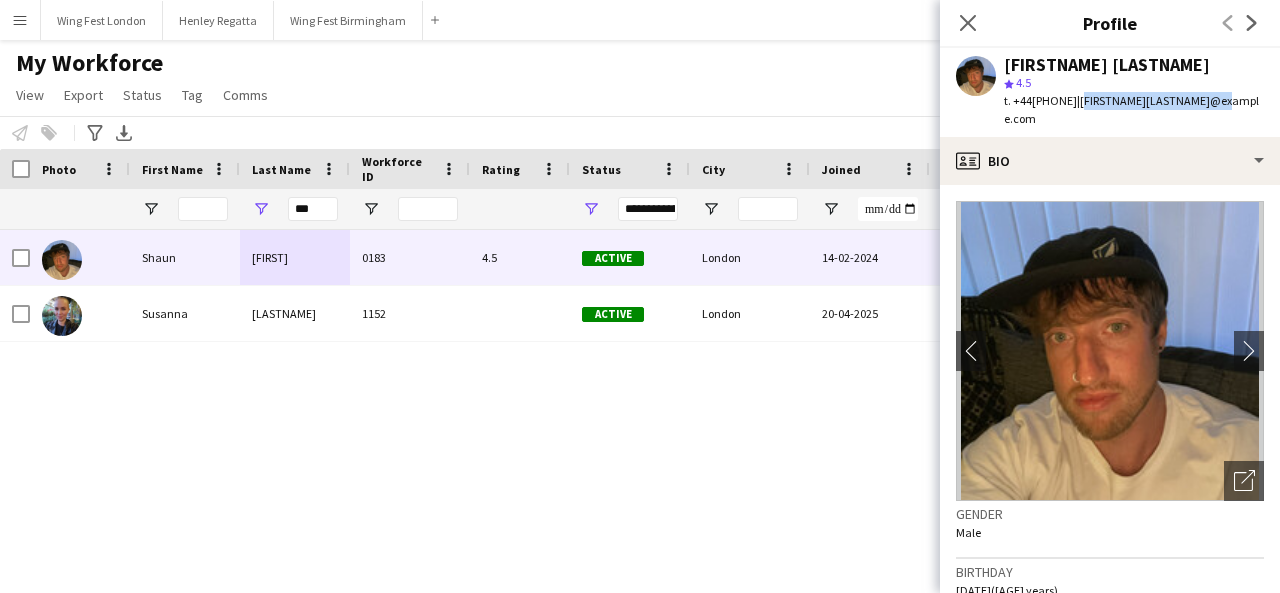 drag, startPoint x: 1243, startPoint y: 105, endPoint x: 1100, endPoint y: 107, distance: 143.01399 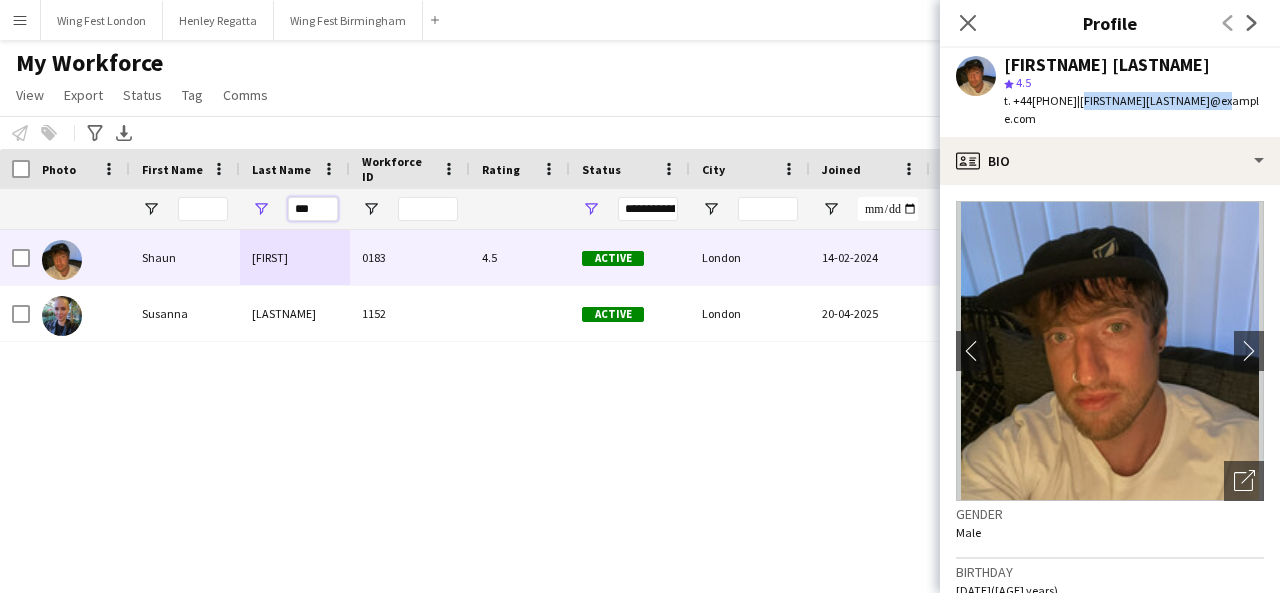click on "***" at bounding box center (313, 209) 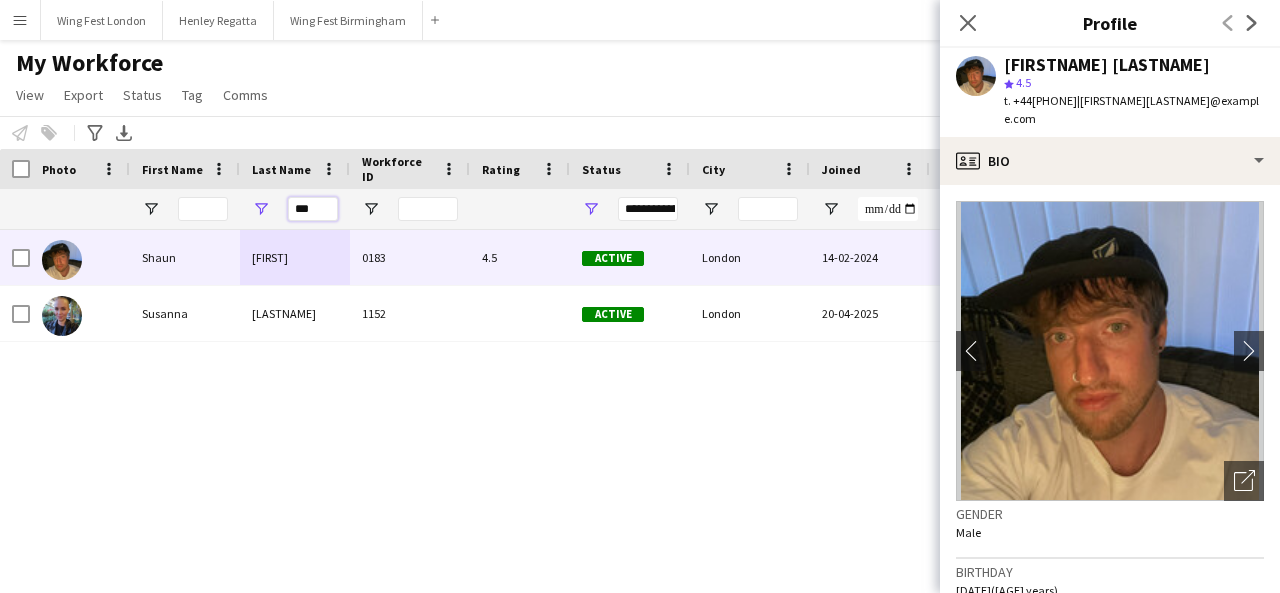 click on "***" at bounding box center [313, 209] 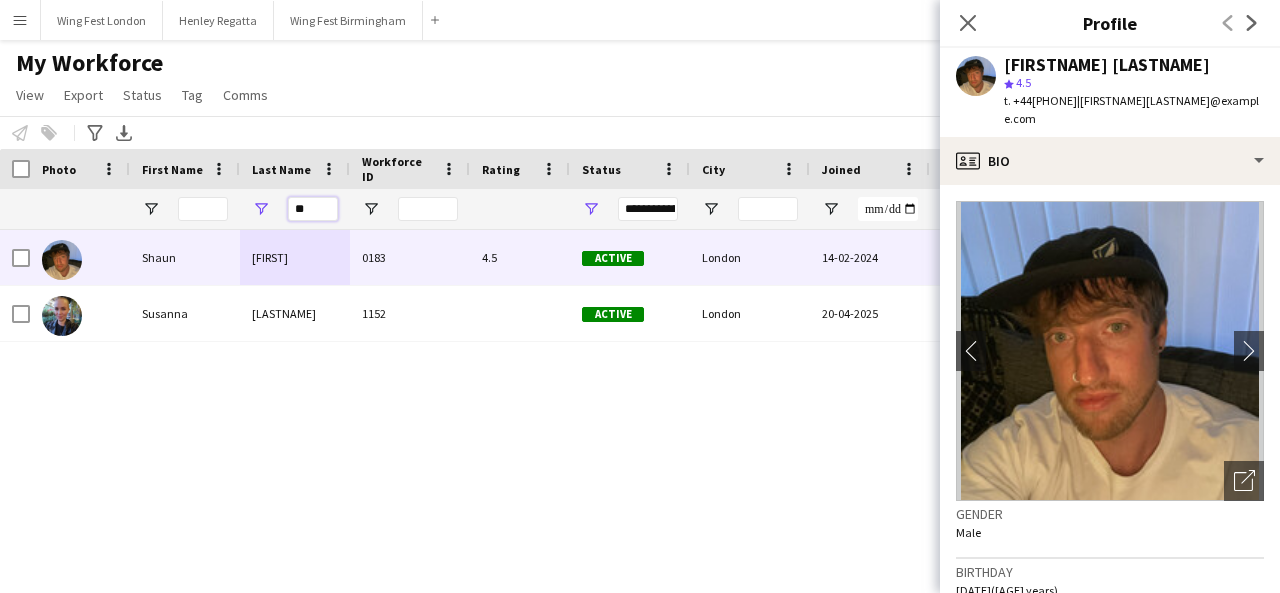 type on "*" 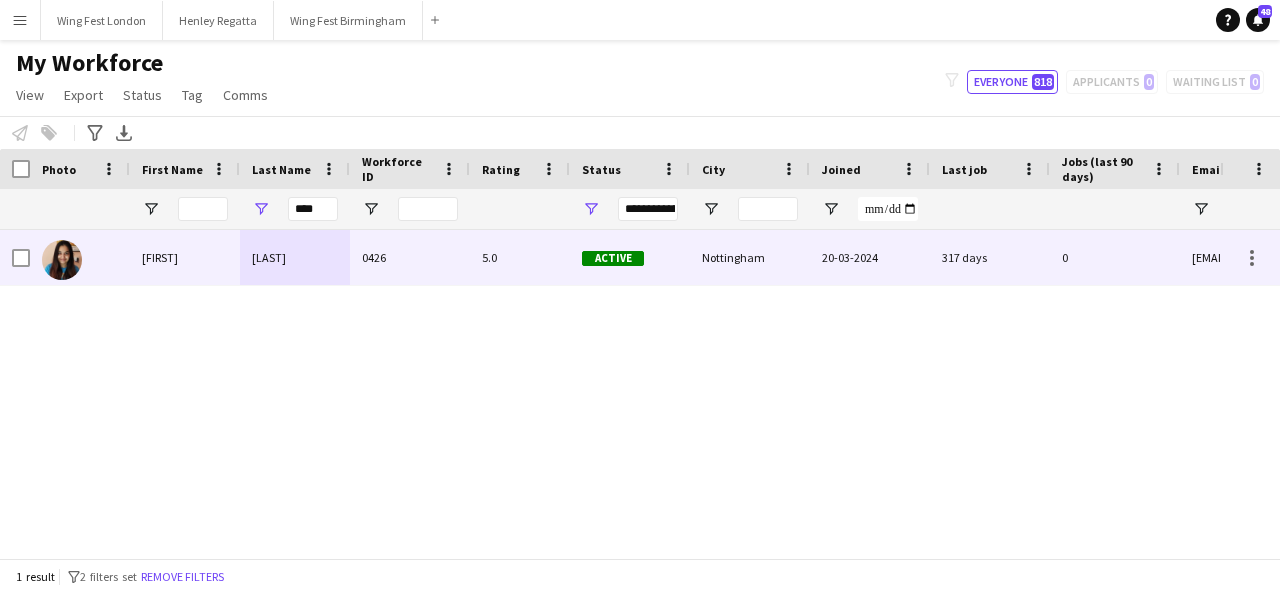 click on "[LAST]" at bounding box center [295, 257] 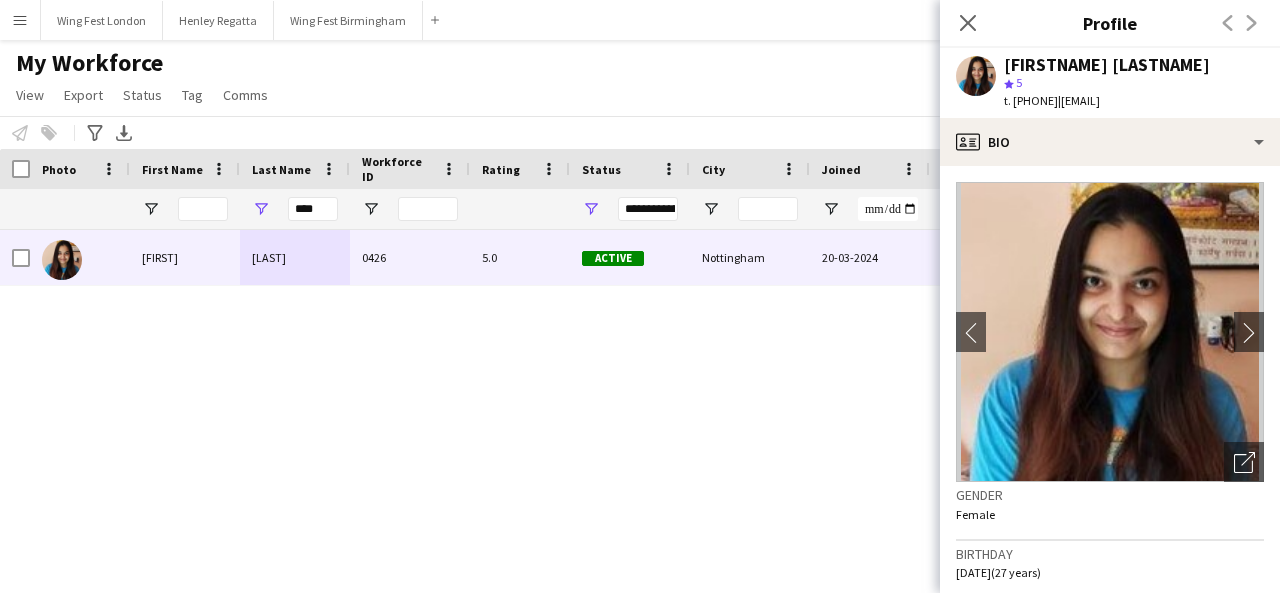 drag, startPoint x: 1108, startPoint y: 125, endPoint x: 1100, endPoint y: 103, distance: 23.409399 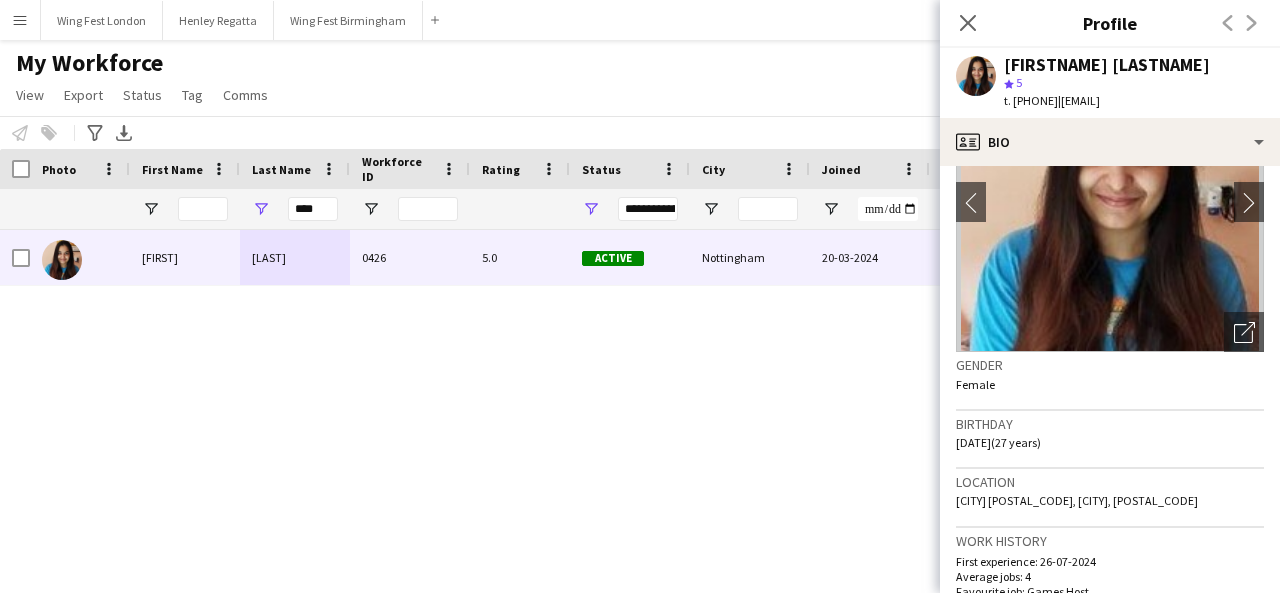 scroll, scrollTop: 200, scrollLeft: 0, axis: vertical 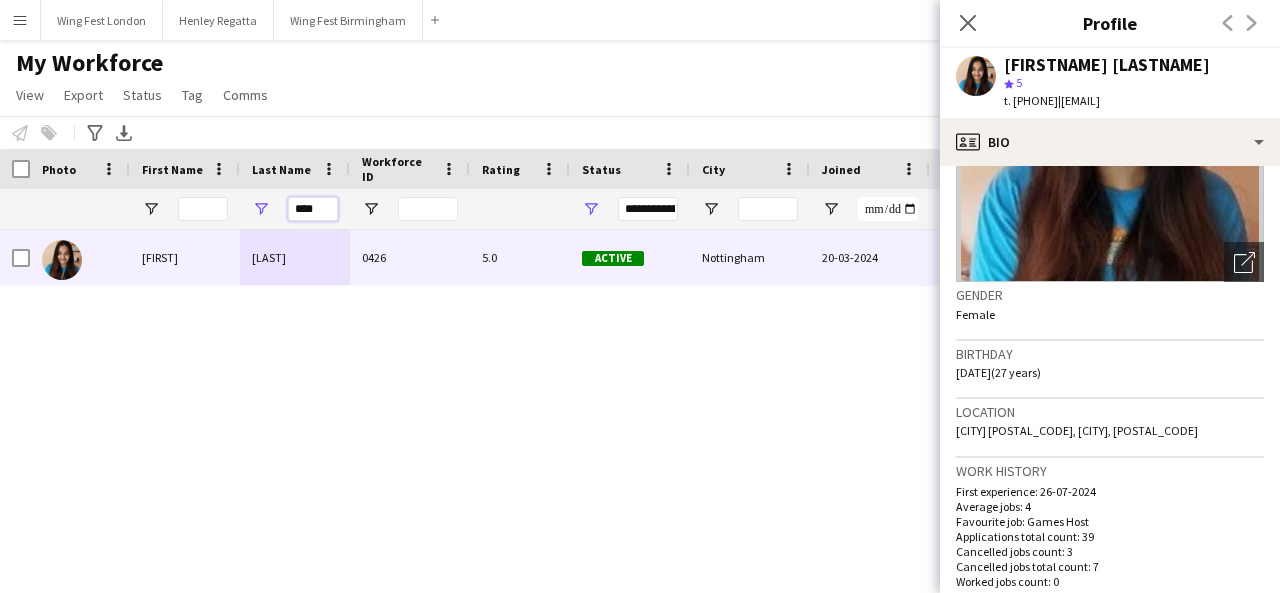 click on "****" at bounding box center (313, 209) 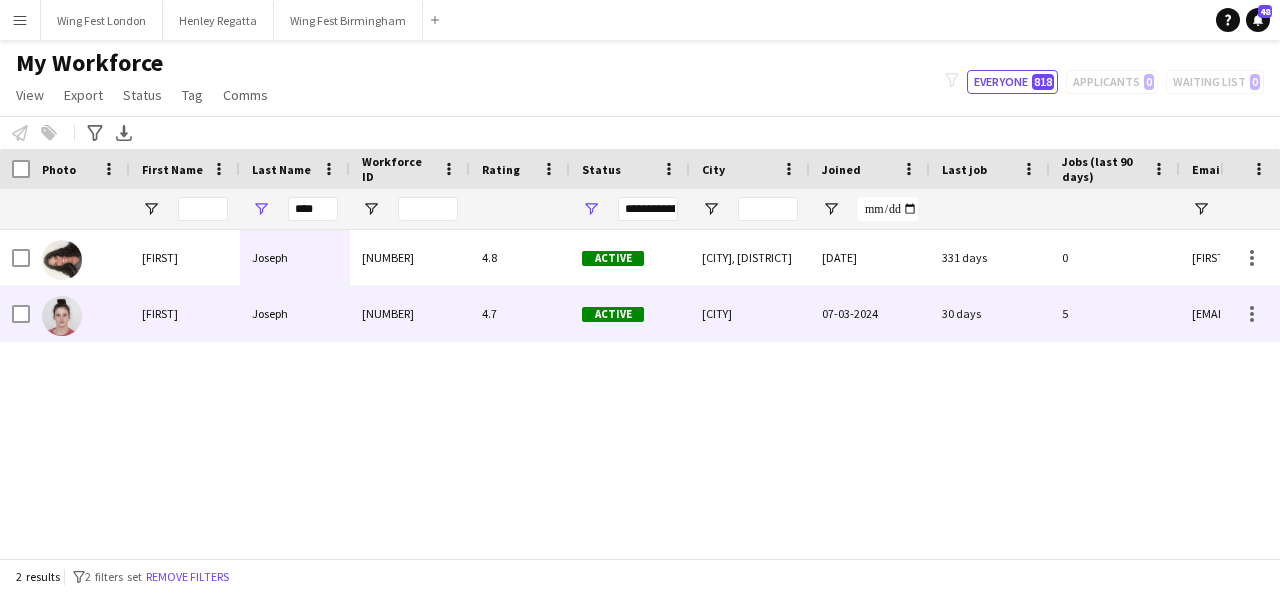 click on "Joseph" at bounding box center (295, 313) 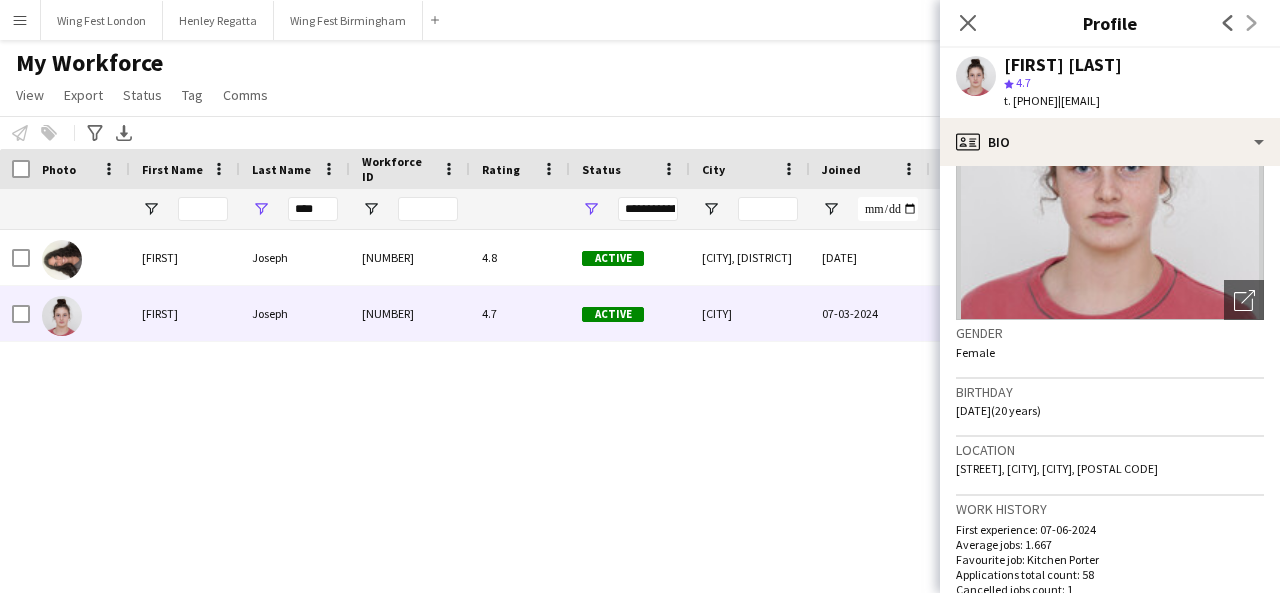 scroll, scrollTop: 200, scrollLeft: 0, axis: vertical 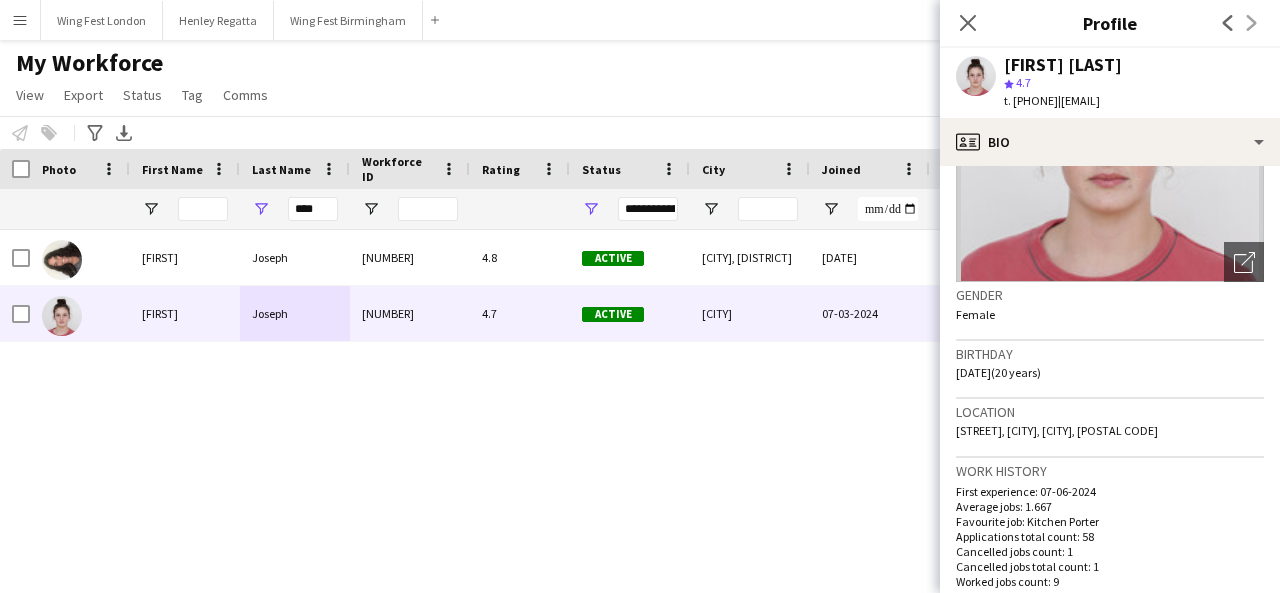 drag, startPoint x: 1258, startPoint y: 103, endPoint x: 1098, endPoint y: 111, distance: 160.19987 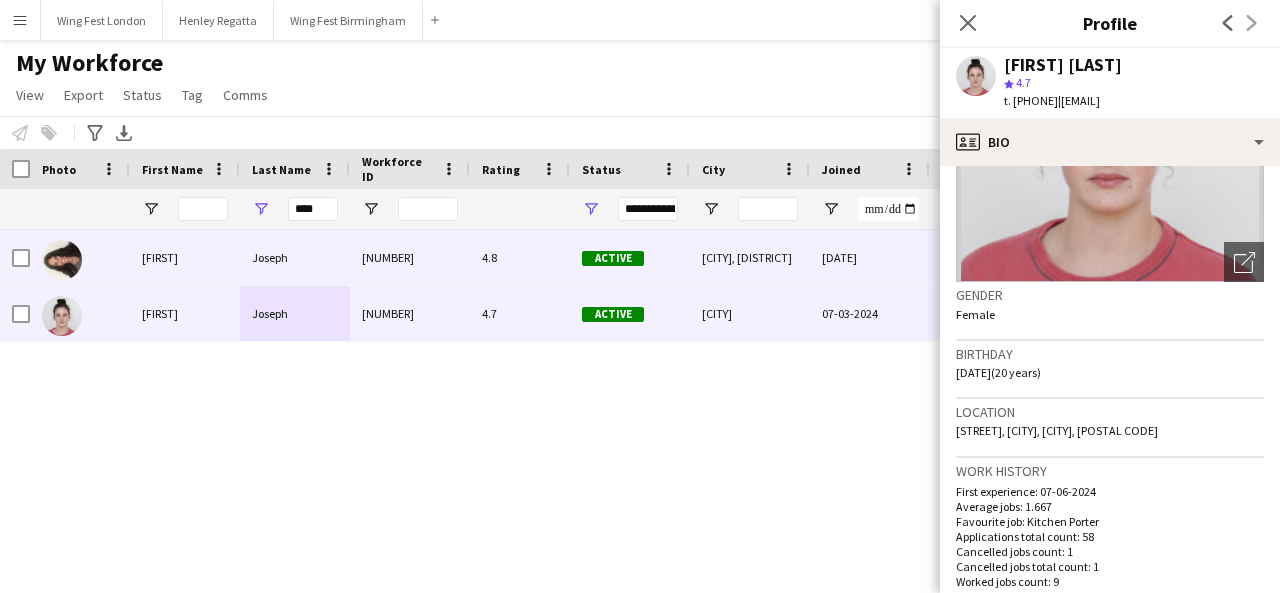 click on "[NUMBER]" at bounding box center [410, 257] 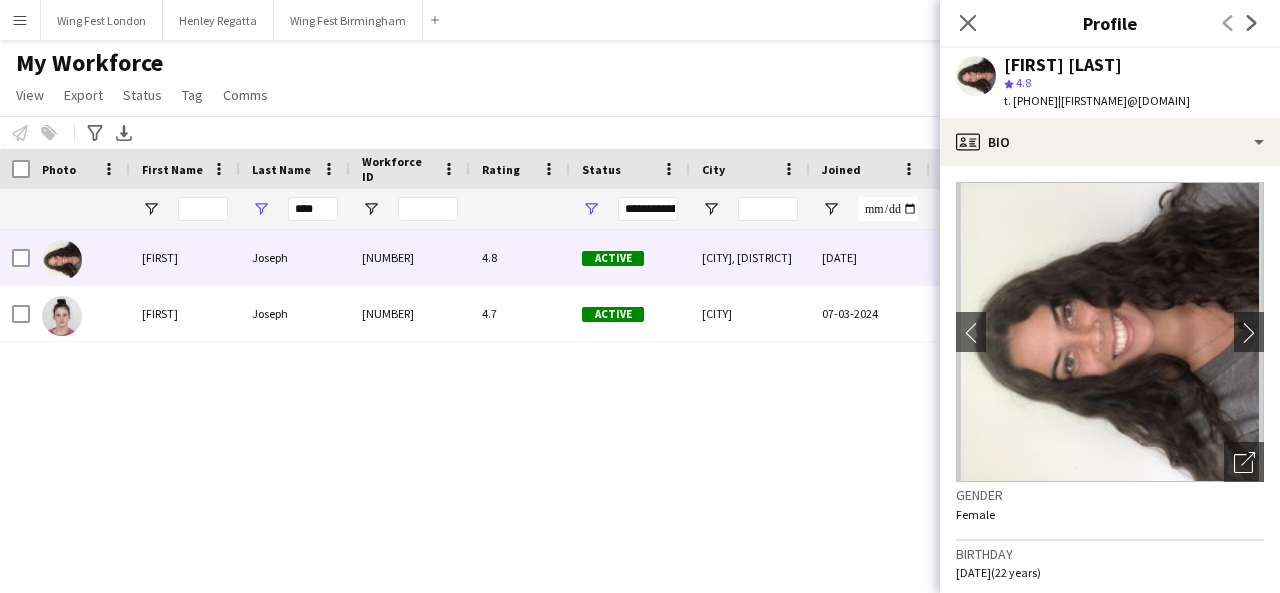 scroll, scrollTop: 100, scrollLeft: 0, axis: vertical 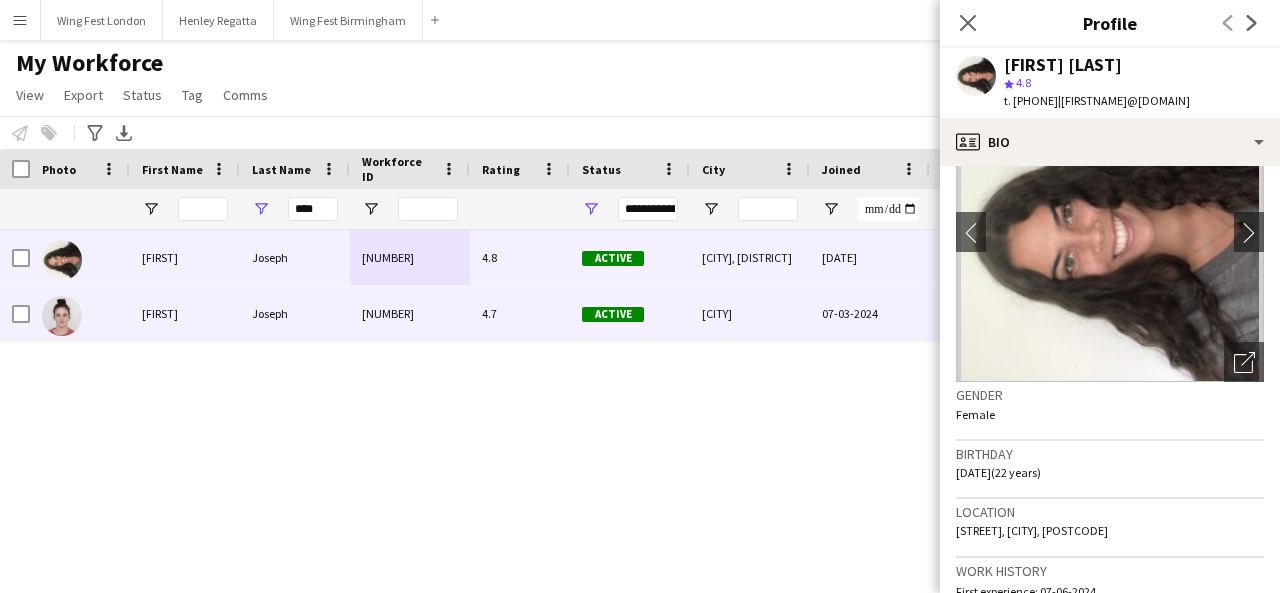 click on "Joseph" at bounding box center (295, 313) 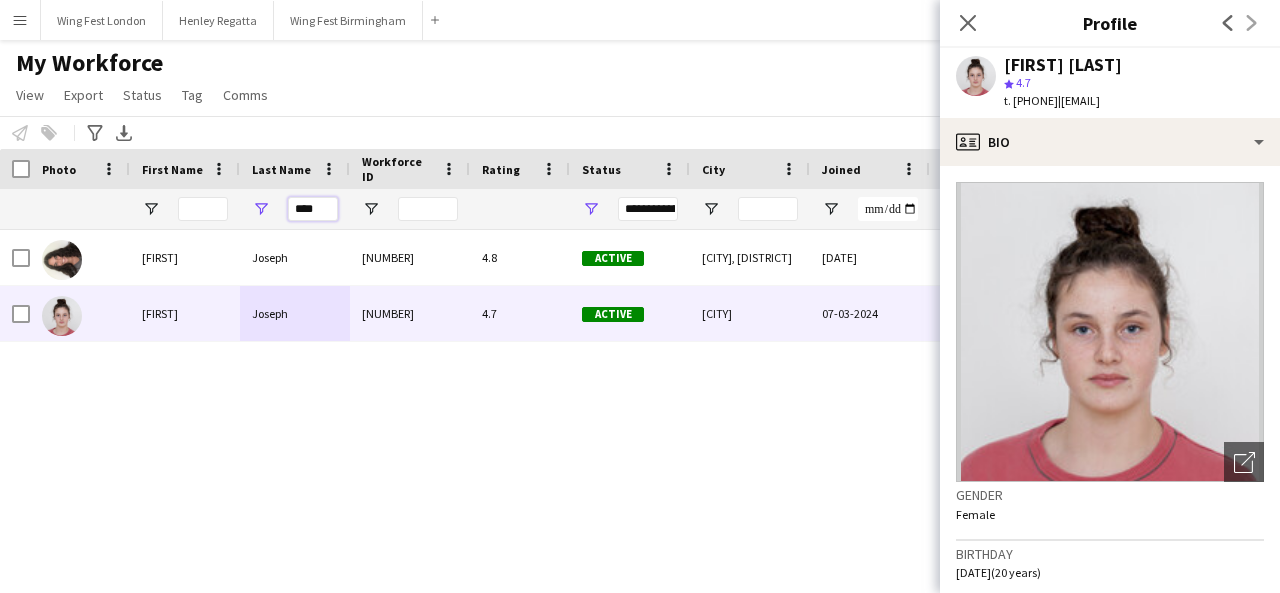 click on "****" at bounding box center (313, 209) 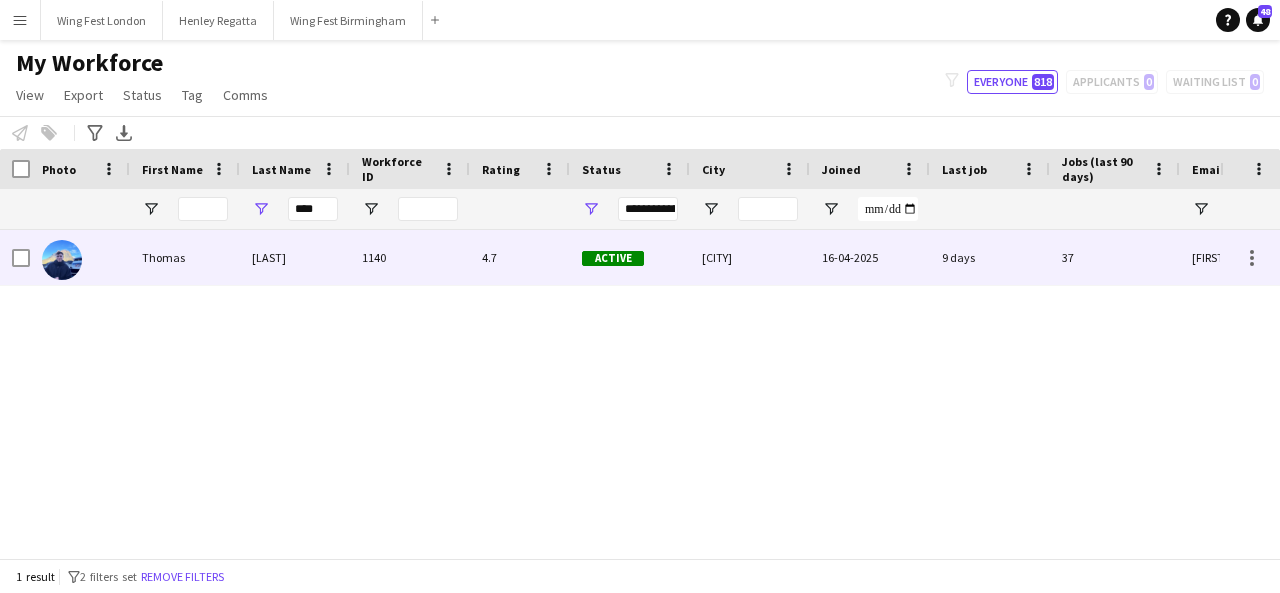 click on "[LAST]" at bounding box center [295, 257] 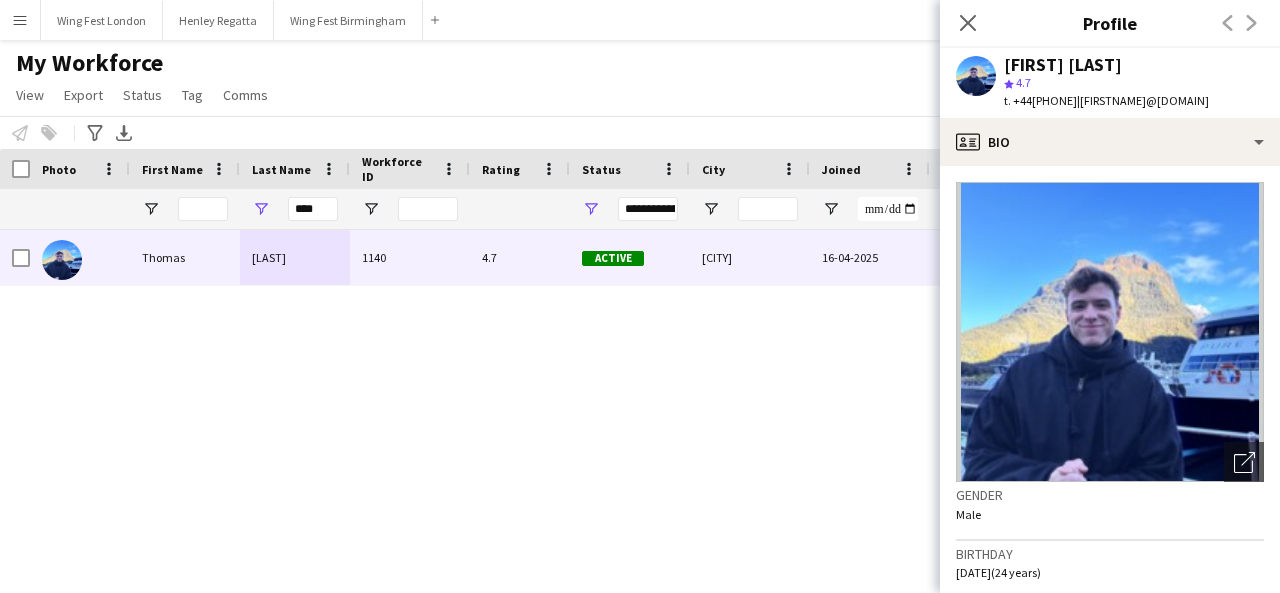 drag, startPoint x: 1254, startPoint y: 101, endPoint x: 1099, endPoint y: 105, distance: 155.0516 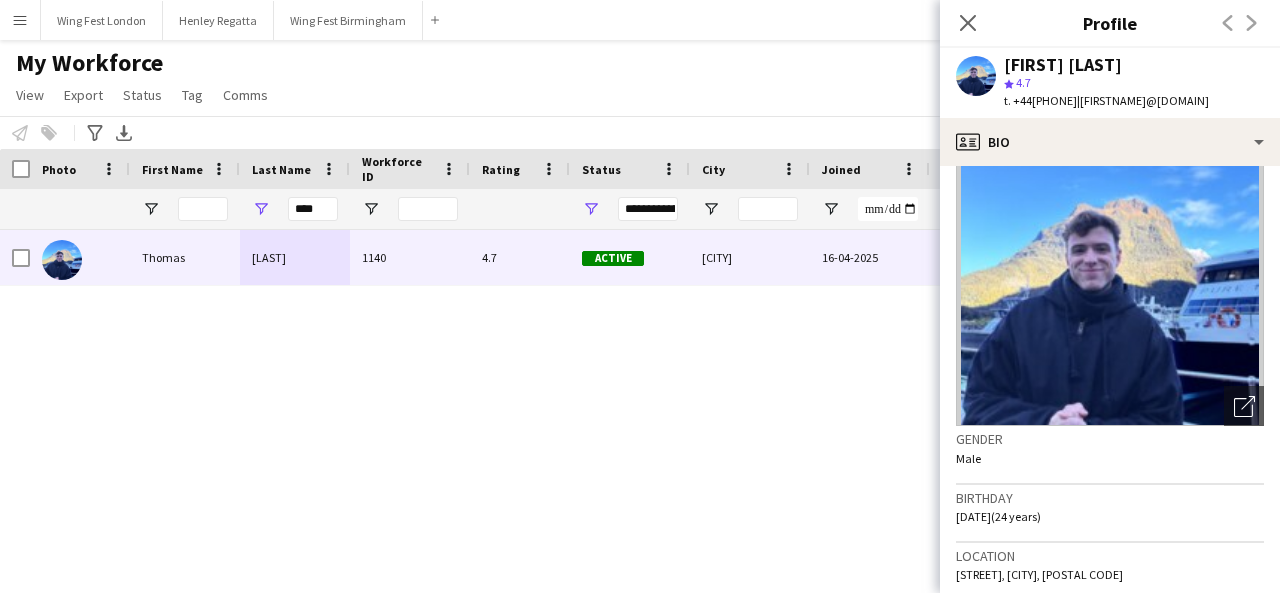 scroll, scrollTop: 100, scrollLeft: 0, axis: vertical 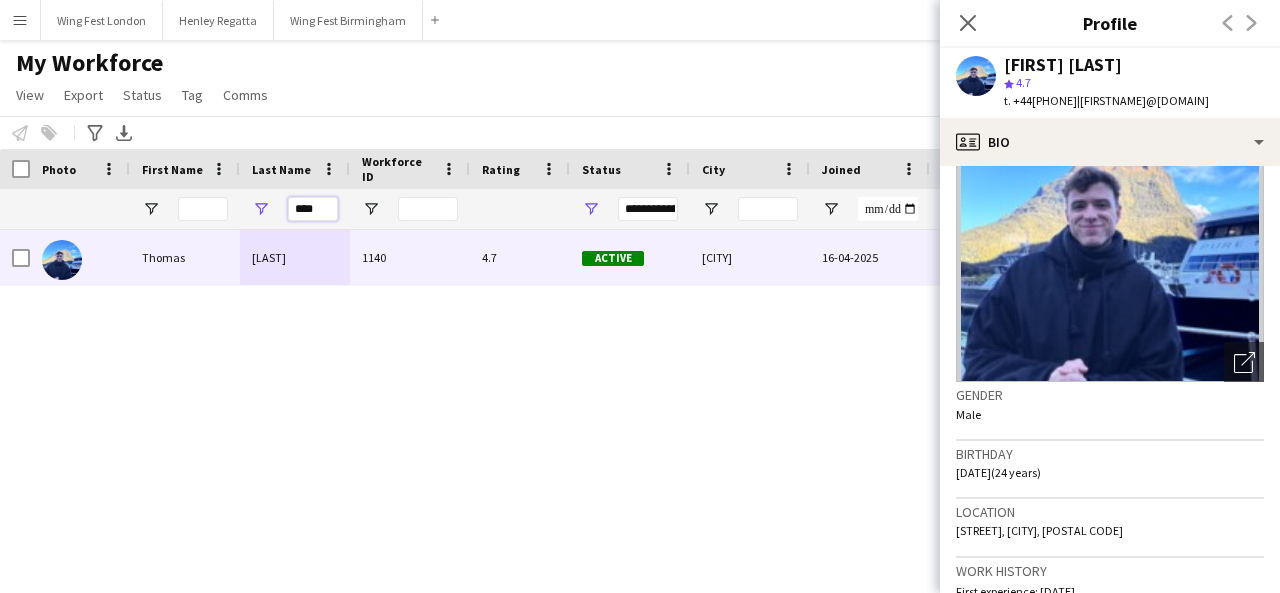 click on "****" at bounding box center [313, 209] 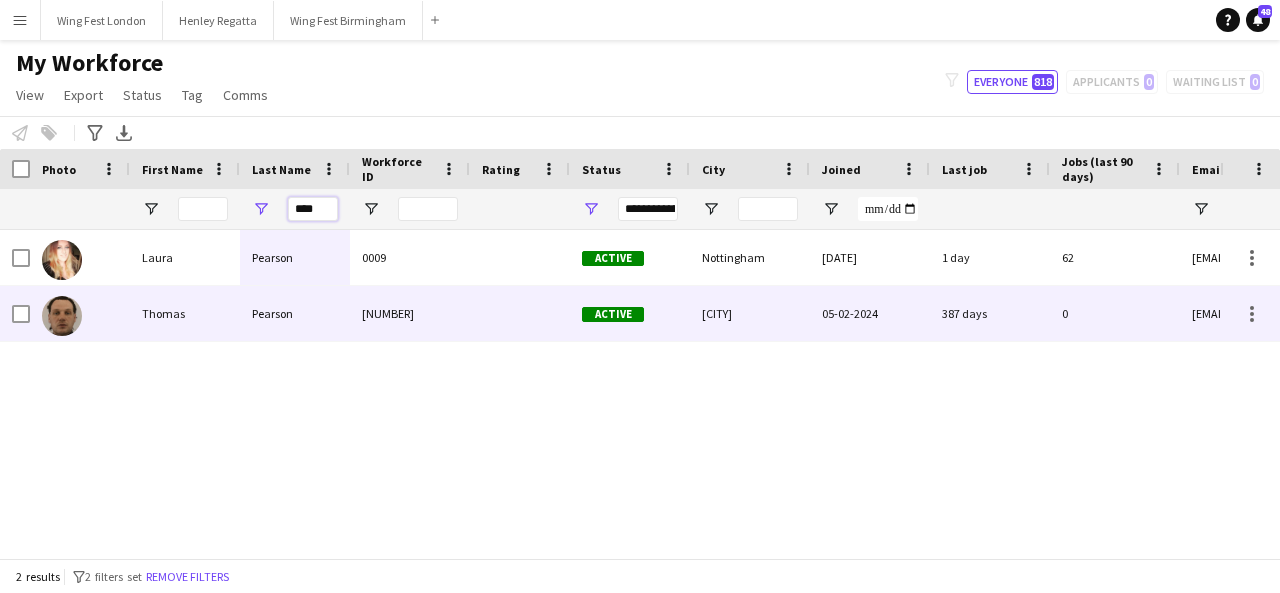 type on "****" 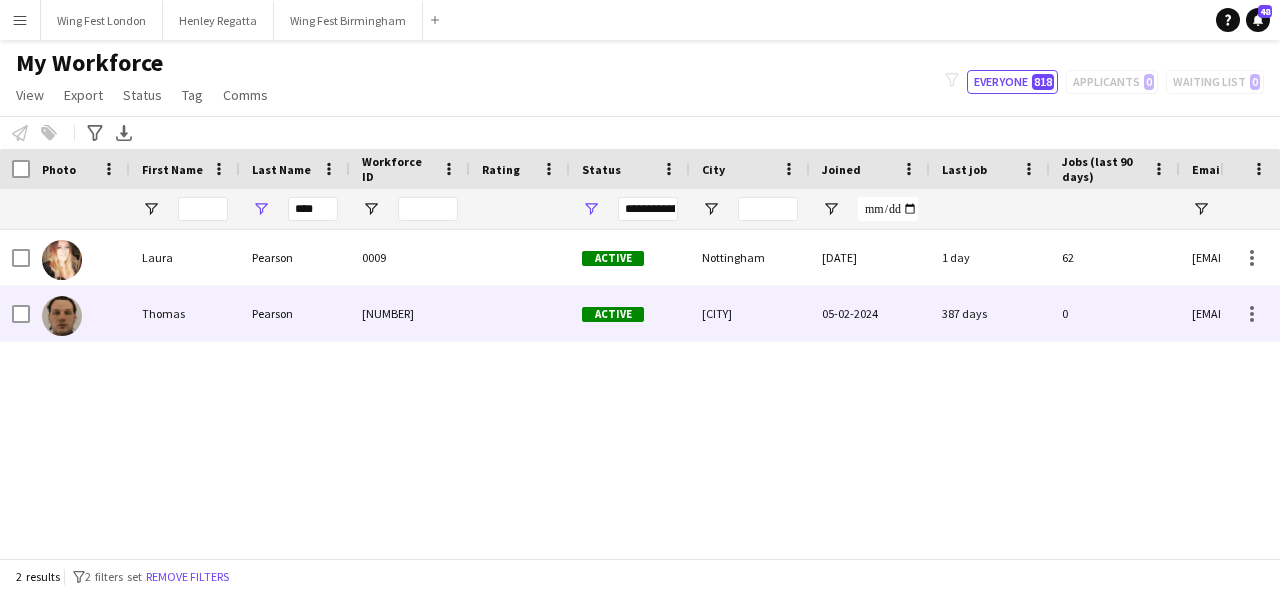 click on "Pearson" at bounding box center (295, 313) 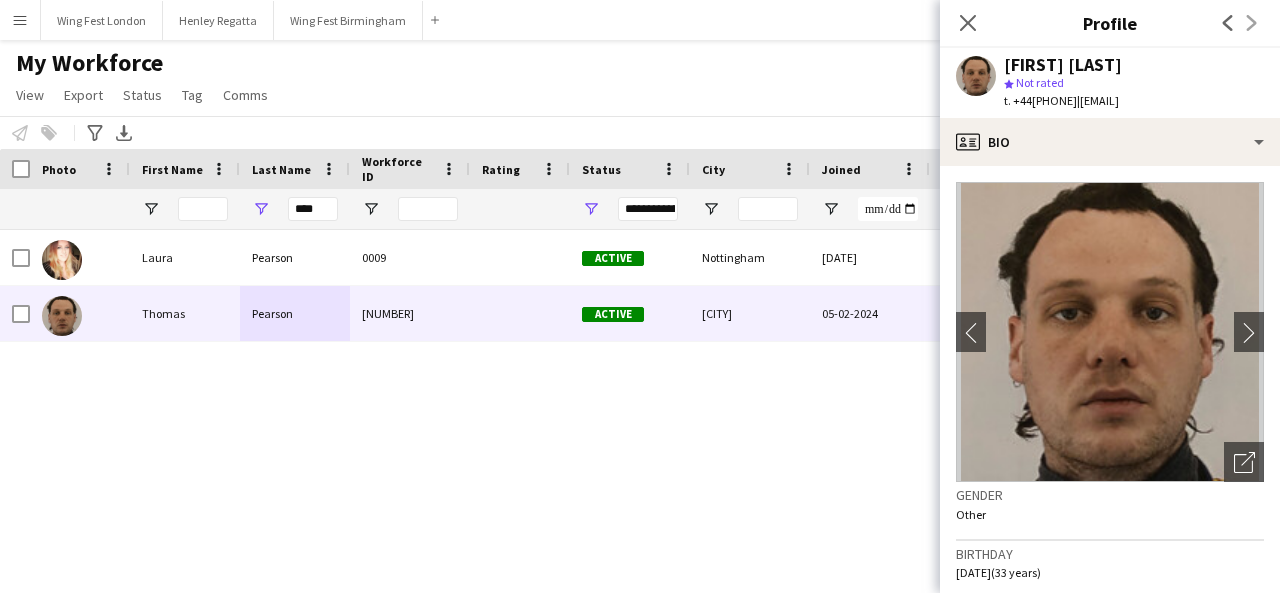 click on "star
Not rated" 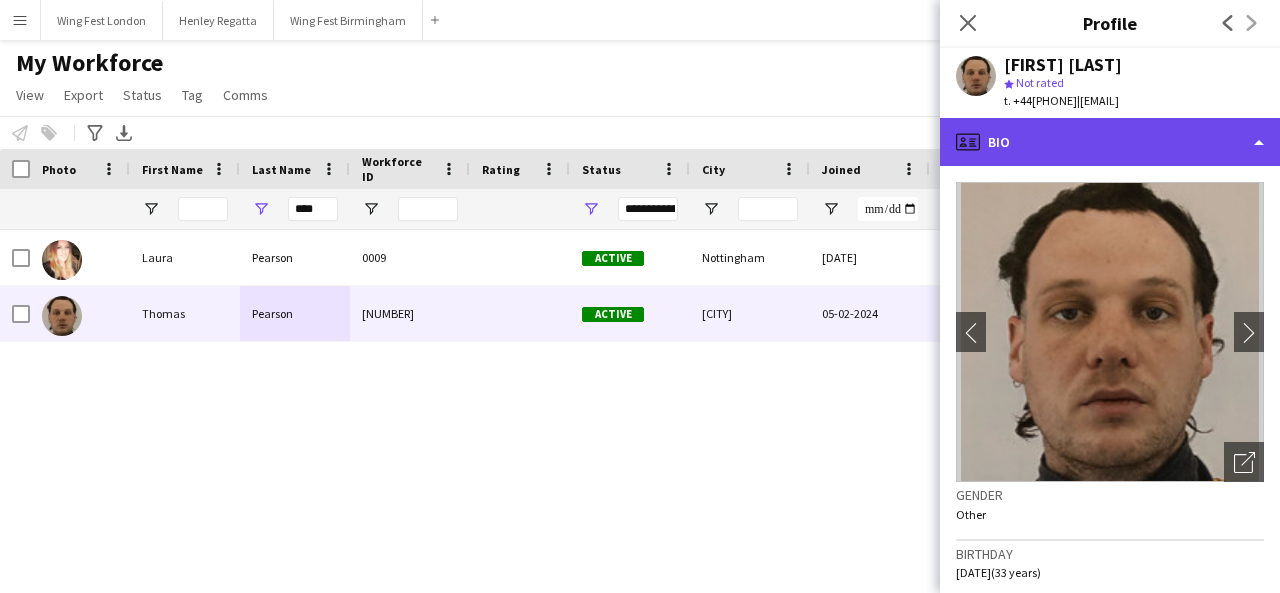 click on "profile
Bio" 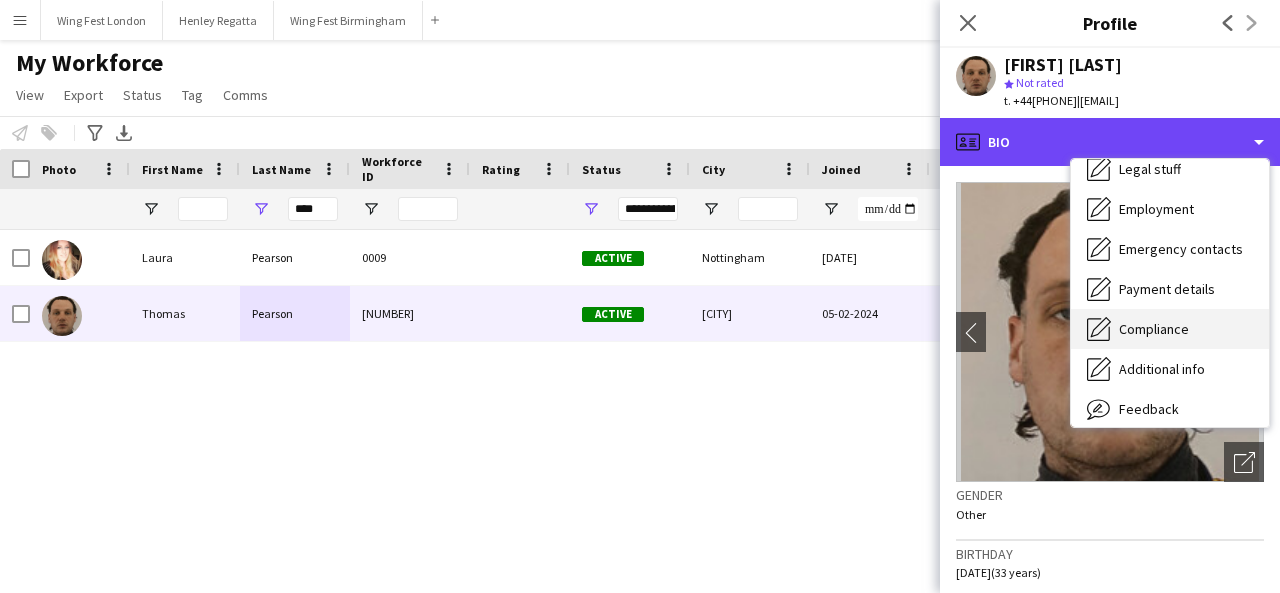 scroll, scrollTop: 148, scrollLeft: 0, axis: vertical 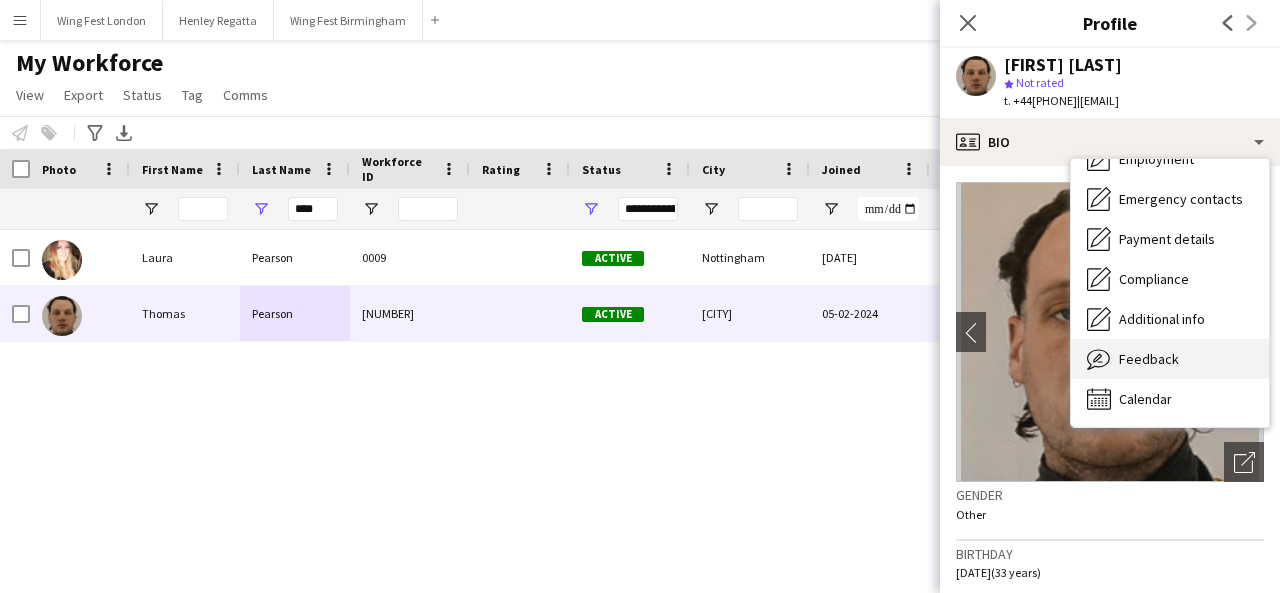 click on "Feedback
Feedback" at bounding box center [1170, 359] 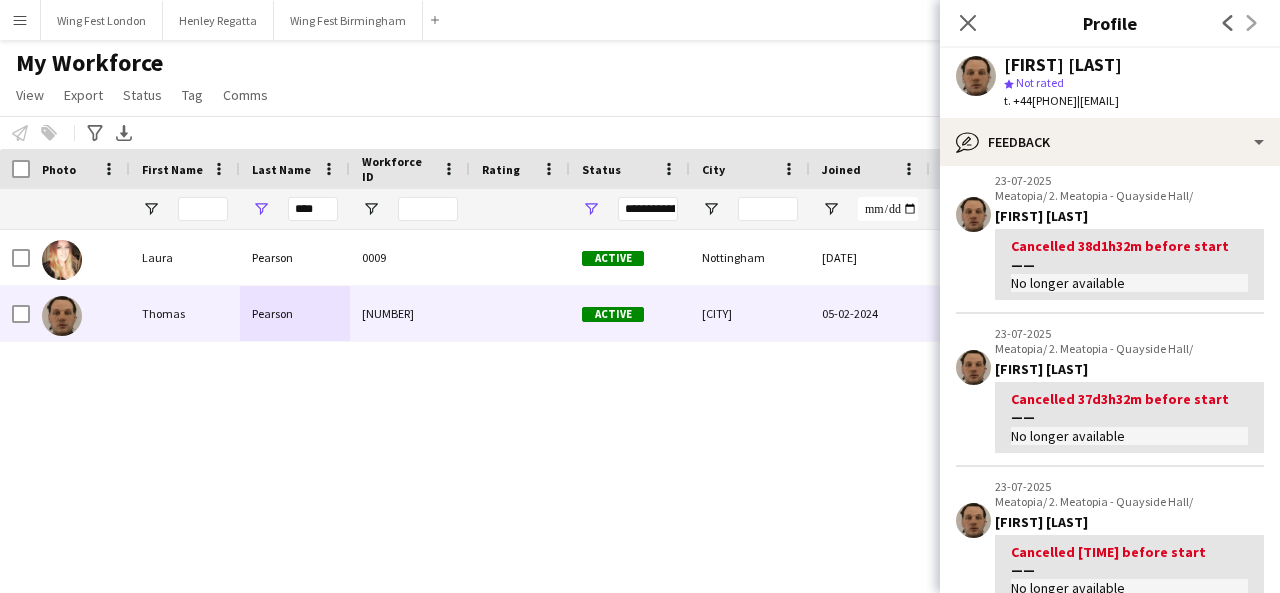 scroll, scrollTop: 600, scrollLeft: 0, axis: vertical 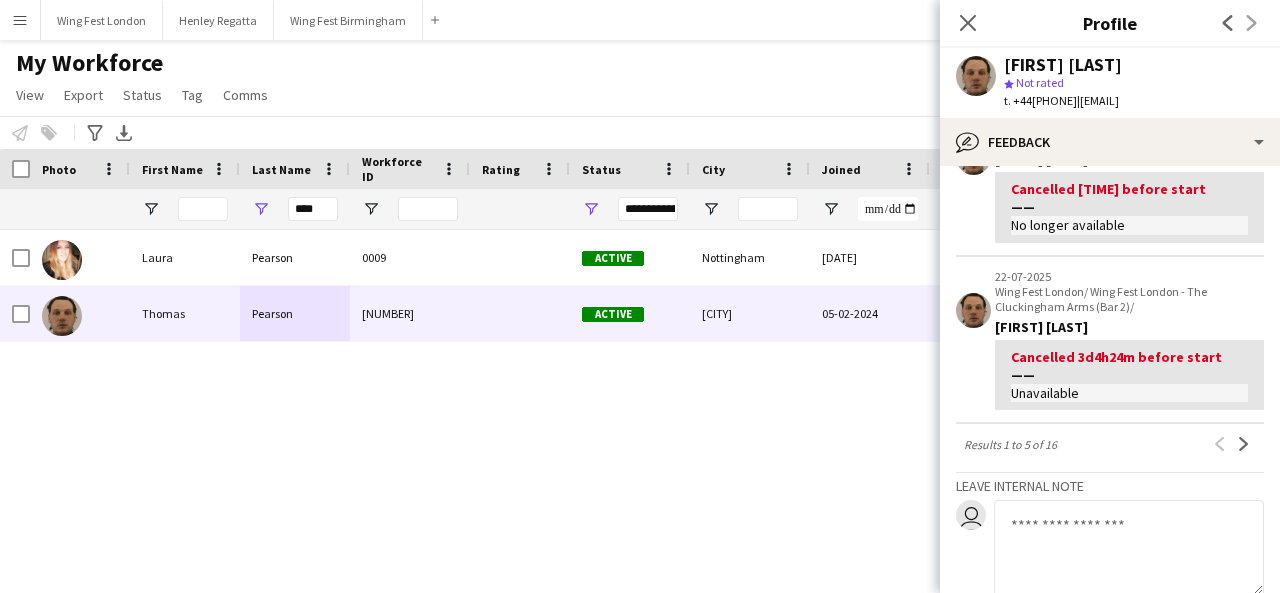 click 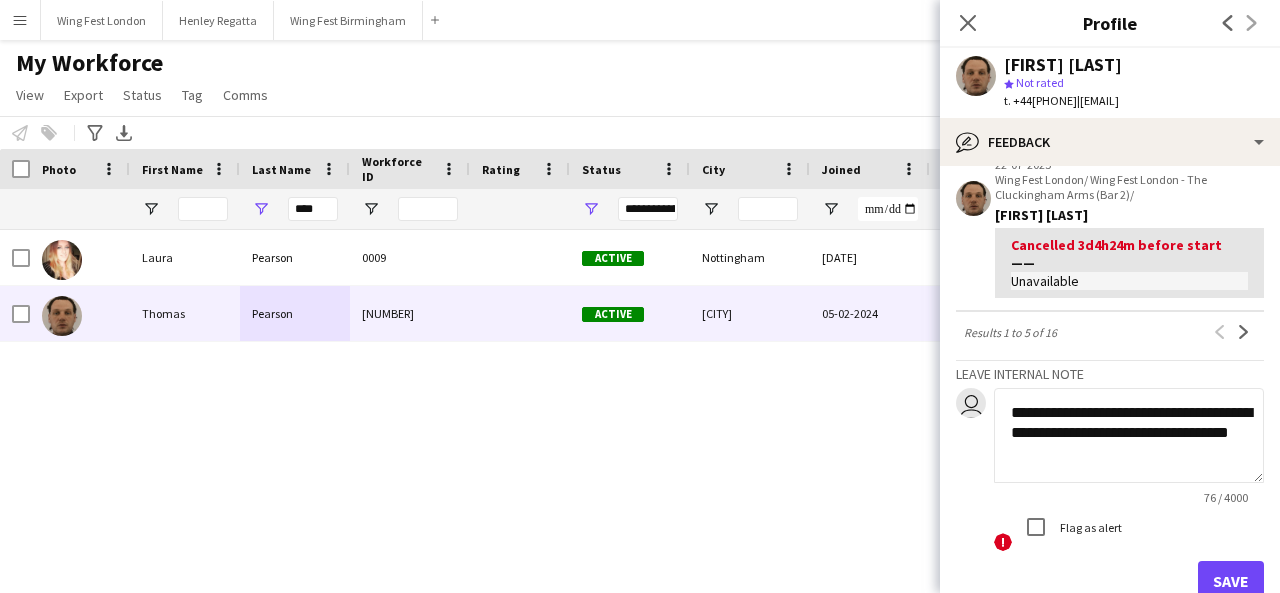 scroll, scrollTop: 832, scrollLeft: 0, axis: vertical 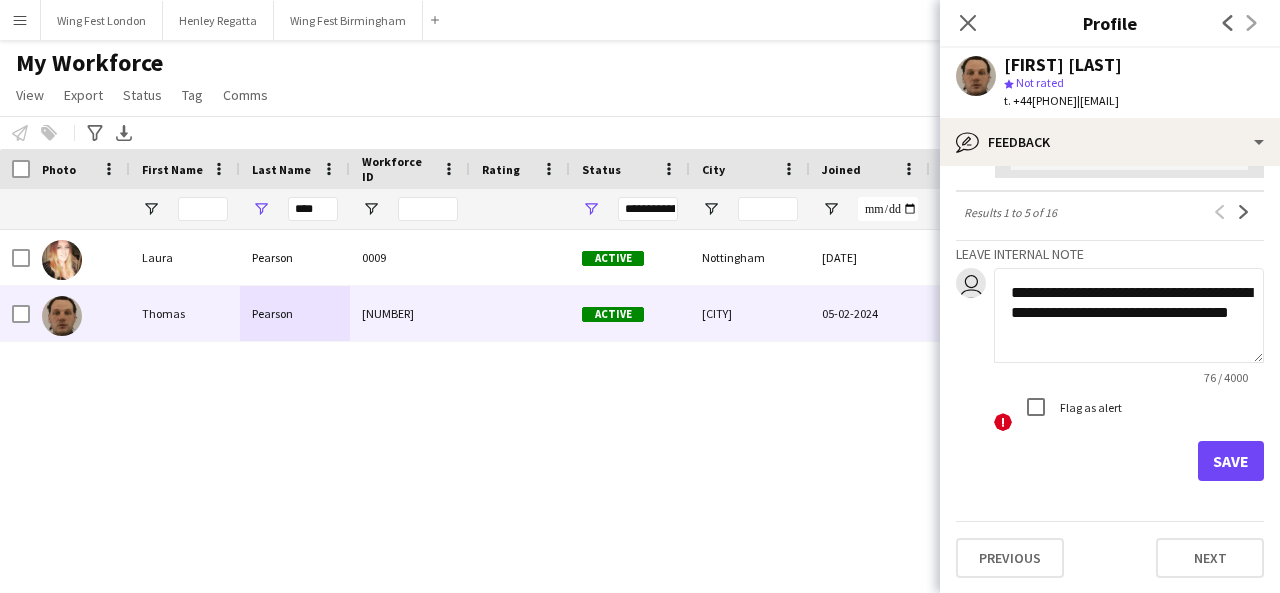type on "**********" 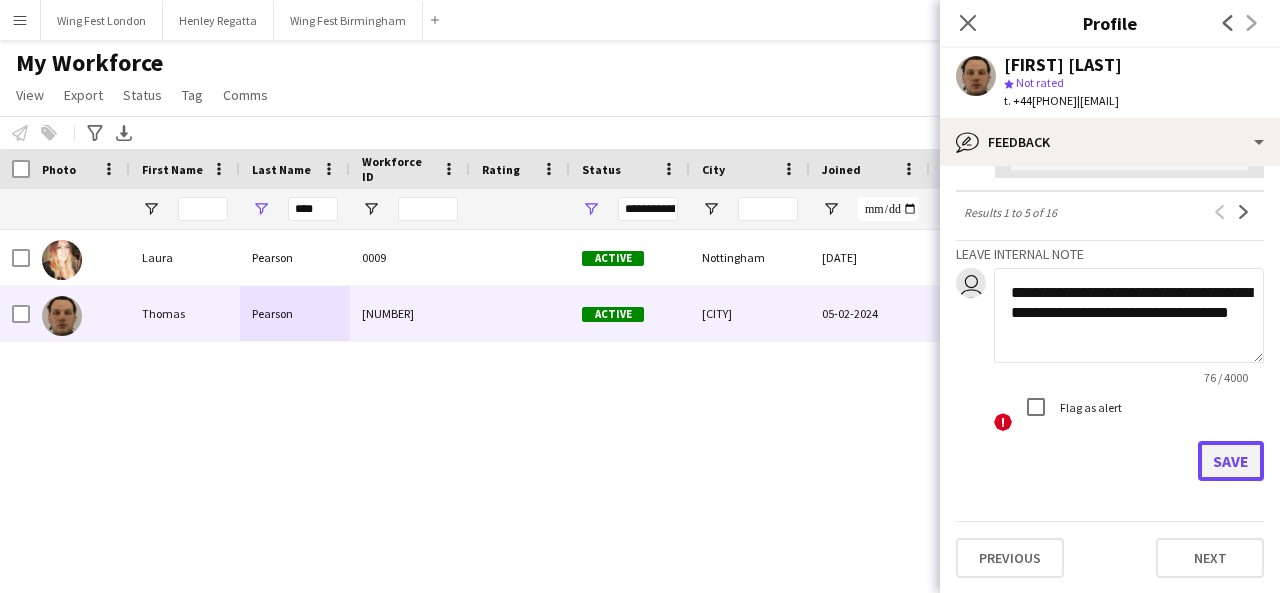 click on "Save" 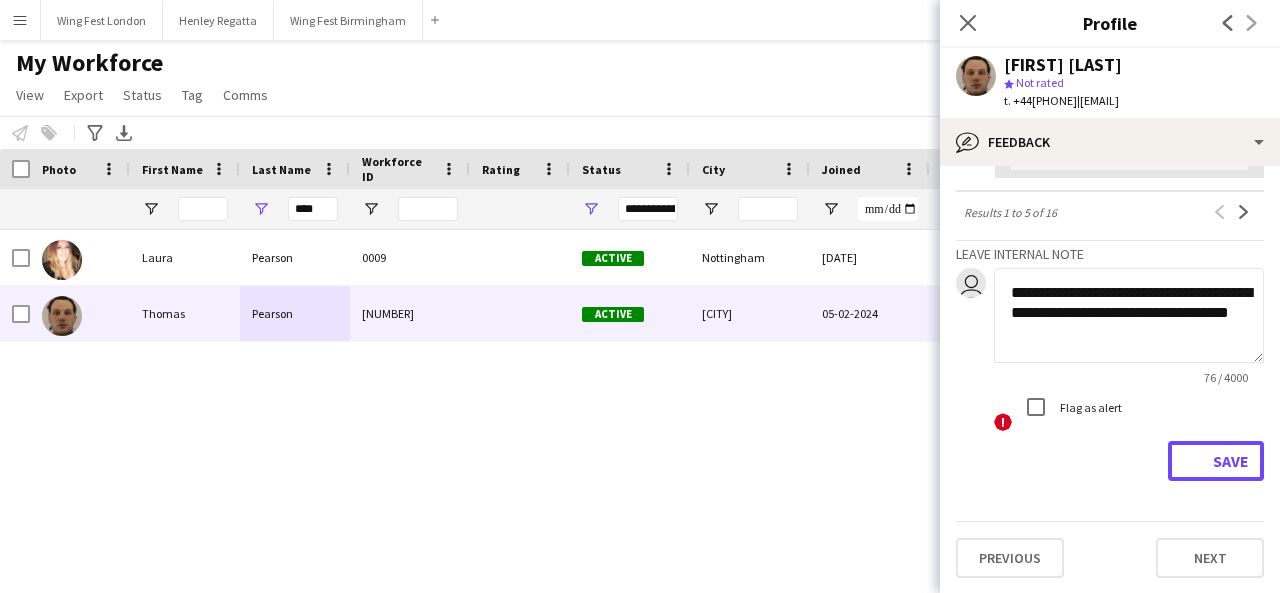 type 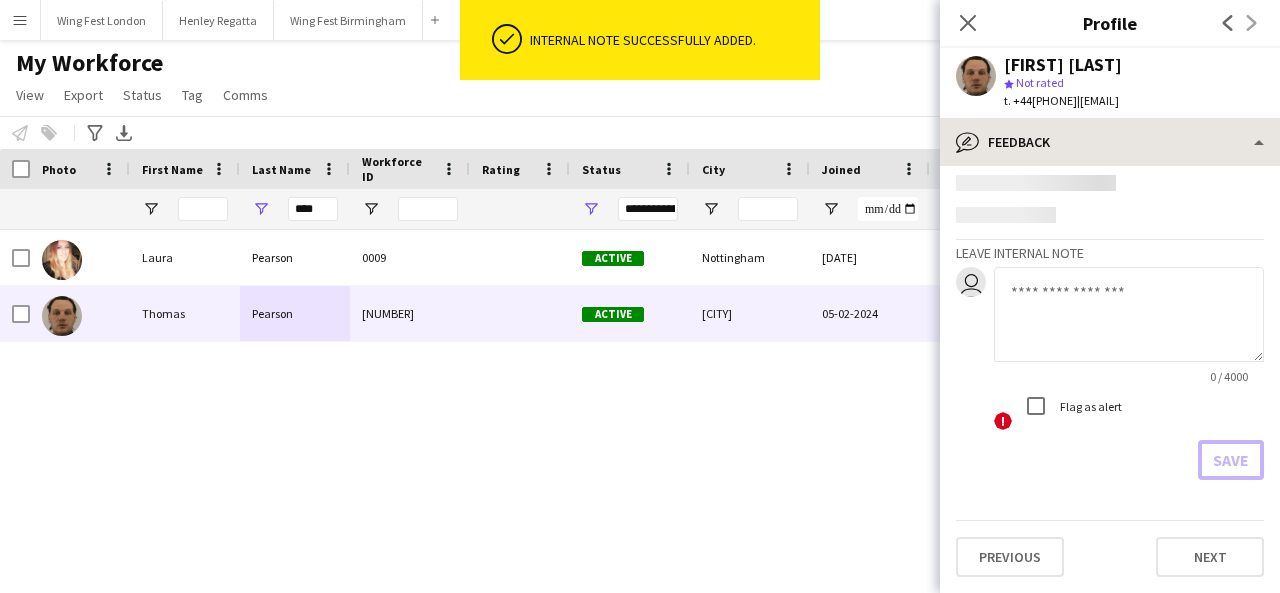 scroll, scrollTop: 816, scrollLeft: 0, axis: vertical 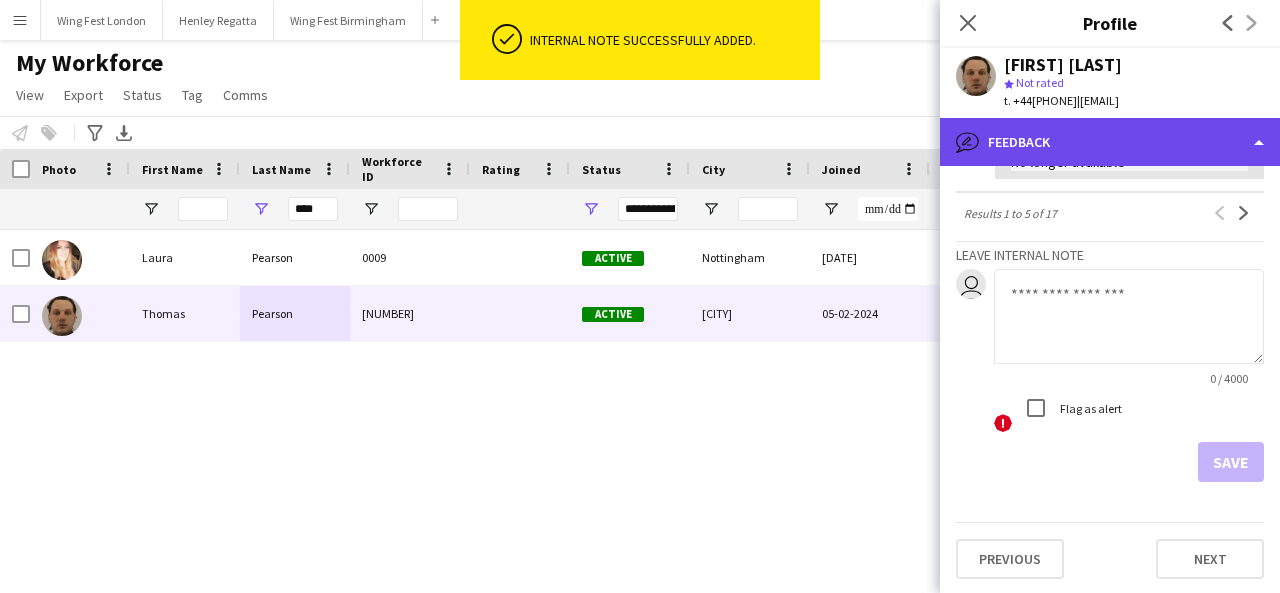 click on "bubble-pencil
Feedback" 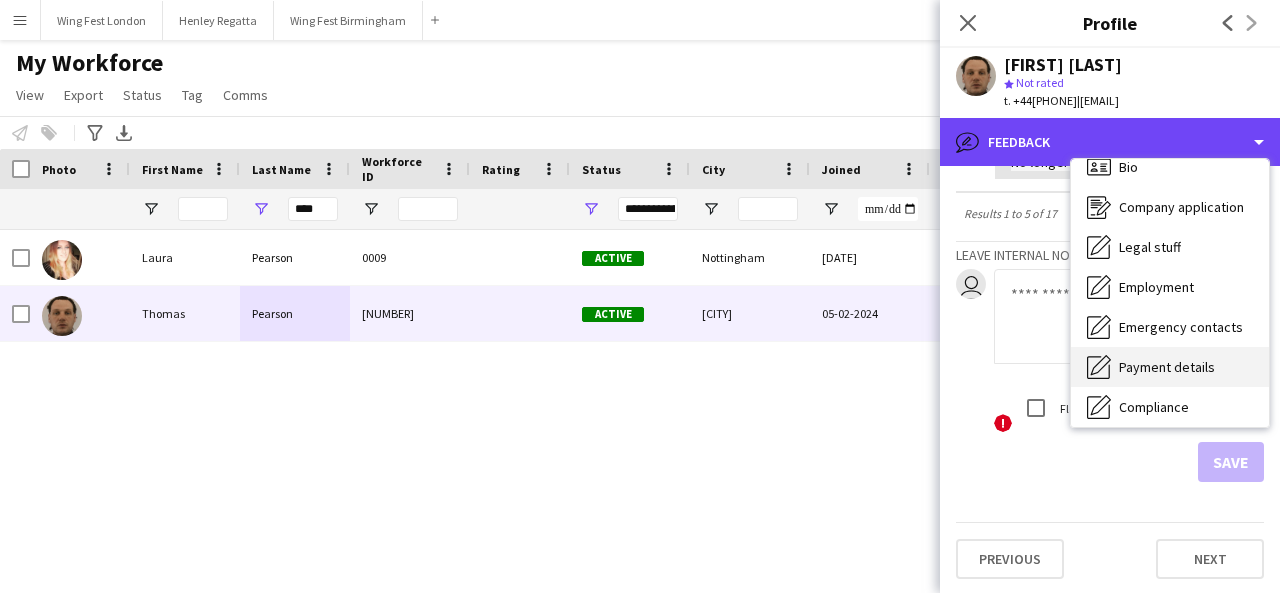 scroll, scrollTop: 0, scrollLeft: 0, axis: both 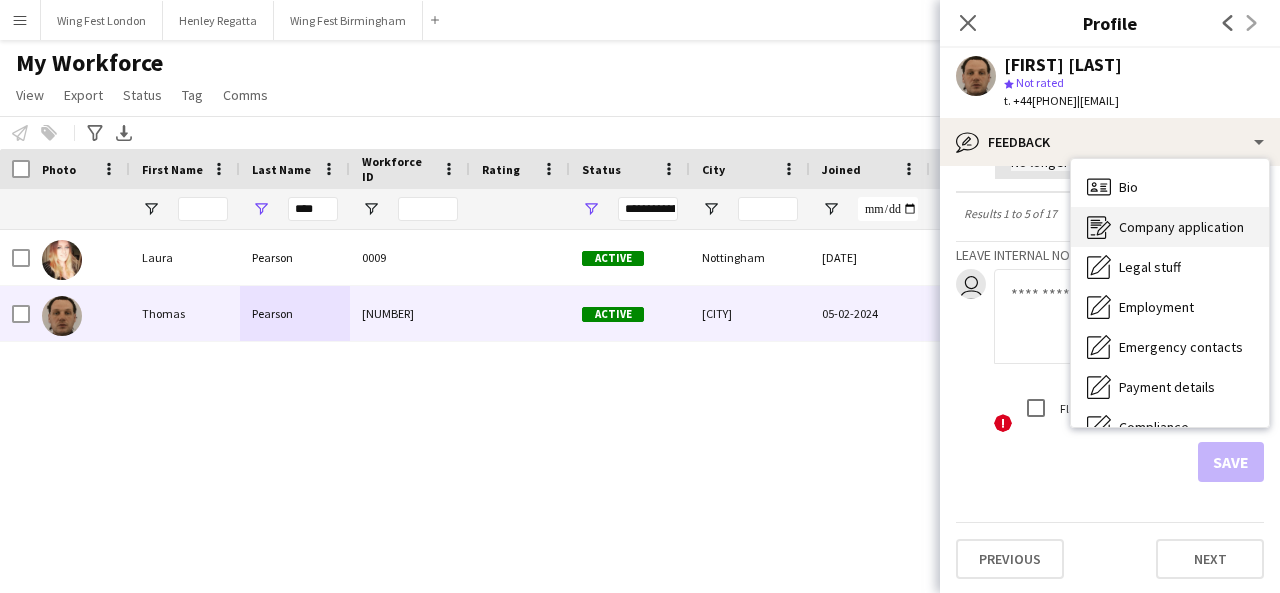 click on "Company application" at bounding box center (1181, 227) 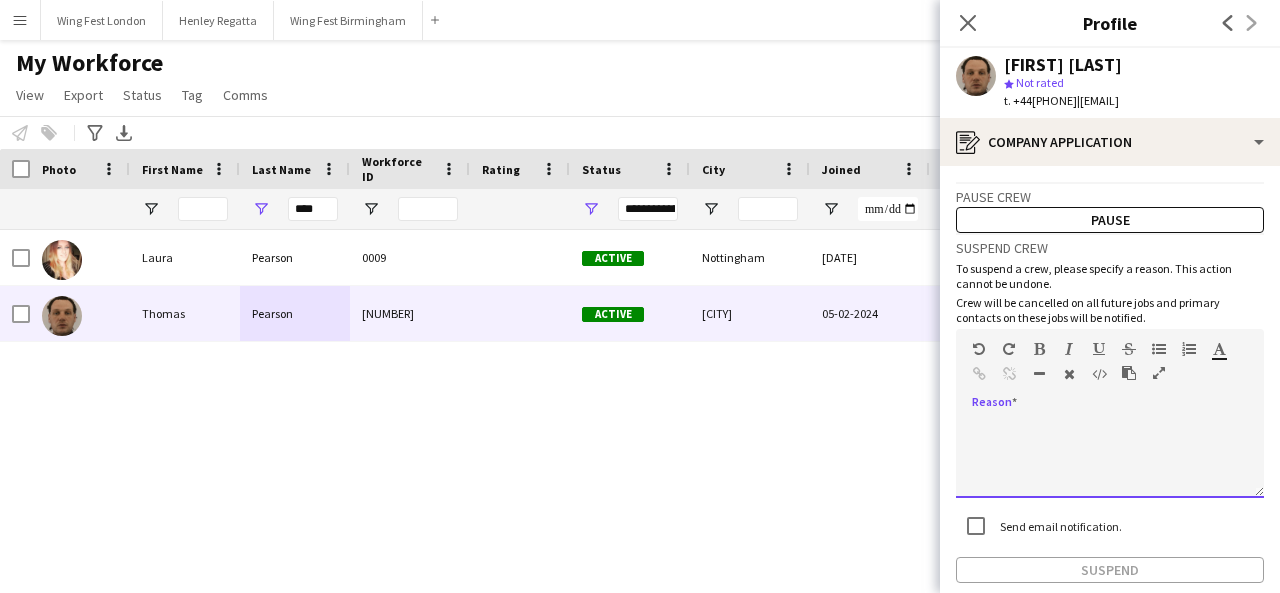 click at bounding box center (1110, 458) 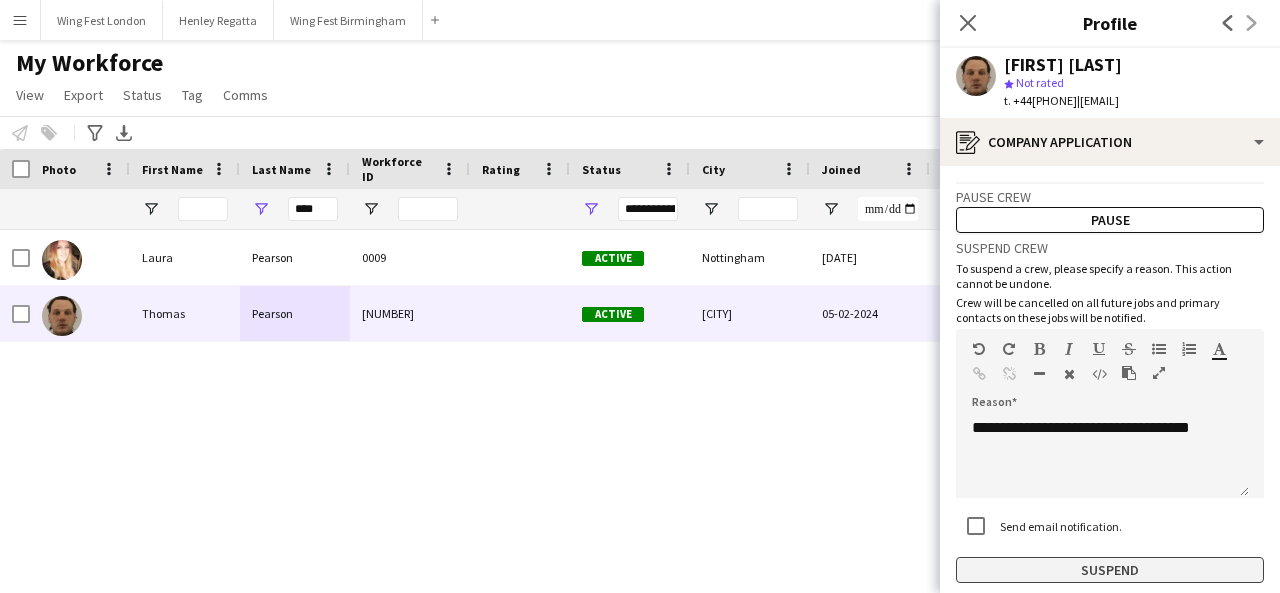 click on "Suspend" 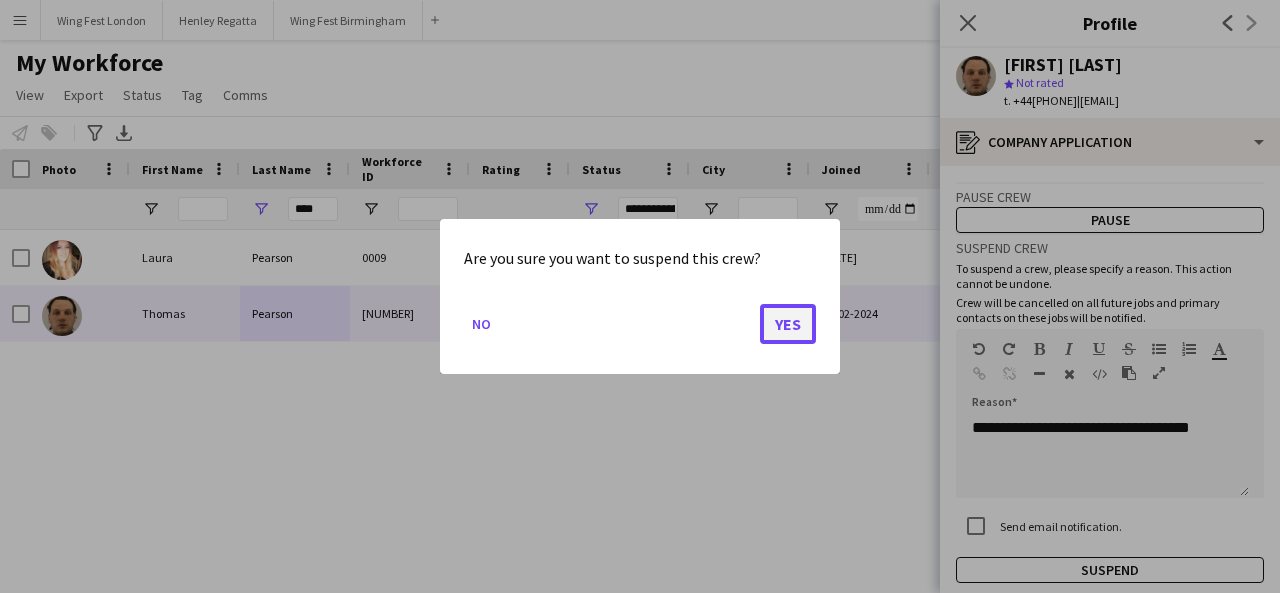 click on "Yes" 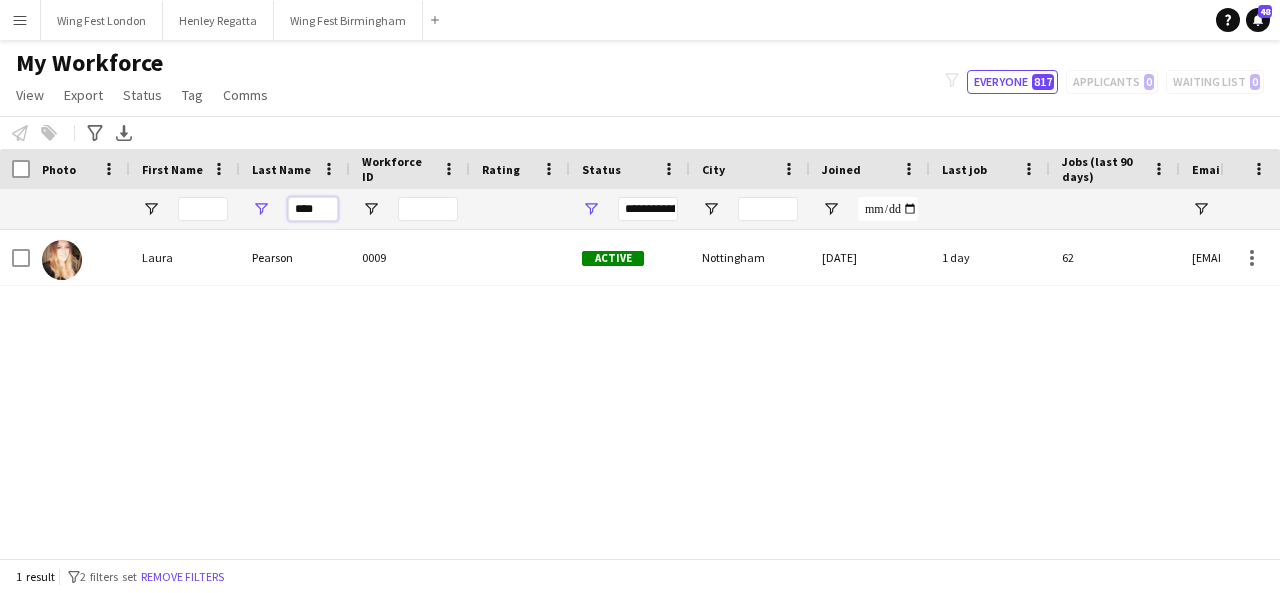 click on "****" at bounding box center [313, 209] 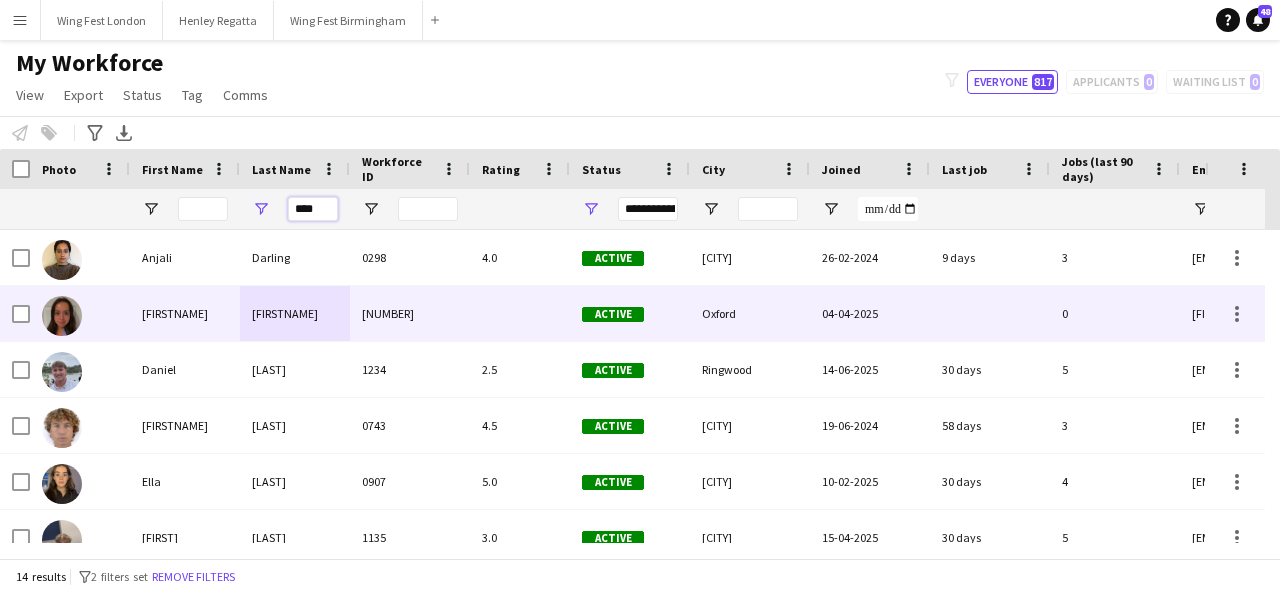 scroll, scrollTop: 400, scrollLeft: 0, axis: vertical 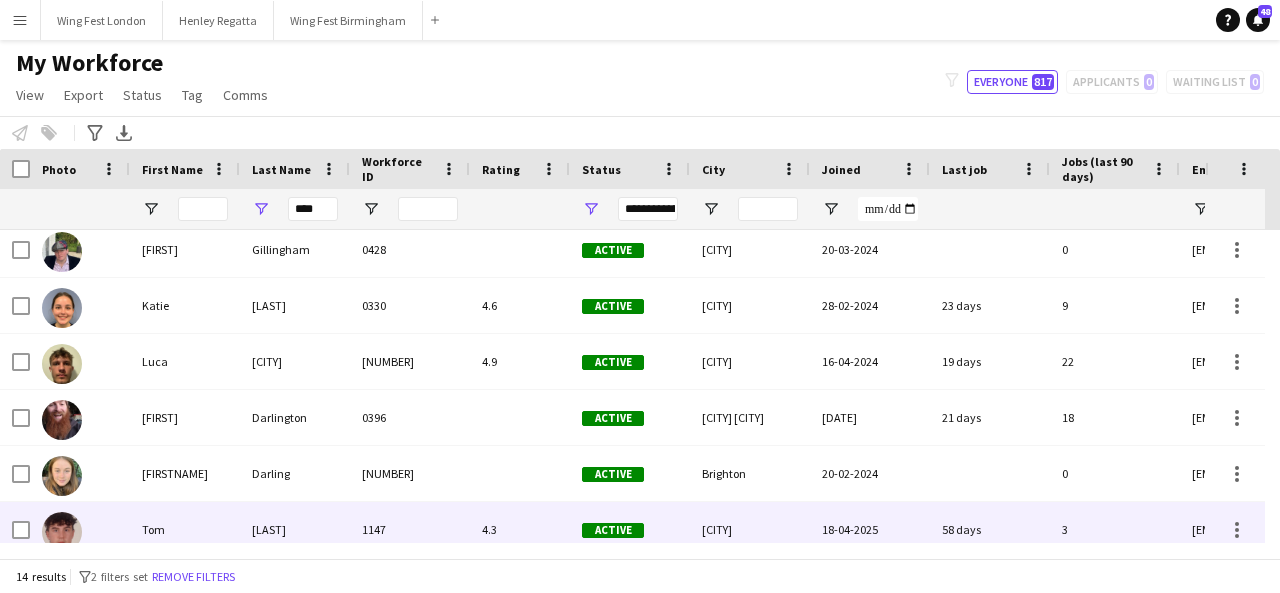 click on "[LAST]" at bounding box center [295, 529] 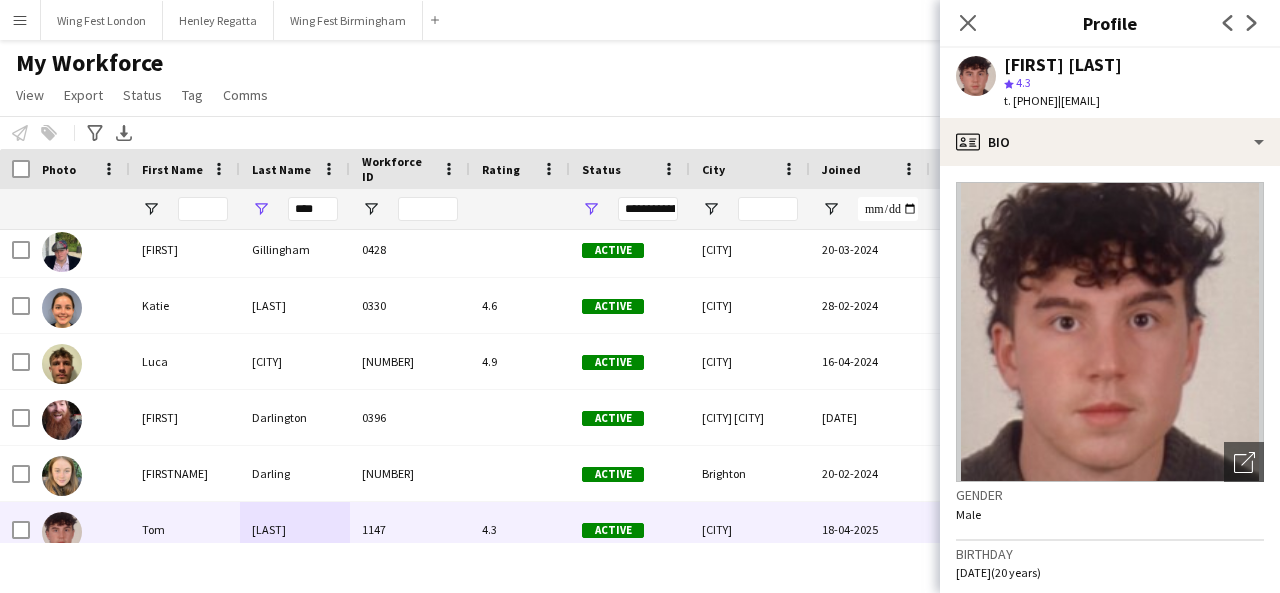 drag, startPoint x: 1220, startPoint y: 100, endPoint x: 1098, endPoint y: 109, distance: 122.33152 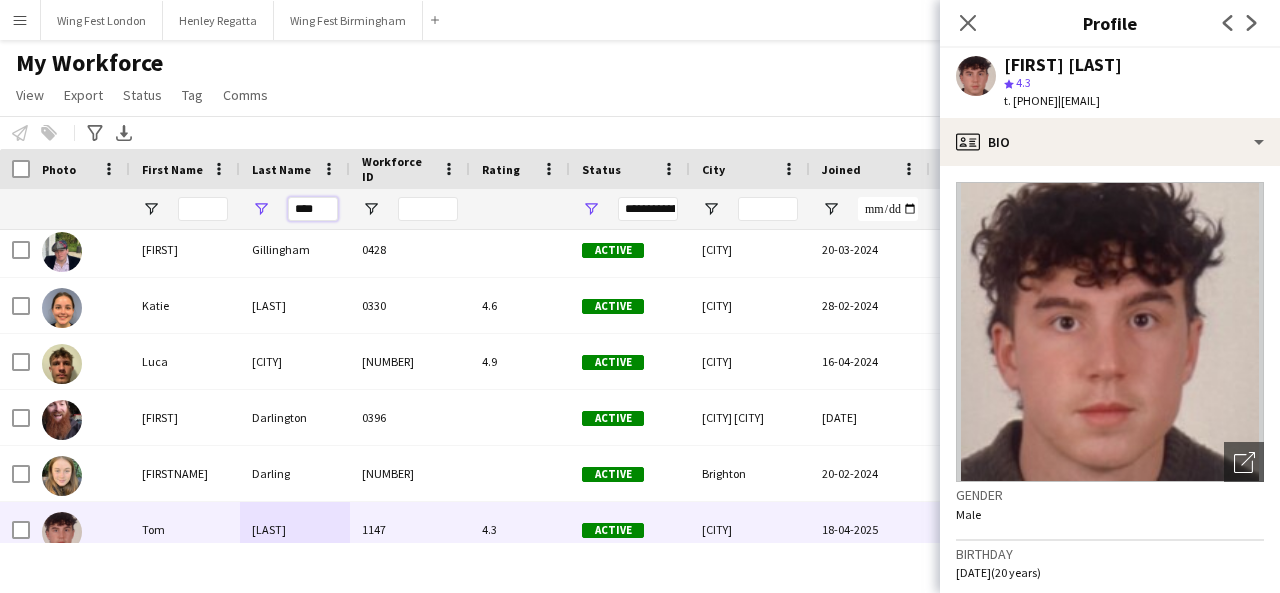 click on "****" at bounding box center (313, 209) 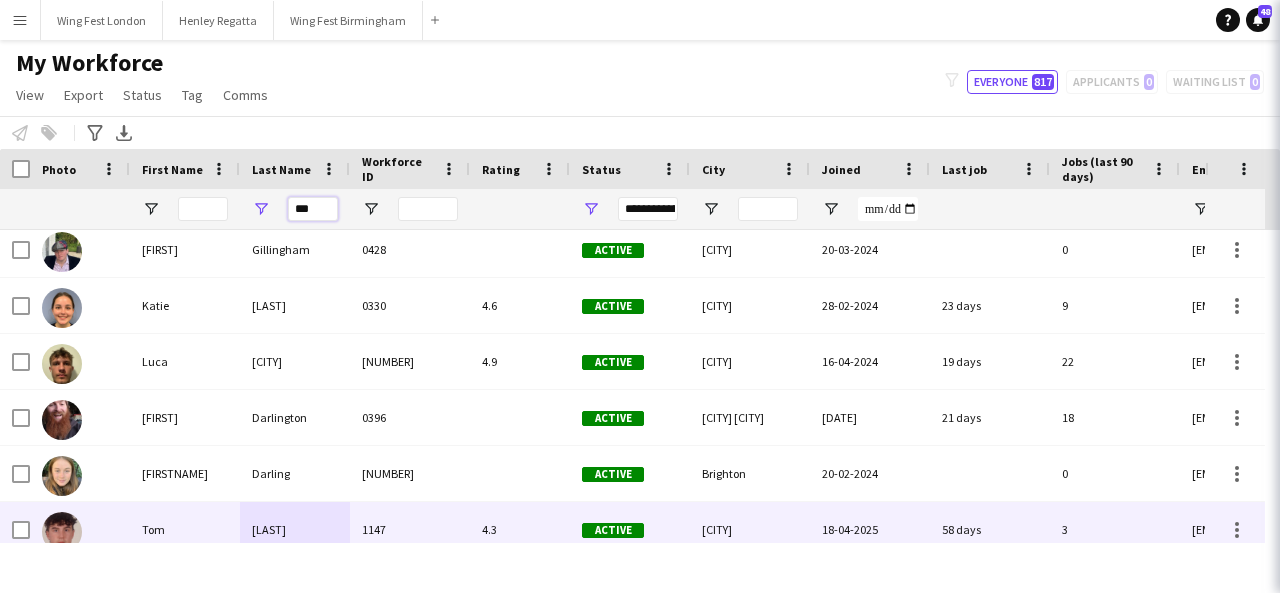 scroll, scrollTop: 0, scrollLeft: 0, axis: both 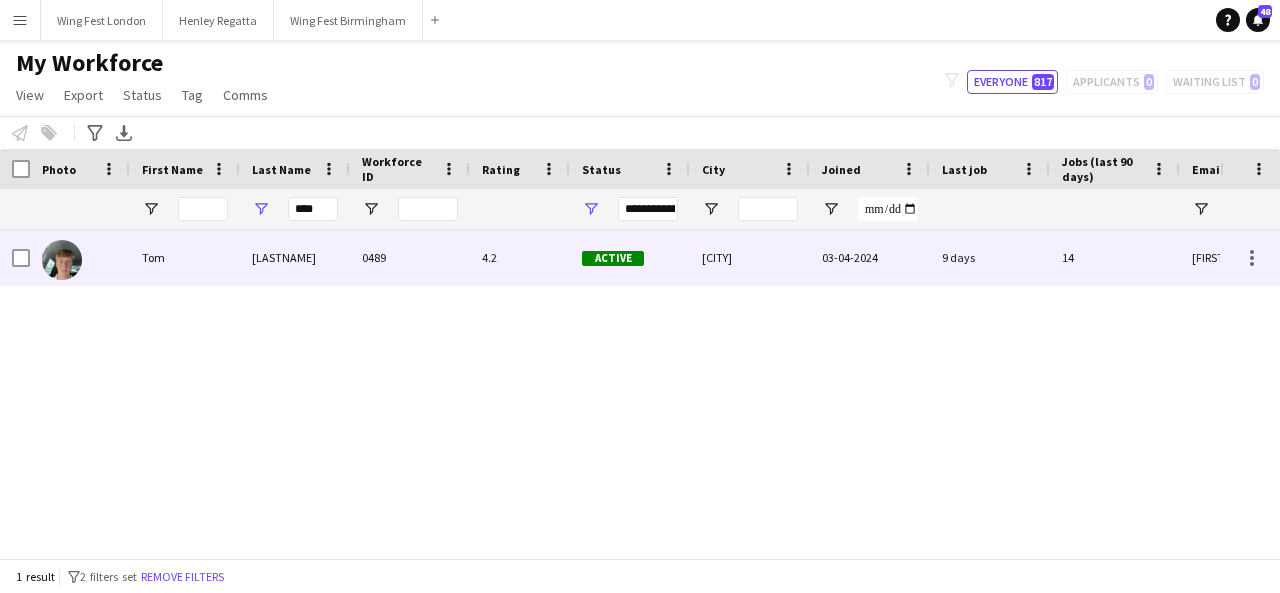 click on "[LASTNAME]" at bounding box center [295, 257] 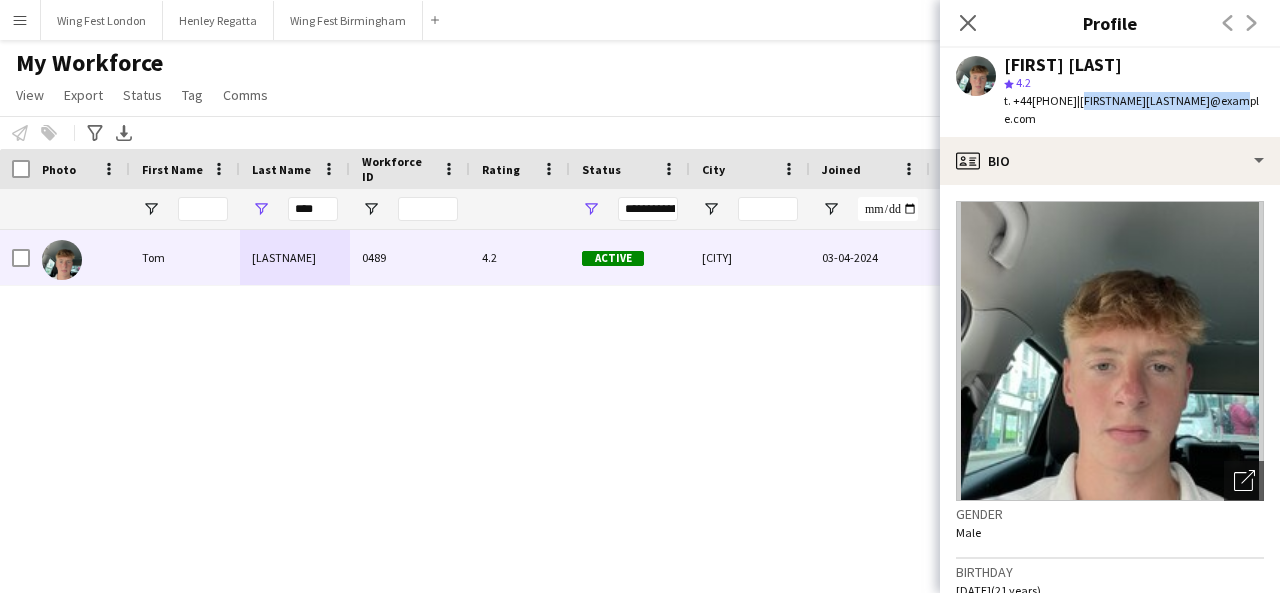 drag, startPoint x: 1266, startPoint y: 99, endPoint x: 1099, endPoint y: 95, distance: 167.0479 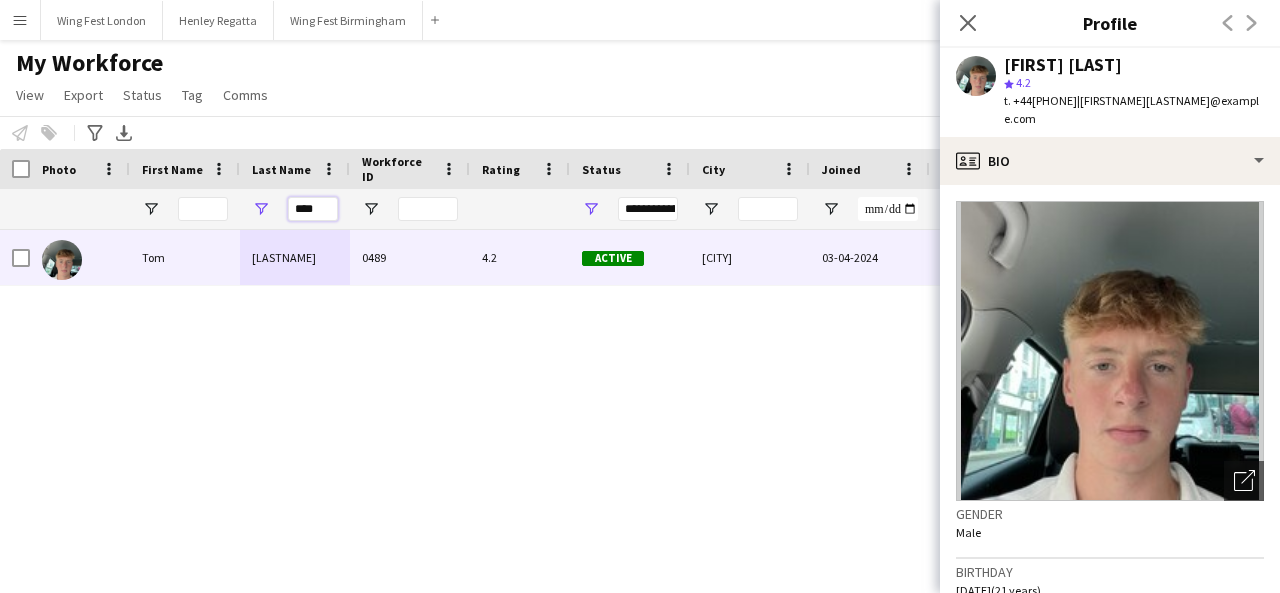 click on "****" at bounding box center [313, 209] 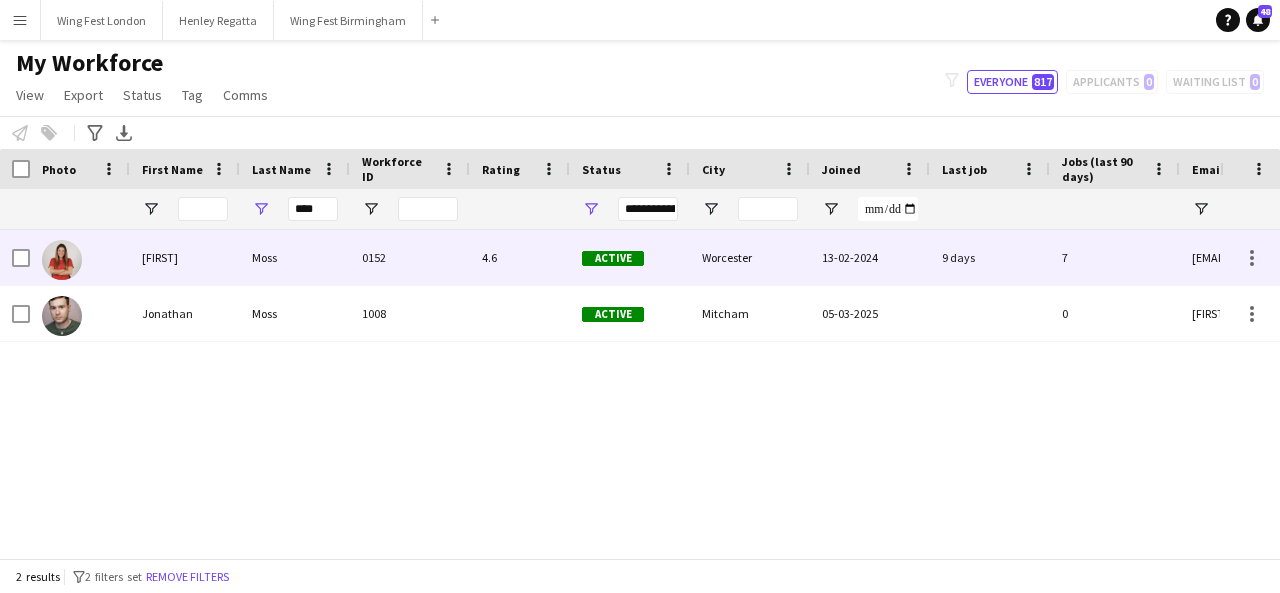 click on "Moss" at bounding box center (295, 257) 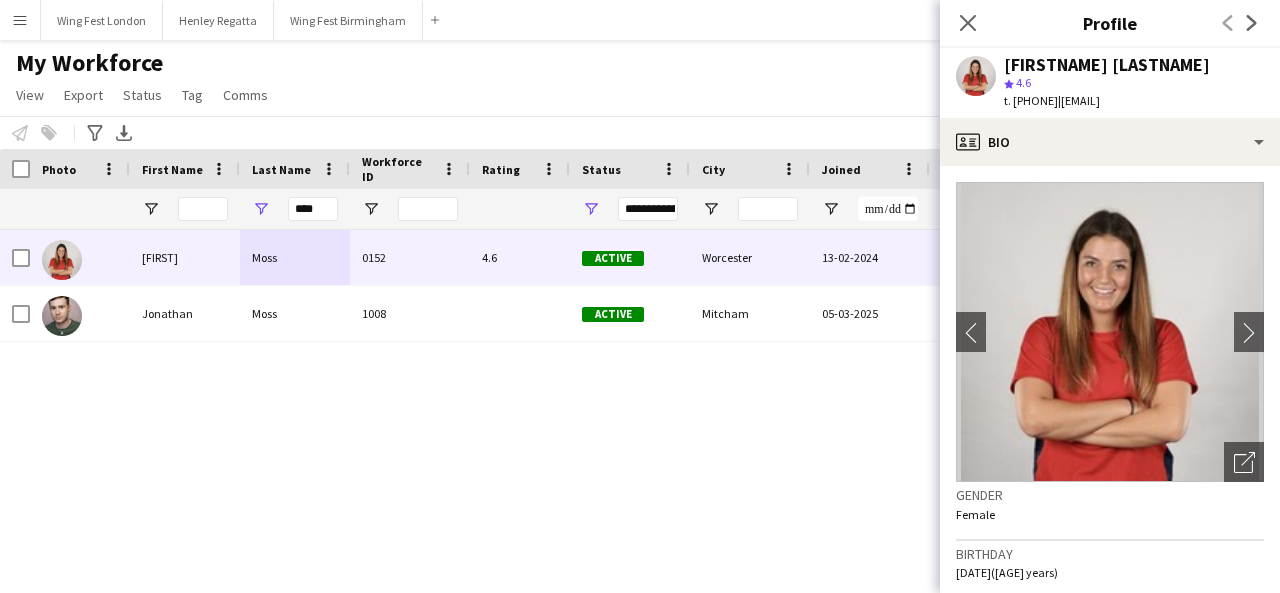 drag, startPoint x: 1237, startPoint y: 102, endPoint x: 1095, endPoint y: 102, distance: 142 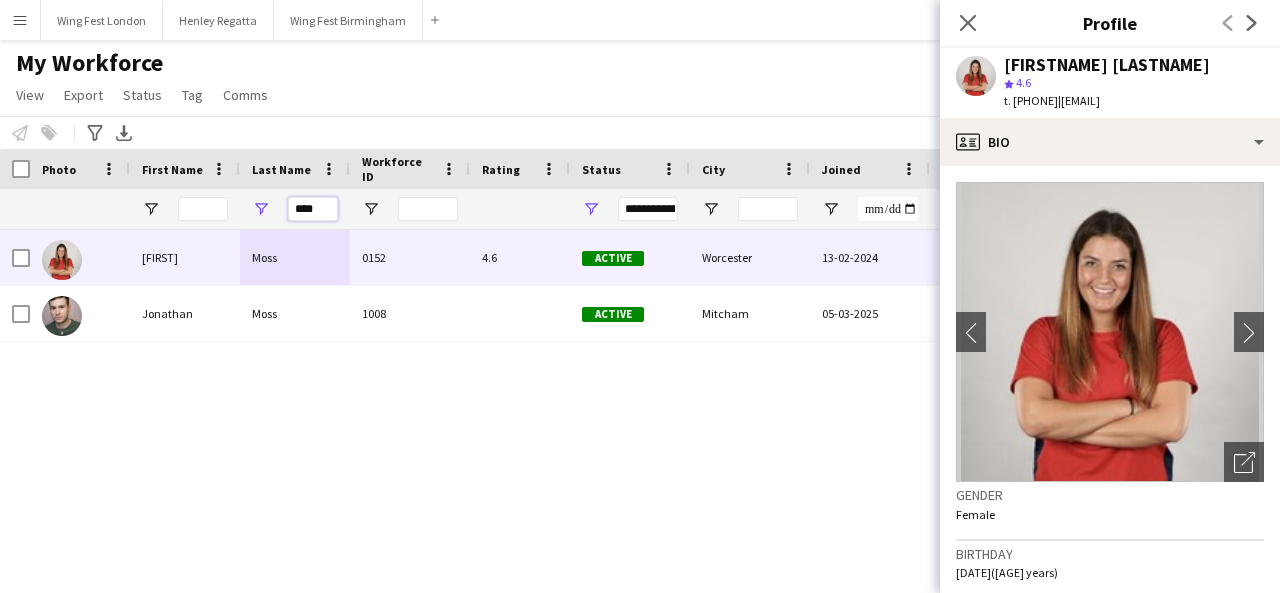 click on "****" at bounding box center (313, 209) 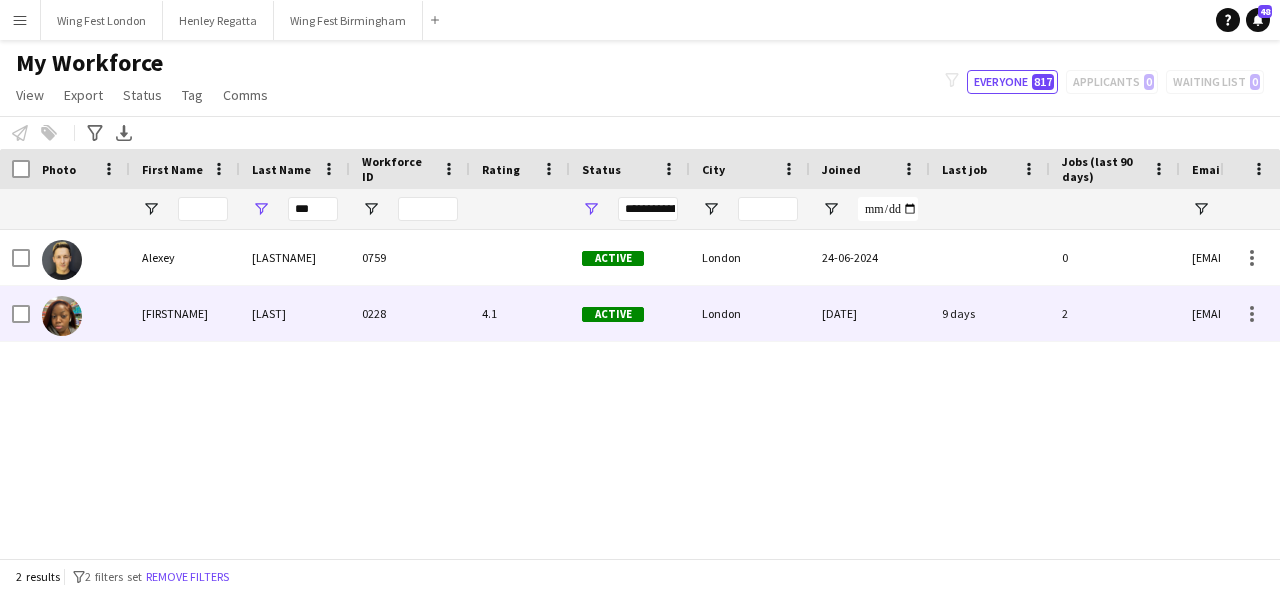 click on "[LAST]" at bounding box center (295, 313) 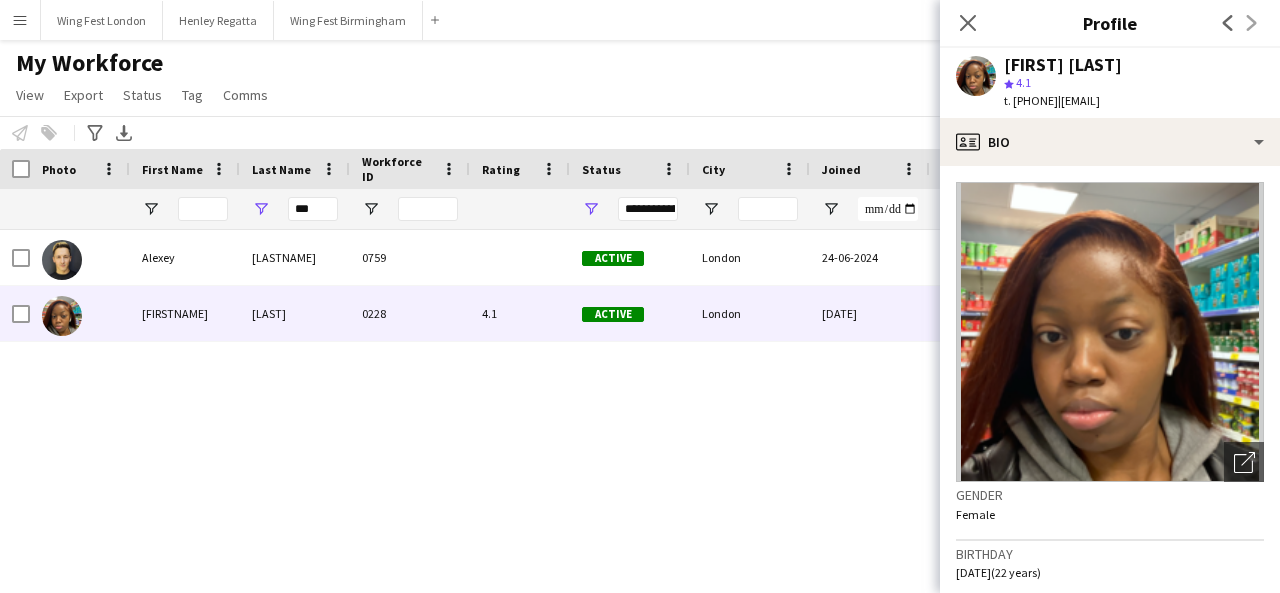 scroll, scrollTop: 100, scrollLeft: 0, axis: vertical 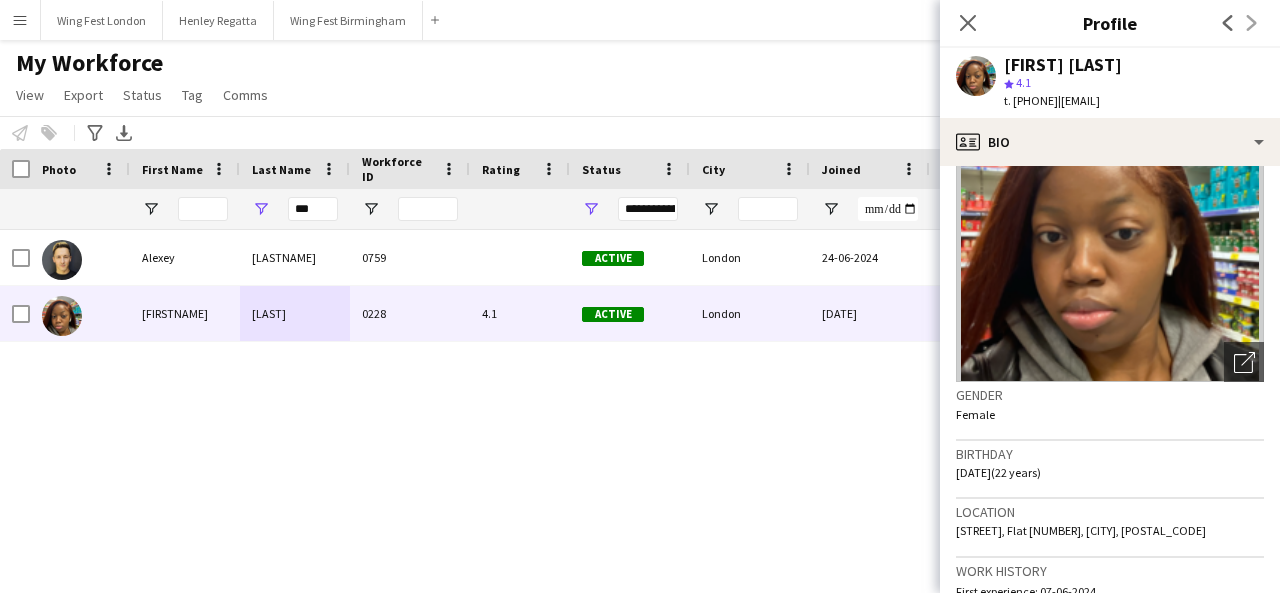 drag, startPoint x: 1252, startPoint y: 97, endPoint x: 1100, endPoint y: 106, distance: 152.26622 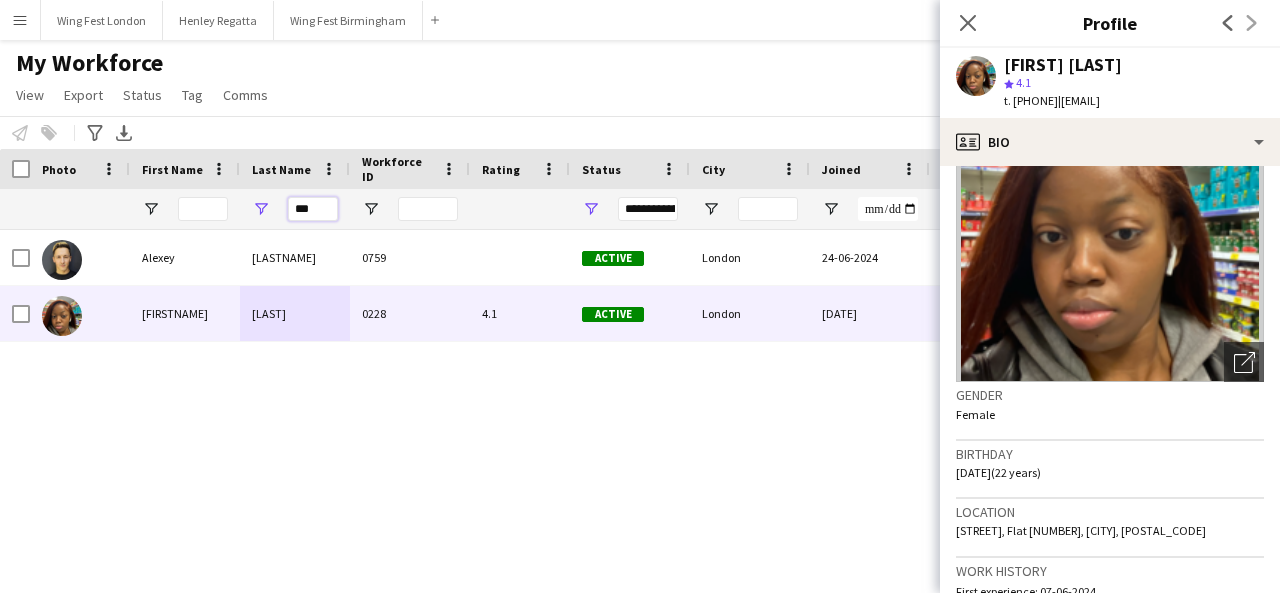 click on "***" at bounding box center (313, 209) 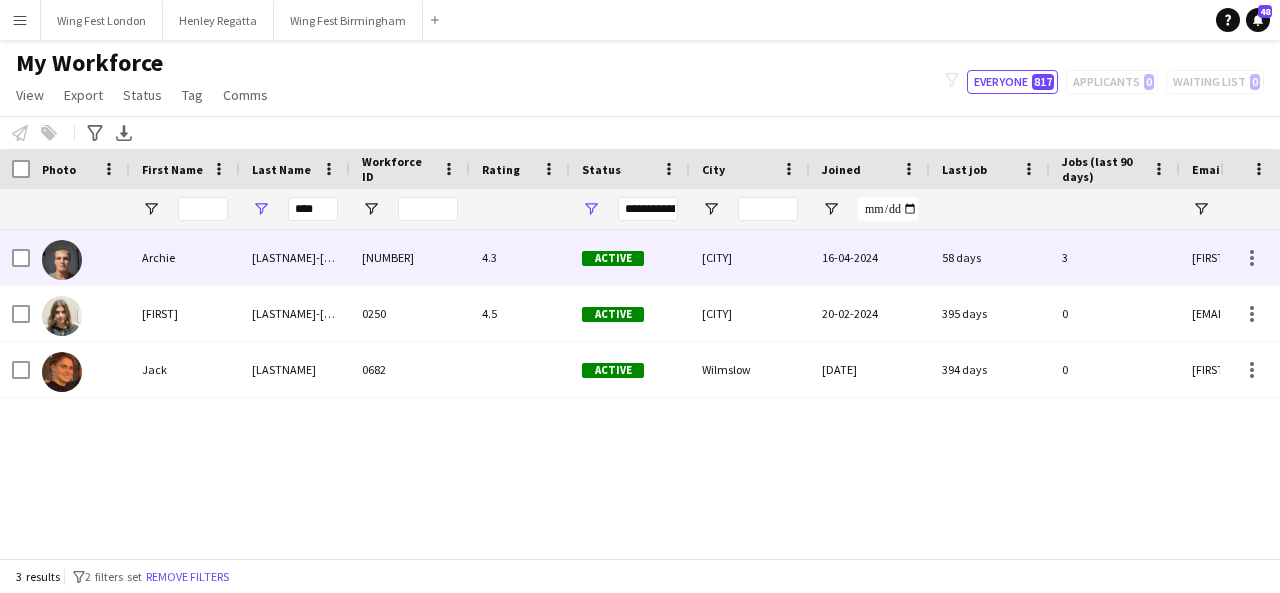 click on "4.3" at bounding box center [520, 257] 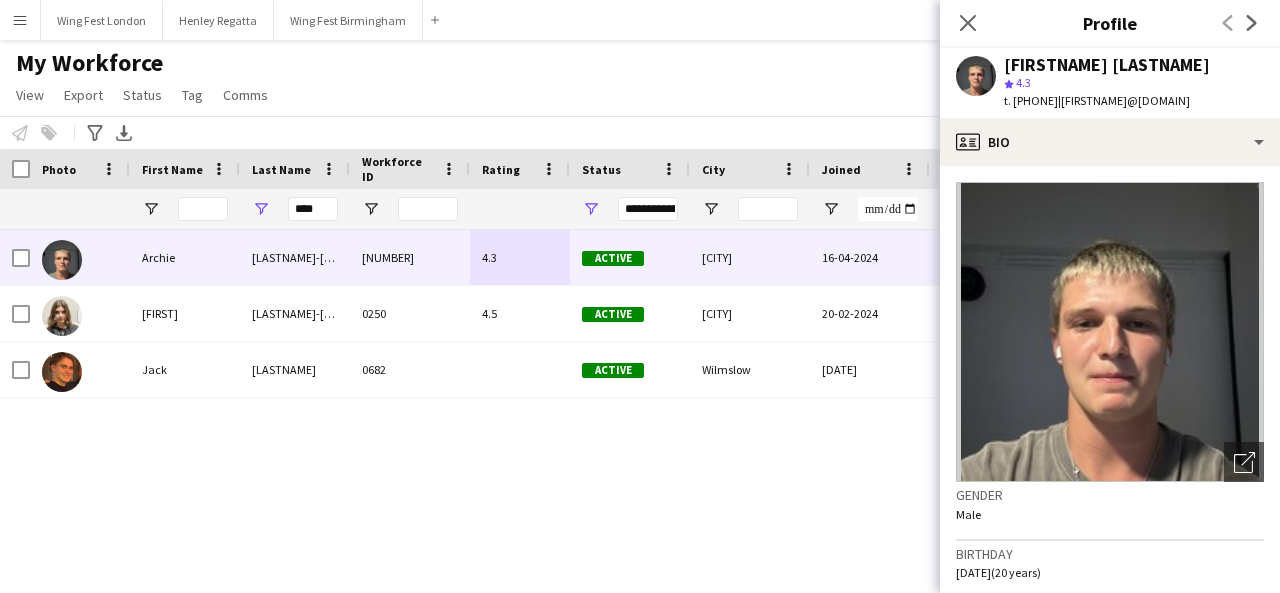 drag, startPoint x: 1241, startPoint y: 109, endPoint x: 1099, endPoint y: 113, distance: 142.05632 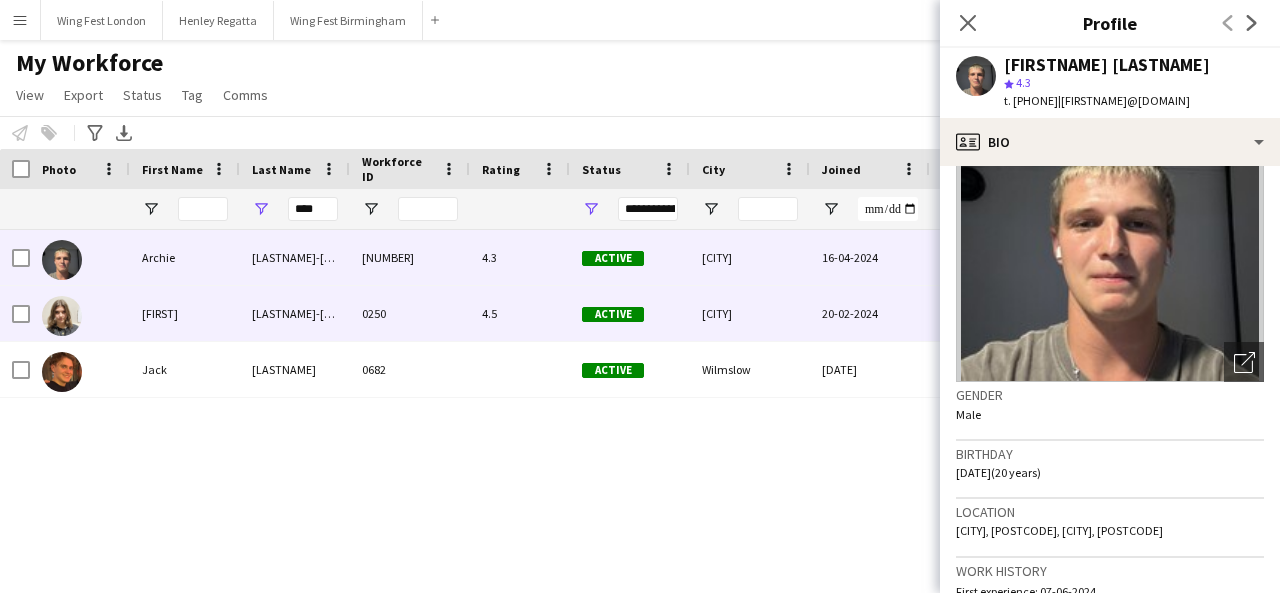 click on "[FIRST]" at bounding box center (185, 313) 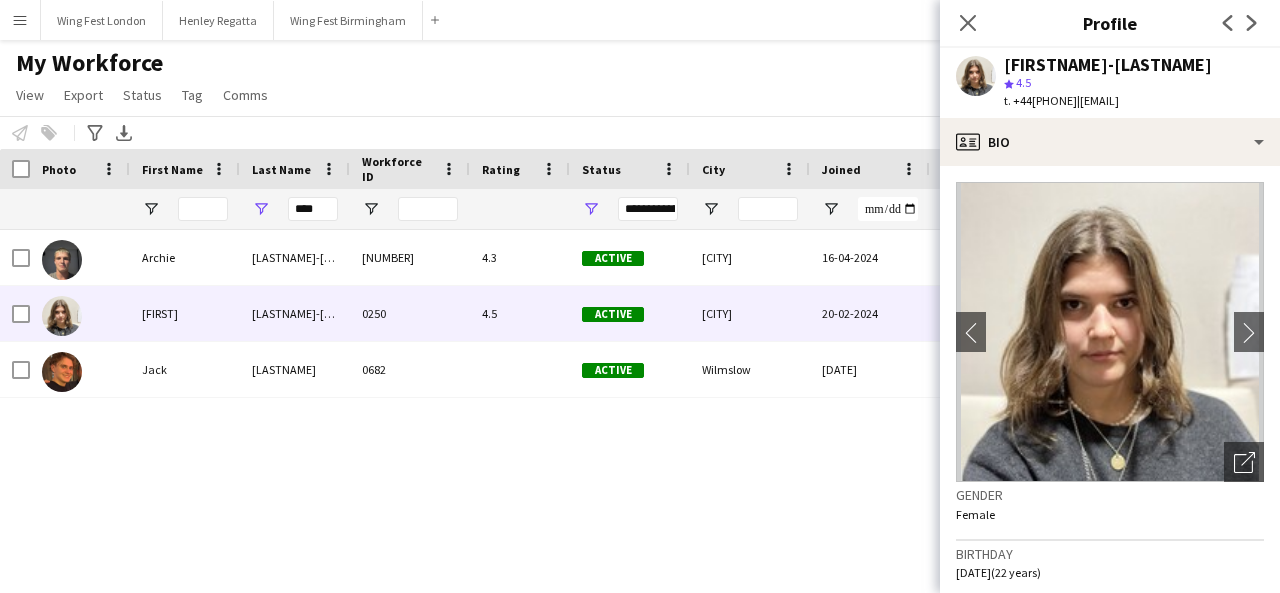 scroll, scrollTop: 100, scrollLeft: 0, axis: vertical 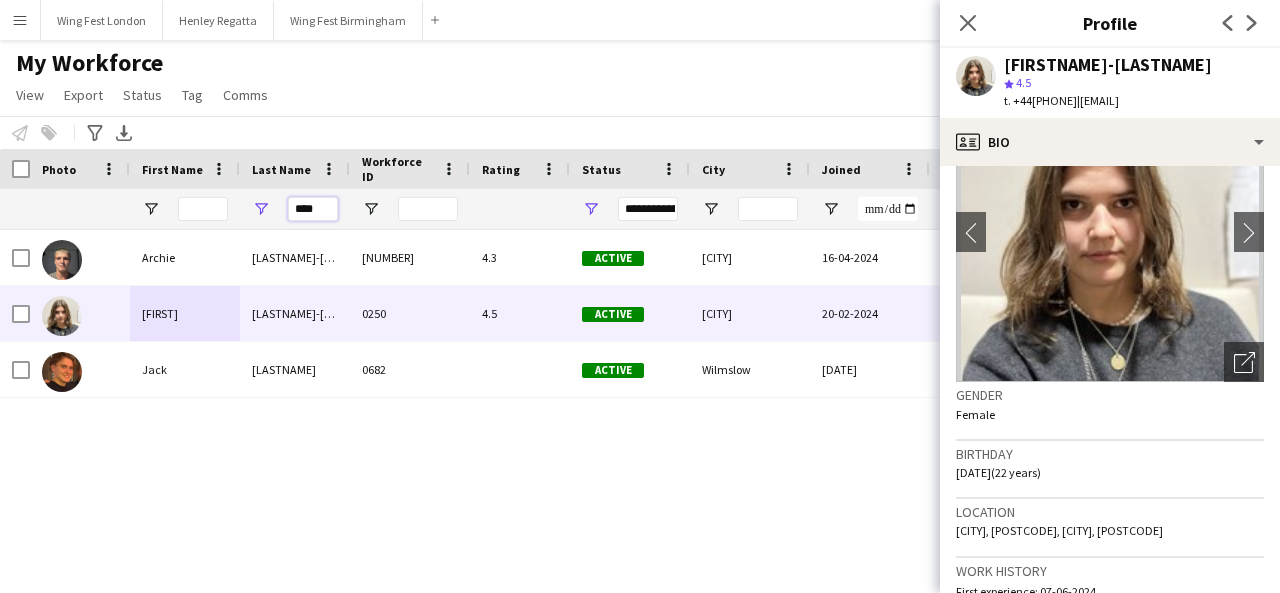 click on "****" at bounding box center [313, 209] 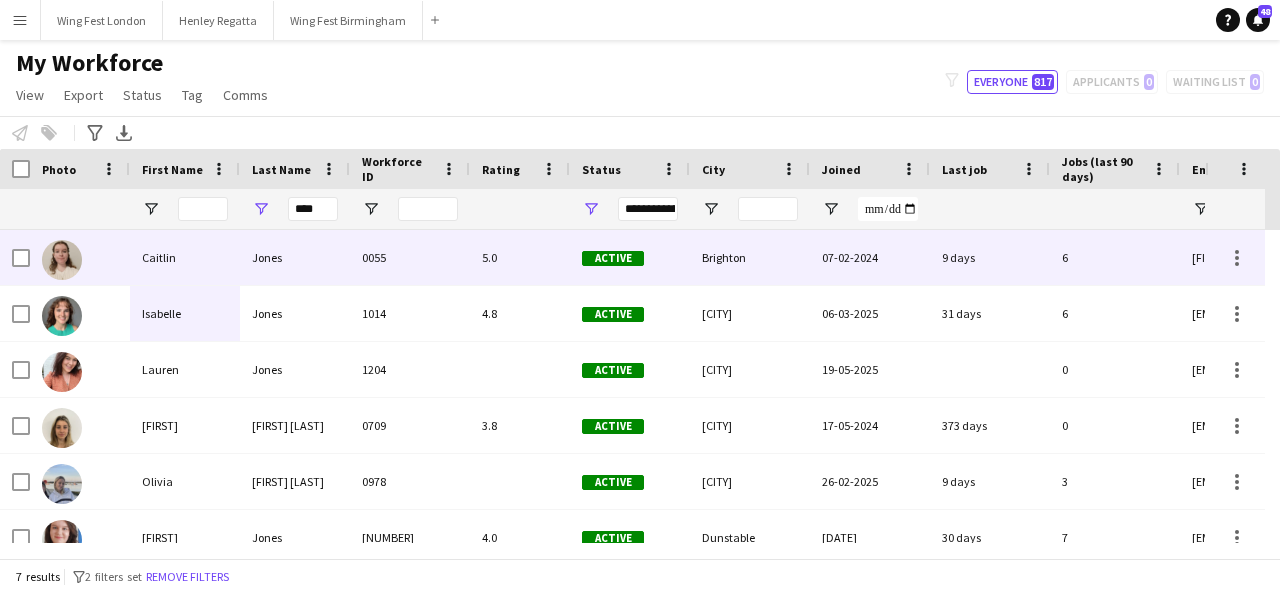 click on "Jones" at bounding box center [295, 257] 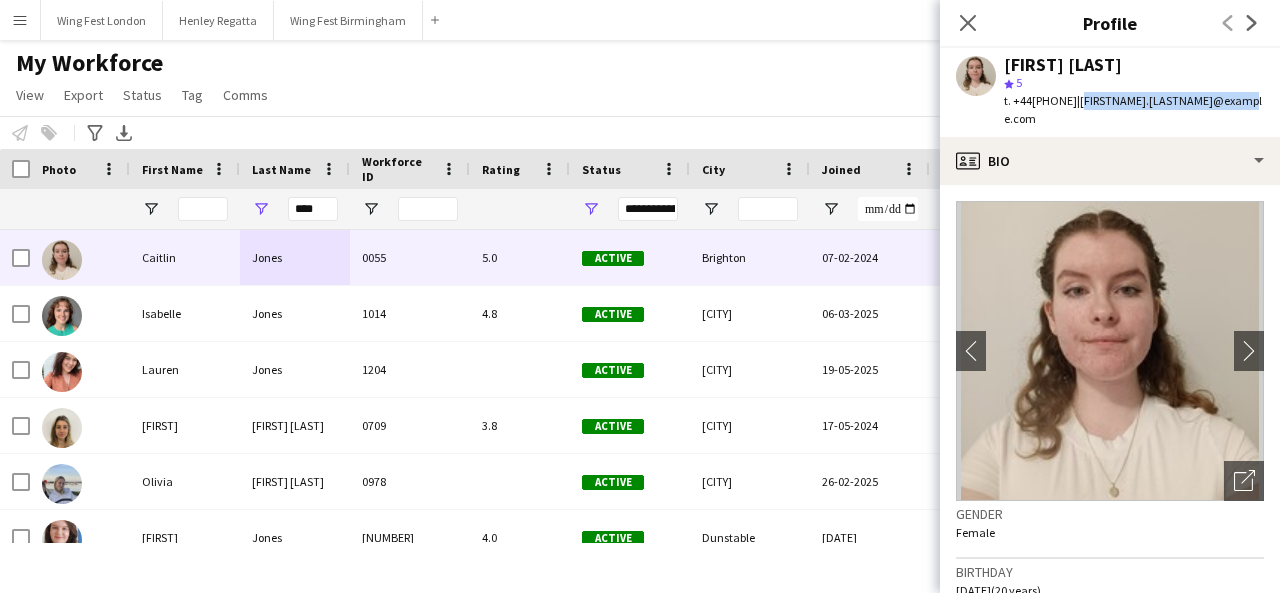 drag, startPoint x: 1247, startPoint y: 98, endPoint x: 1098, endPoint y: 113, distance: 149.75313 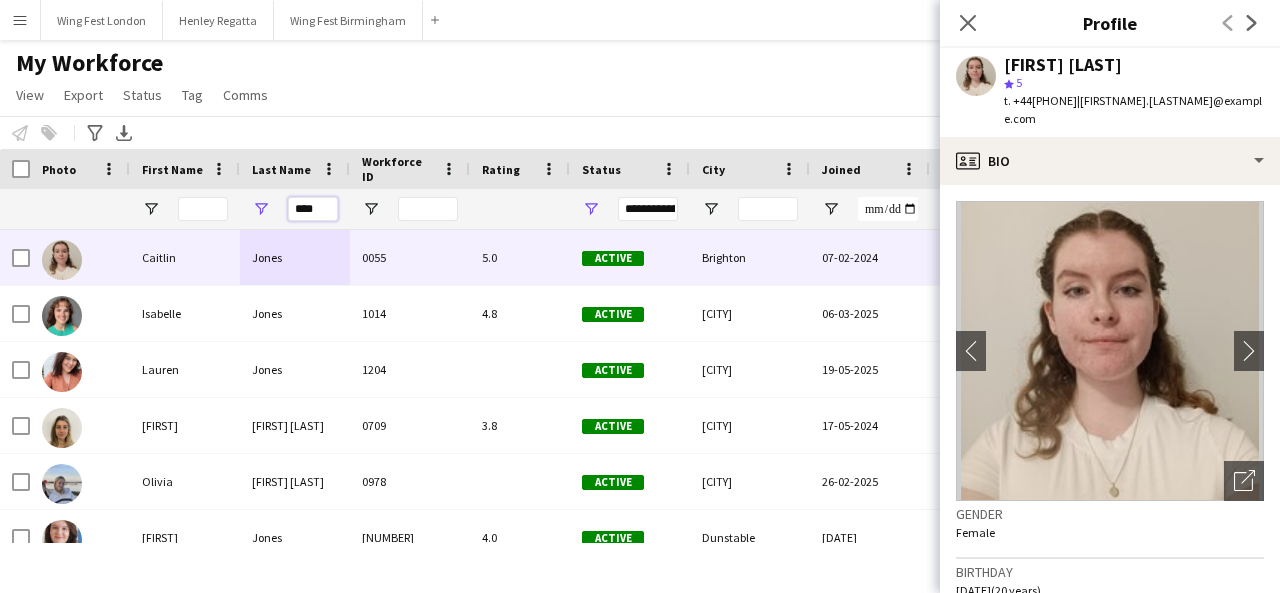 click on "****" at bounding box center (313, 209) 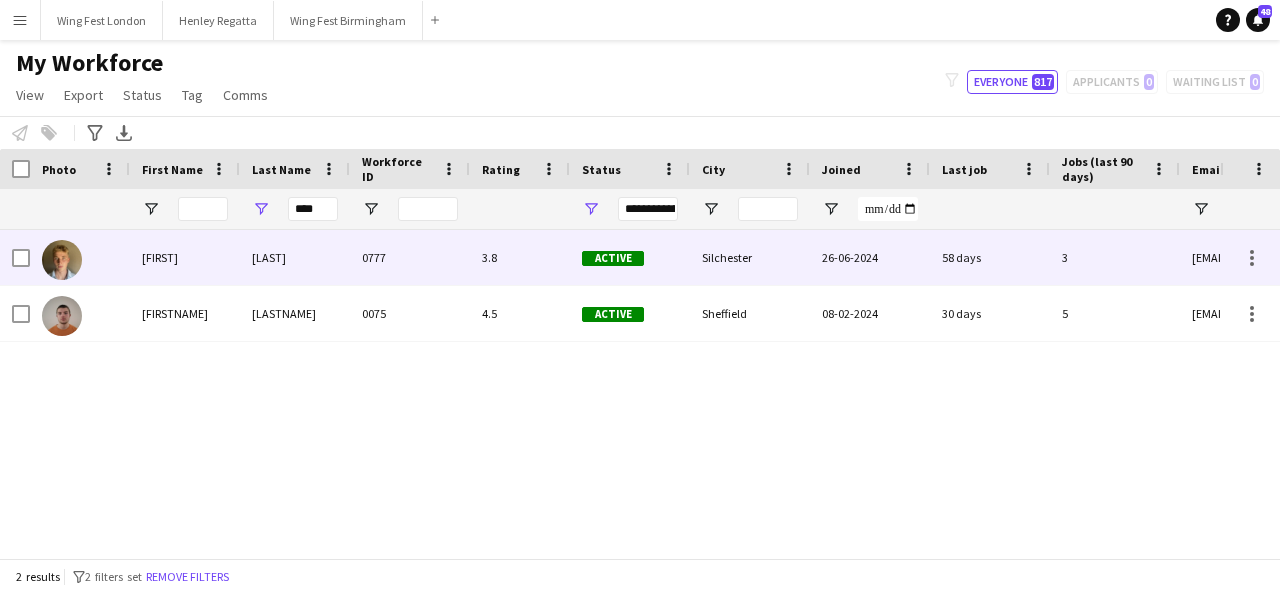 click on "[LAST]" at bounding box center [295, 257] 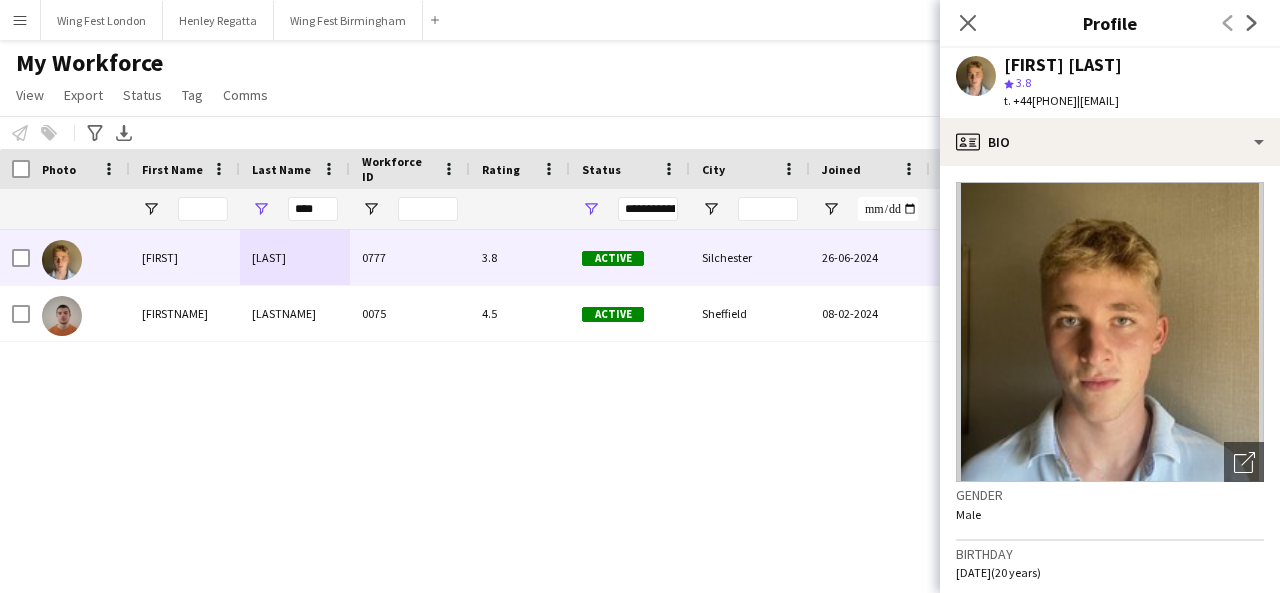 drag, startPoint x: 1152, startPoint y: 133, endPoint x: 1101, endPoint y: 106, distance: 57.706154 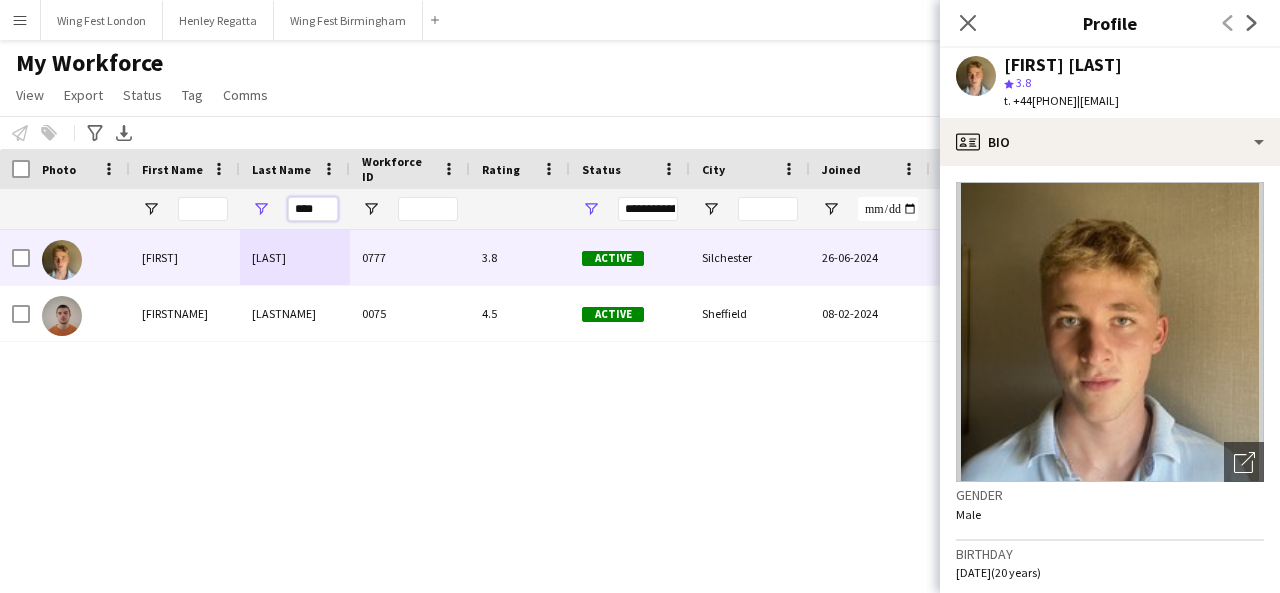 click on "****" at bounding box center (313, 209) 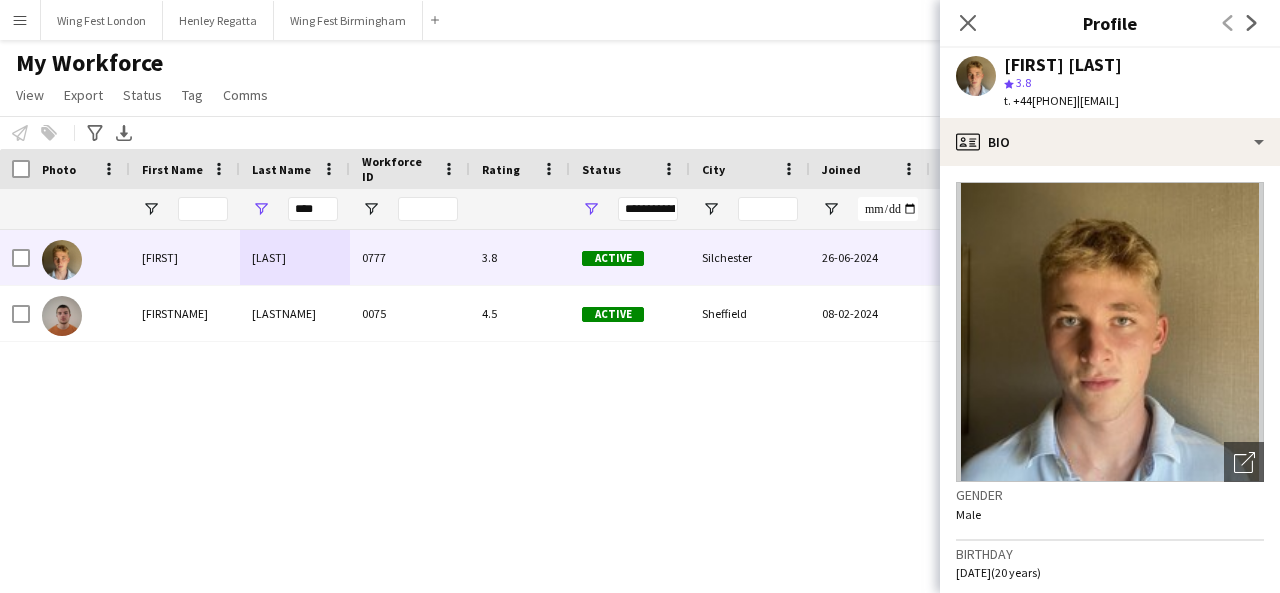 click on "****" at bounding box center [313, 209] 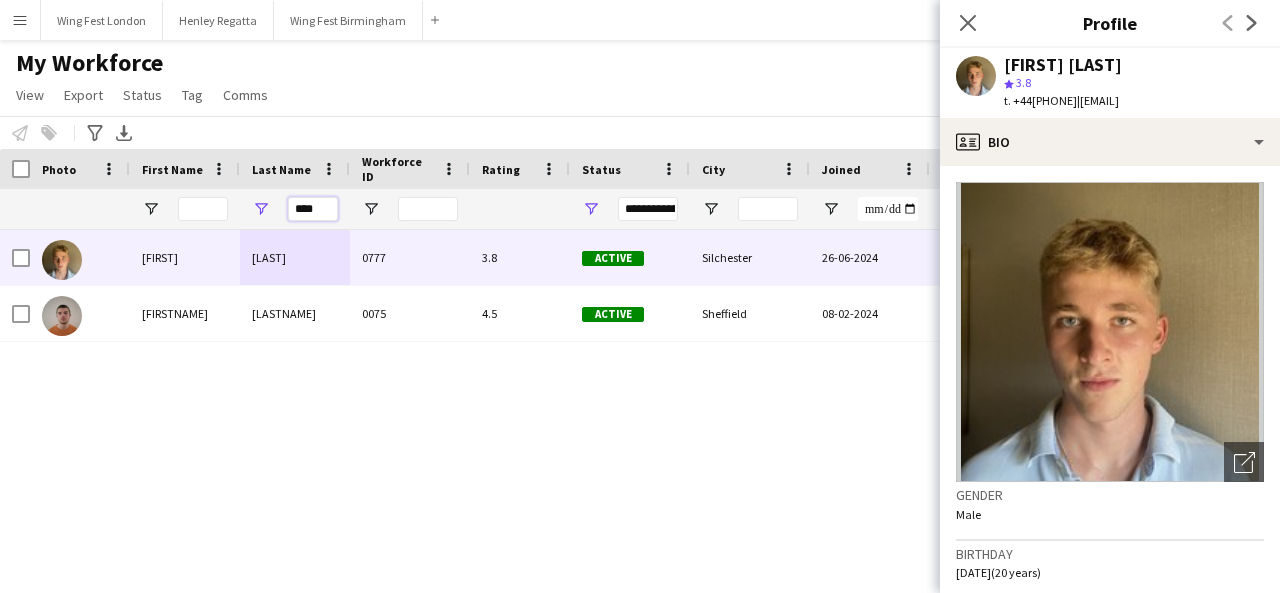 click on "****" at bounding box center [313, 209] 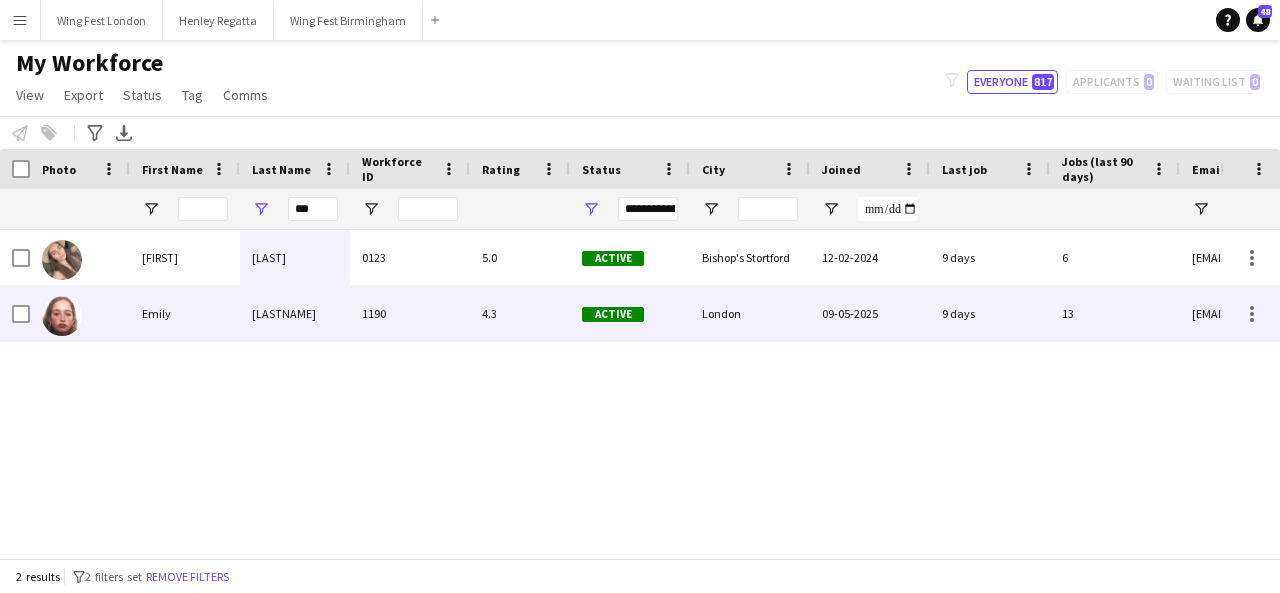 click on "[LASTNAME]" at bounding box center [295, 313] 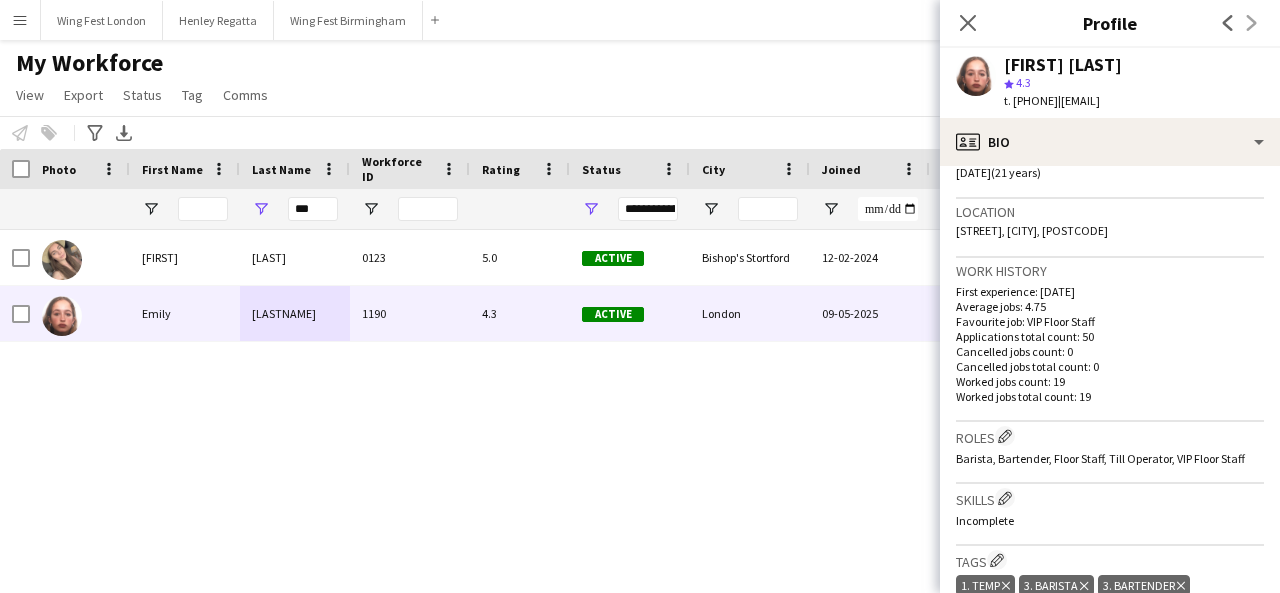 scroll, scrollTop: 600, scrollLeft: 0, axis: vertical 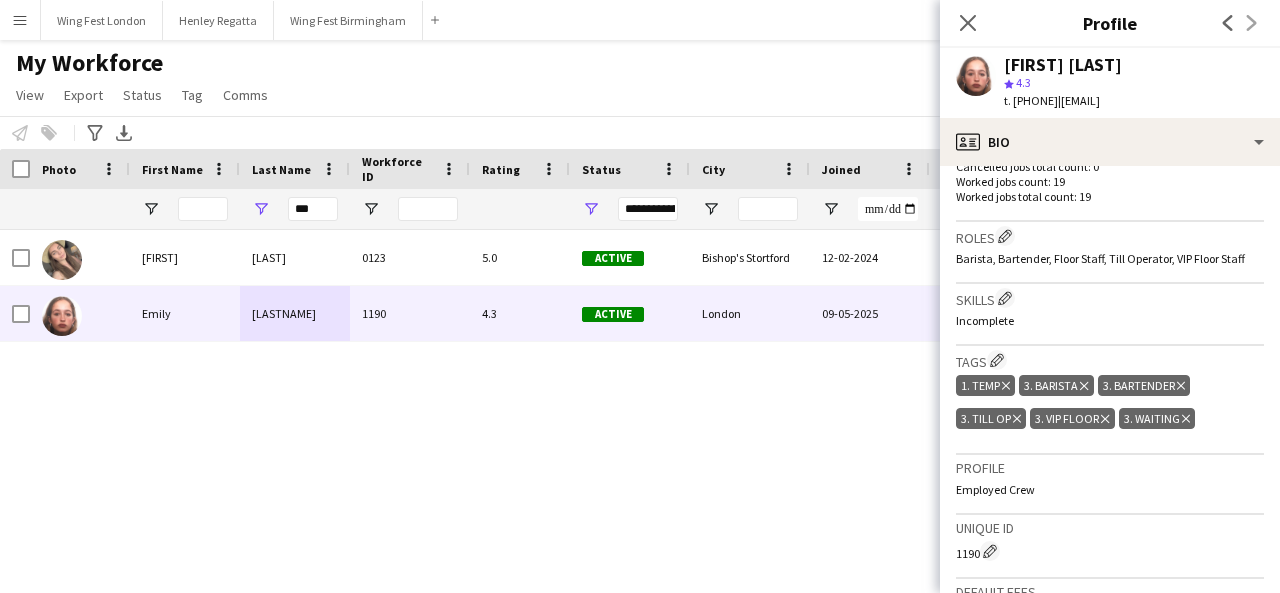 drag, startPoint x: 1236, startPoint y: 99, endPoint x: 1098, endPoint y: 113, distance: 138.70833 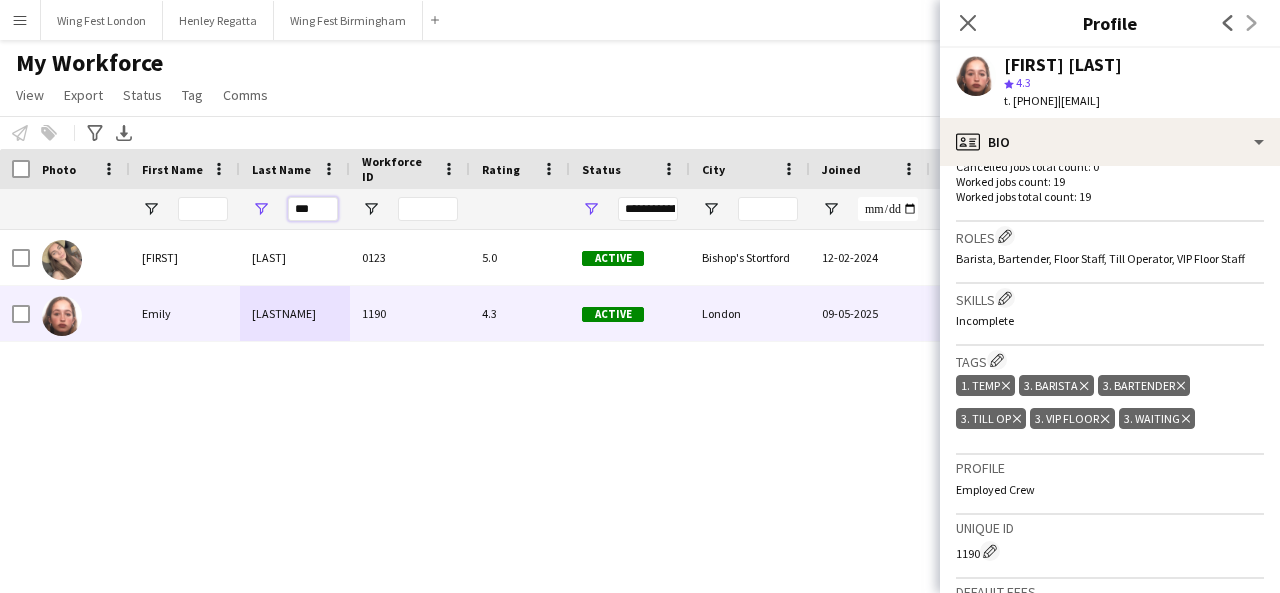 click on "***" at bounding box center (313, 209) 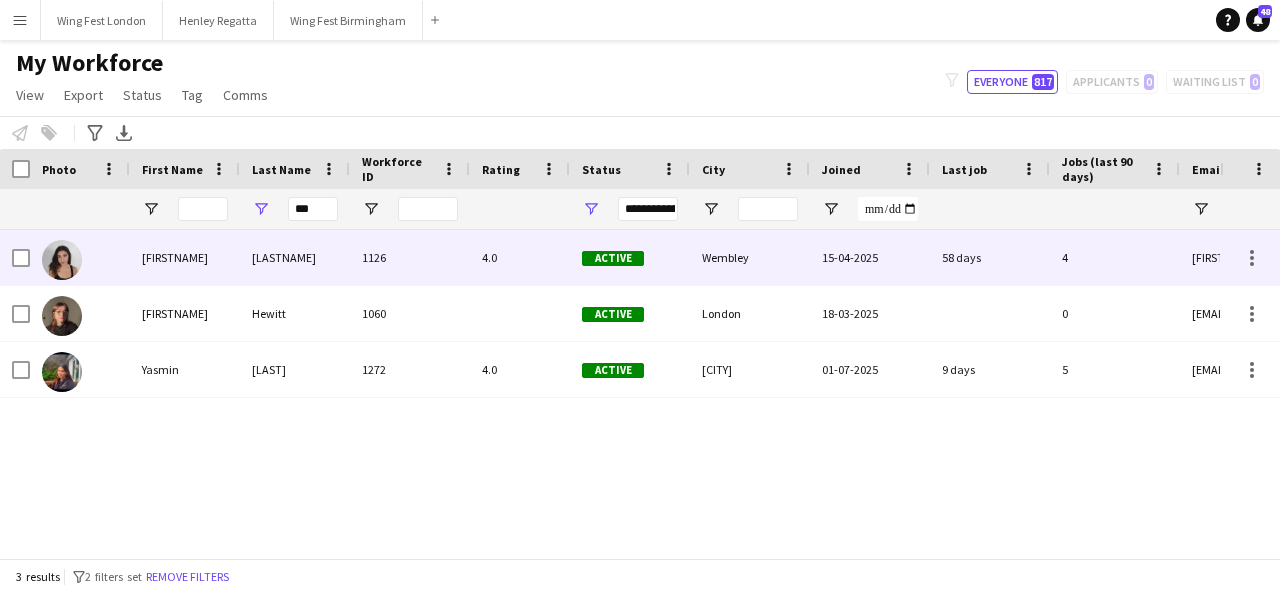click on "[LASTNAME]" at bounding box center [295, 257] 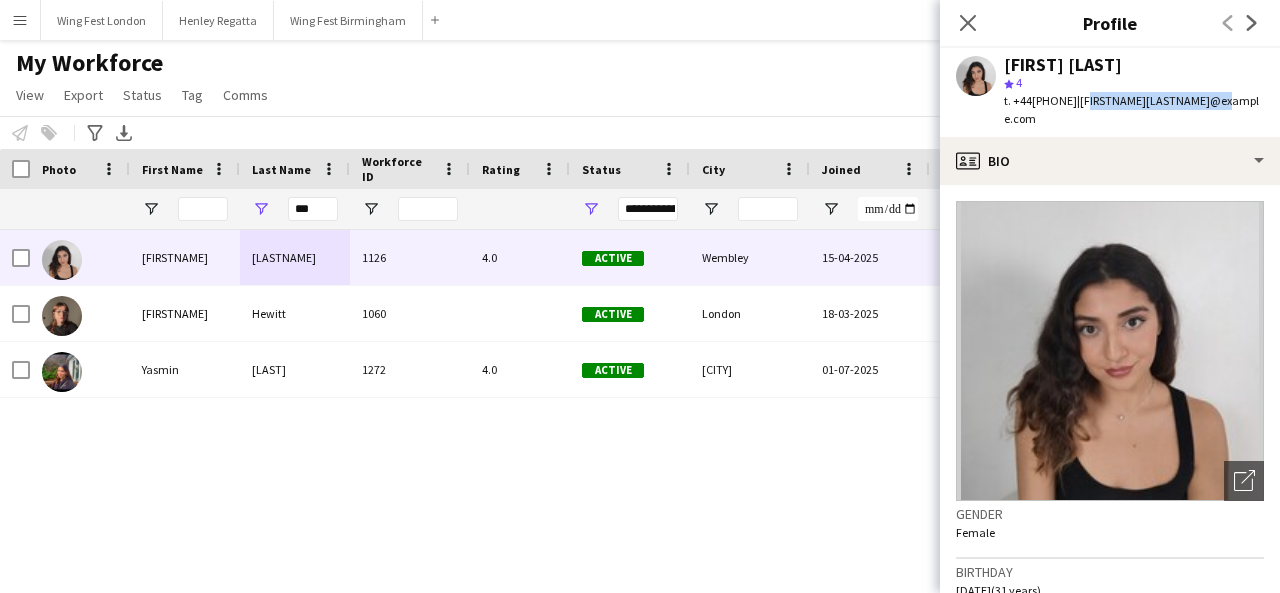 drag, startPoint x: 1236, startPoint y: 98, endPoint x: 1102, endPoint y: 99, distance: 134.00374 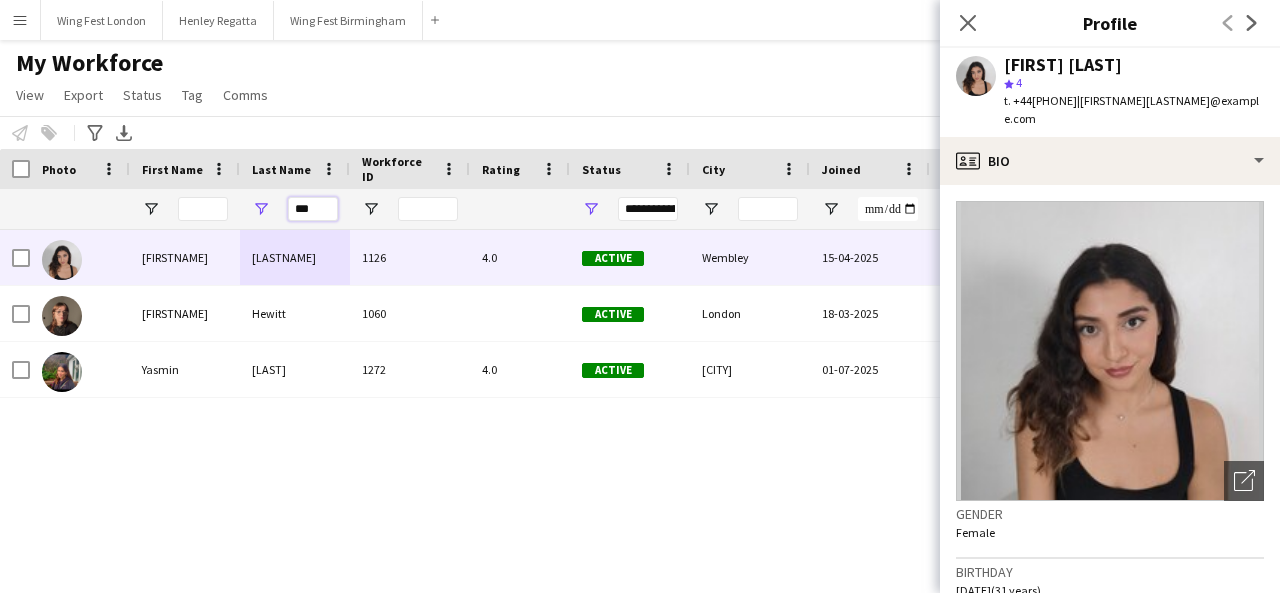 click on "***" at bounding box center (313, 209) 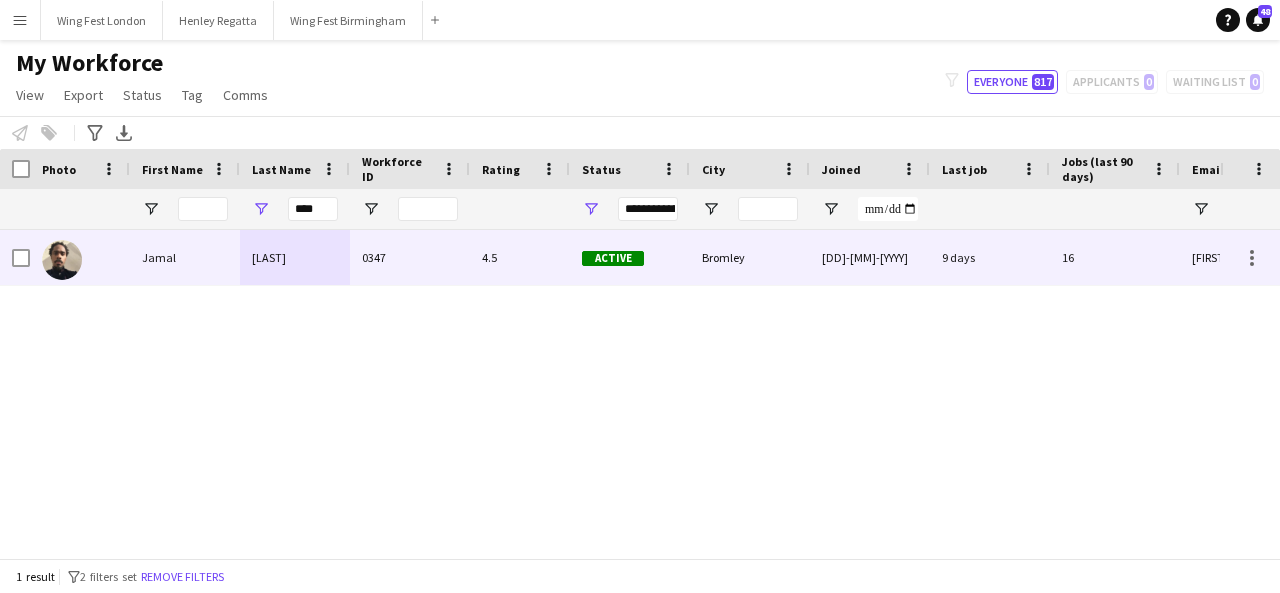 click on "[LAST]" at bounding box center [295, 257] 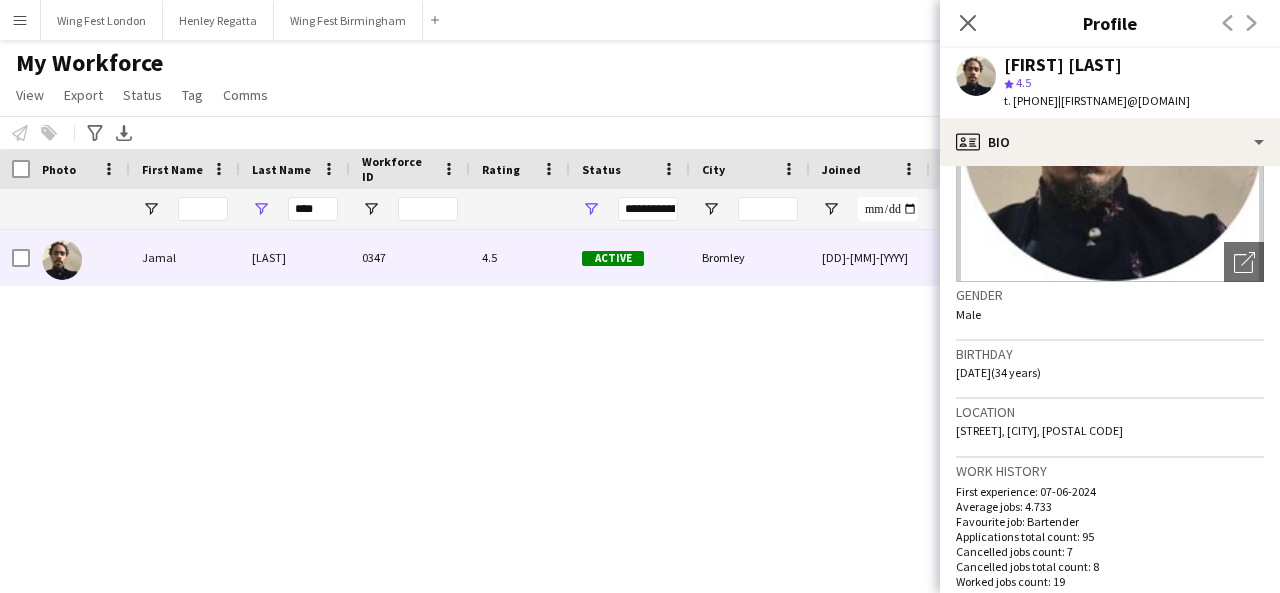 scroll, scrollTop: 0, scrollLeft: 0, axis: both 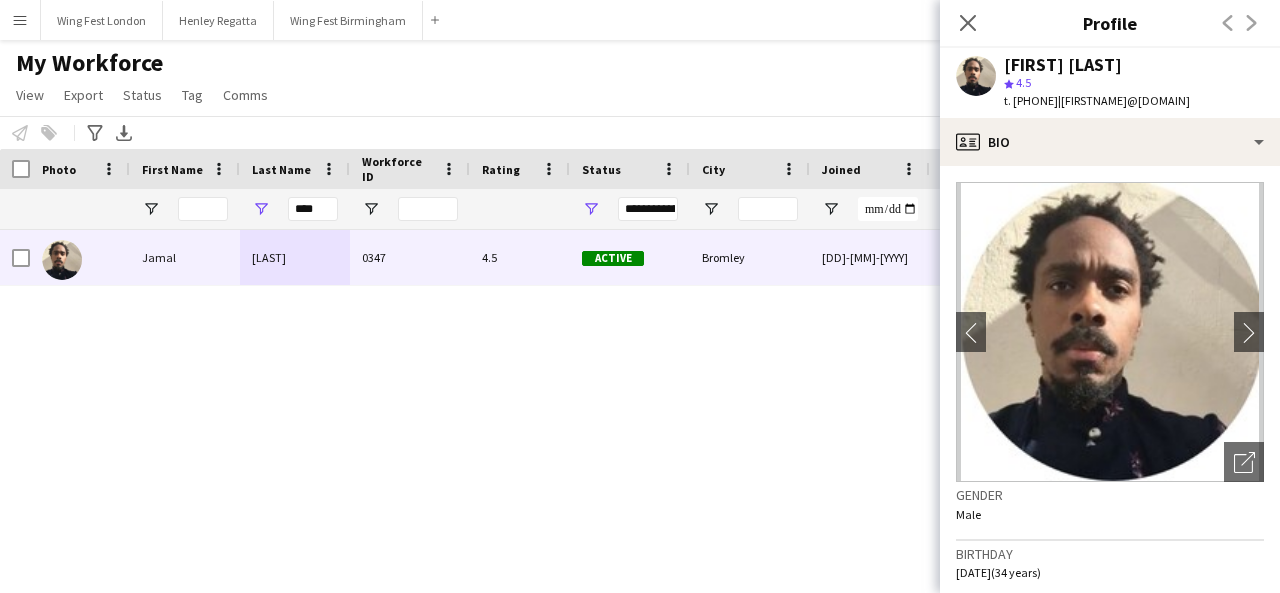 drag, startPoint x: 1168, startPoint y: 135, endPoint x: 1100, endPoint y: 105, distance: 74.323616 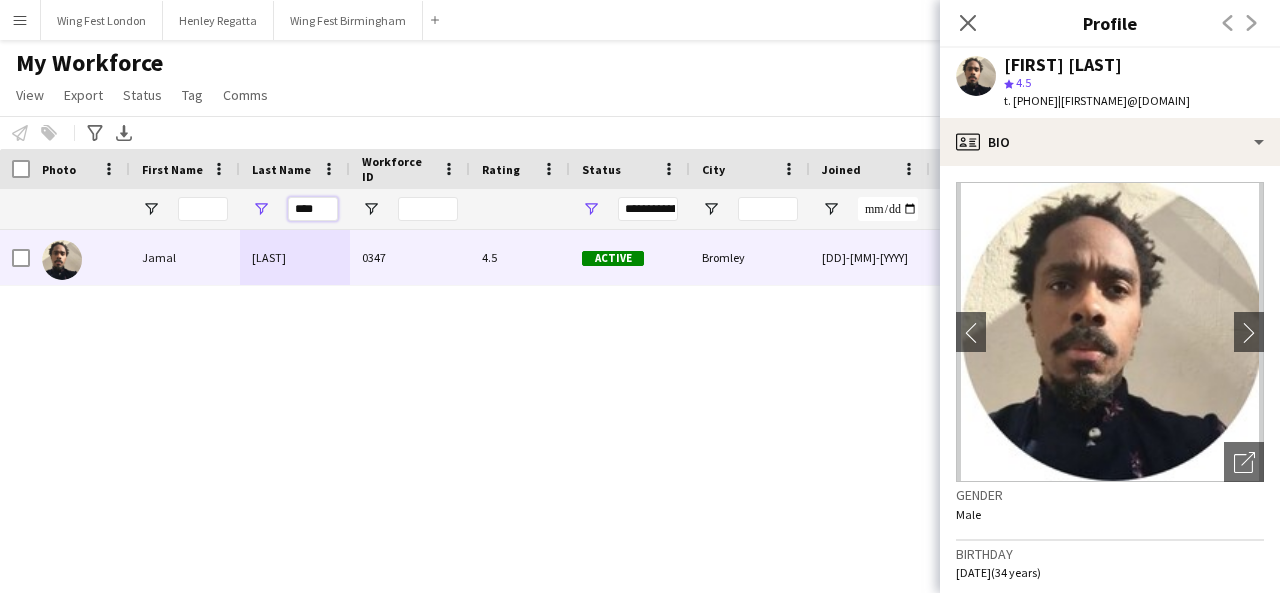 click on "****" at bounding box center (313, 209) 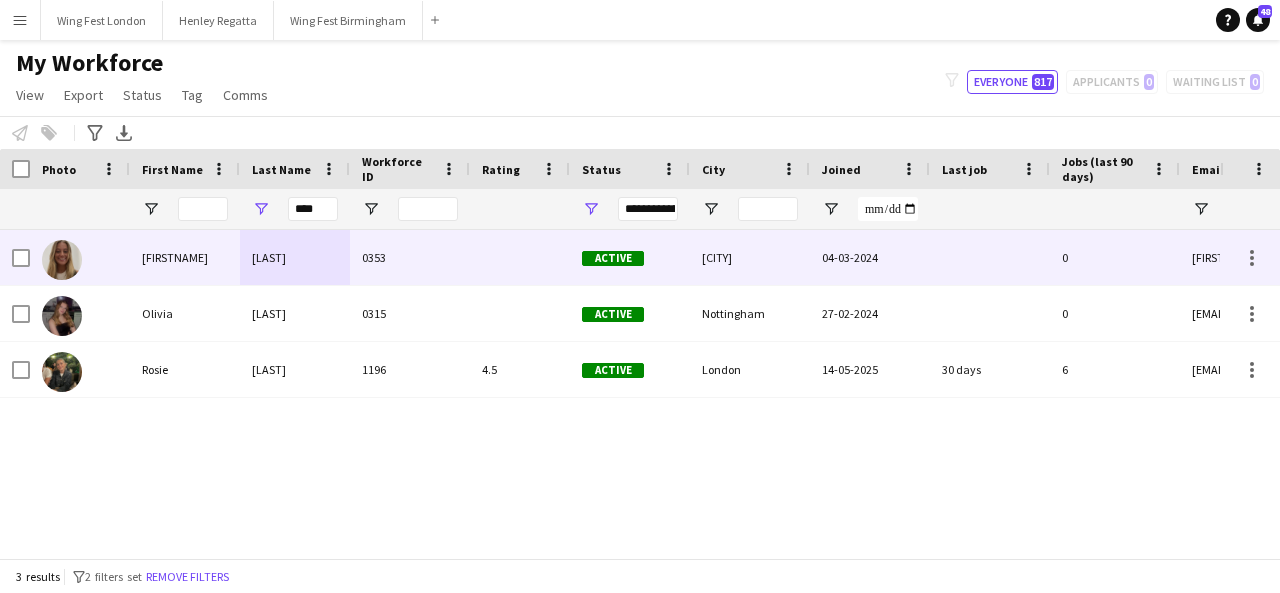 click on "[LAST]" at bounding box center (295, 257) 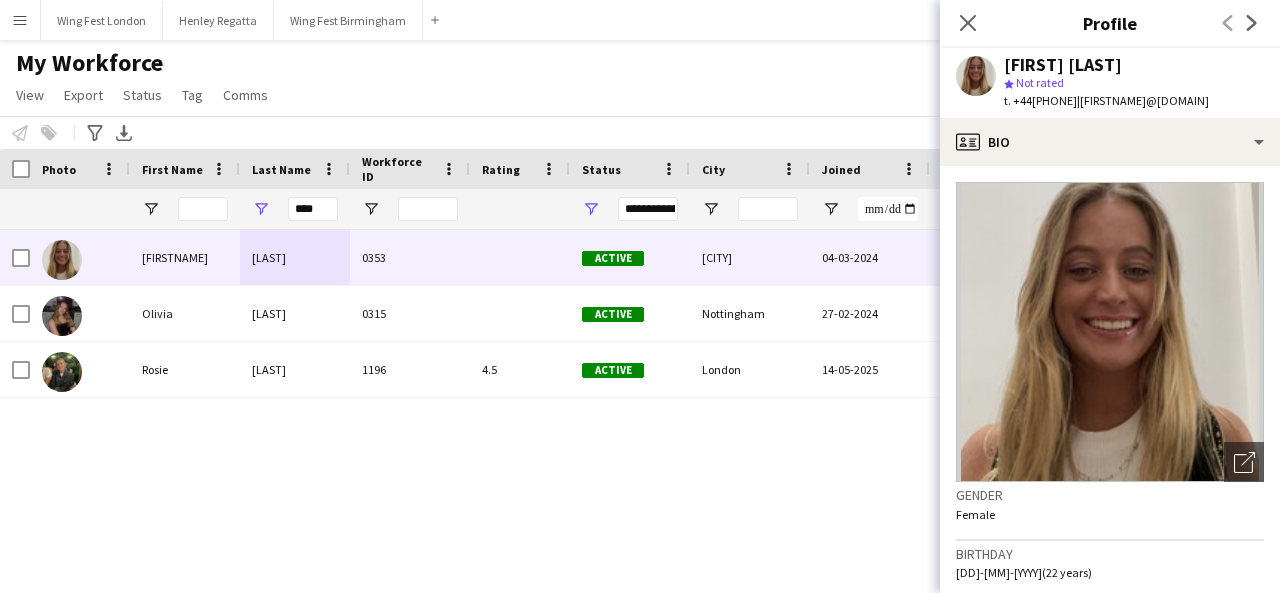 drag, startPoint x: 1240, startPoint y: 105, endPoint x: 1100, endPoint y: 113, distance: 140.22838 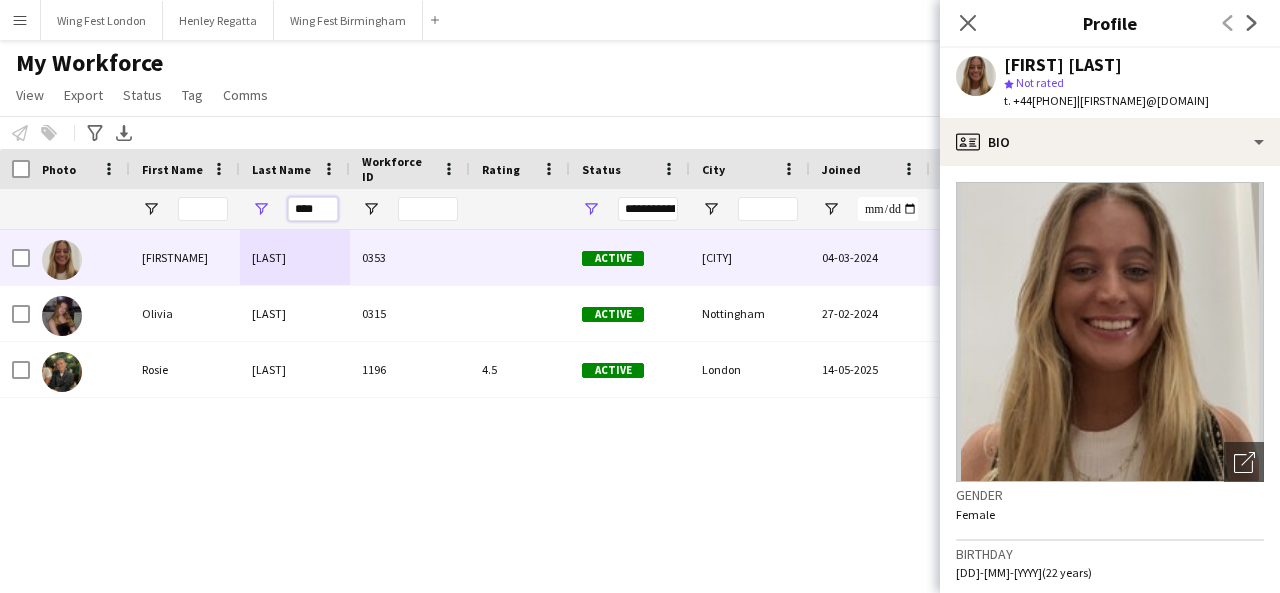 click on "****" at bounding box center (313, 209) 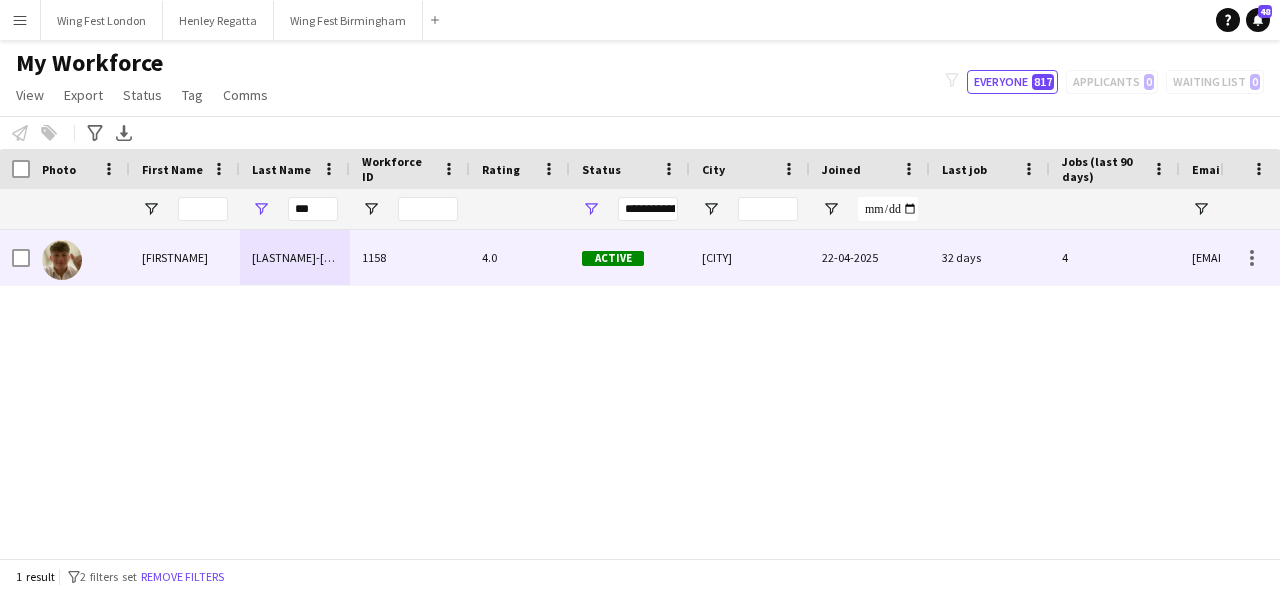 click on "[LASTNAME]-[LASTNAME]" at bounding box center (295, 257) 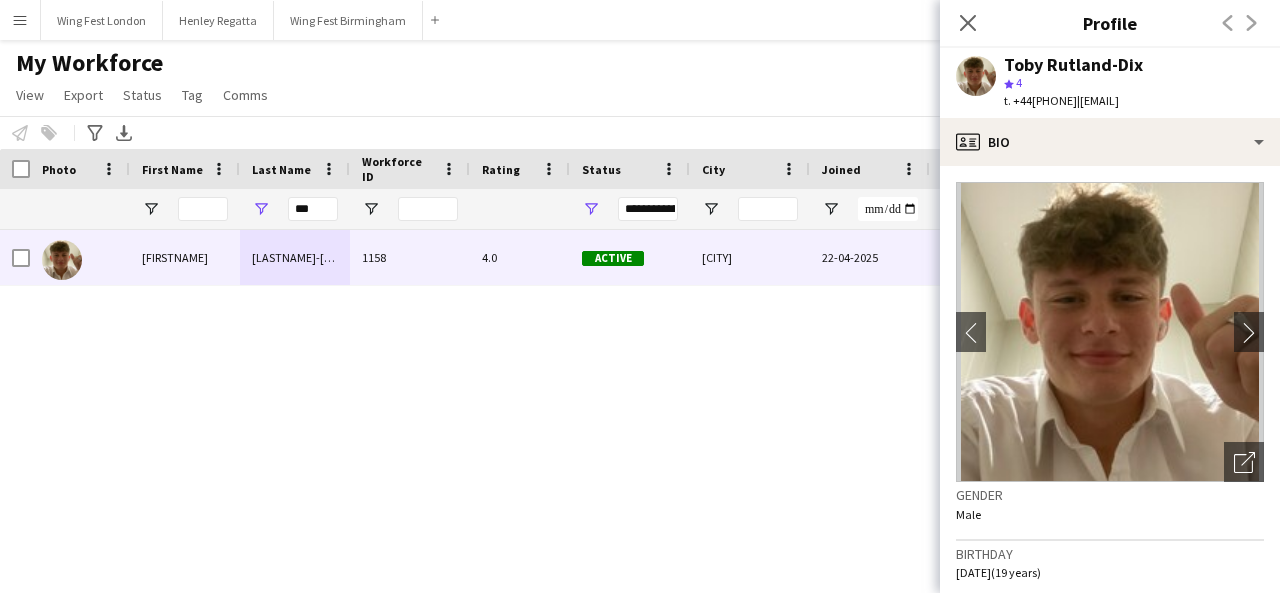 drag, startPoint x: 1236, startPoint y: 107, endPoint x: 1098, endPoint y: 117, distance: 138.36185 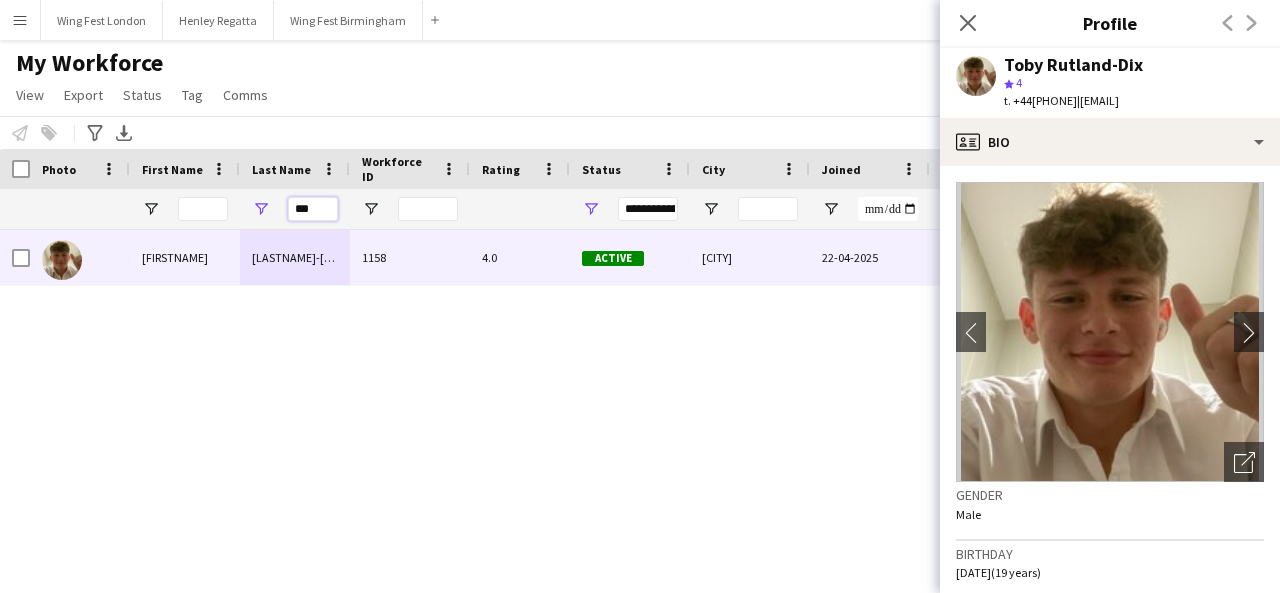 click on "***" at bounding box center [313, 209] 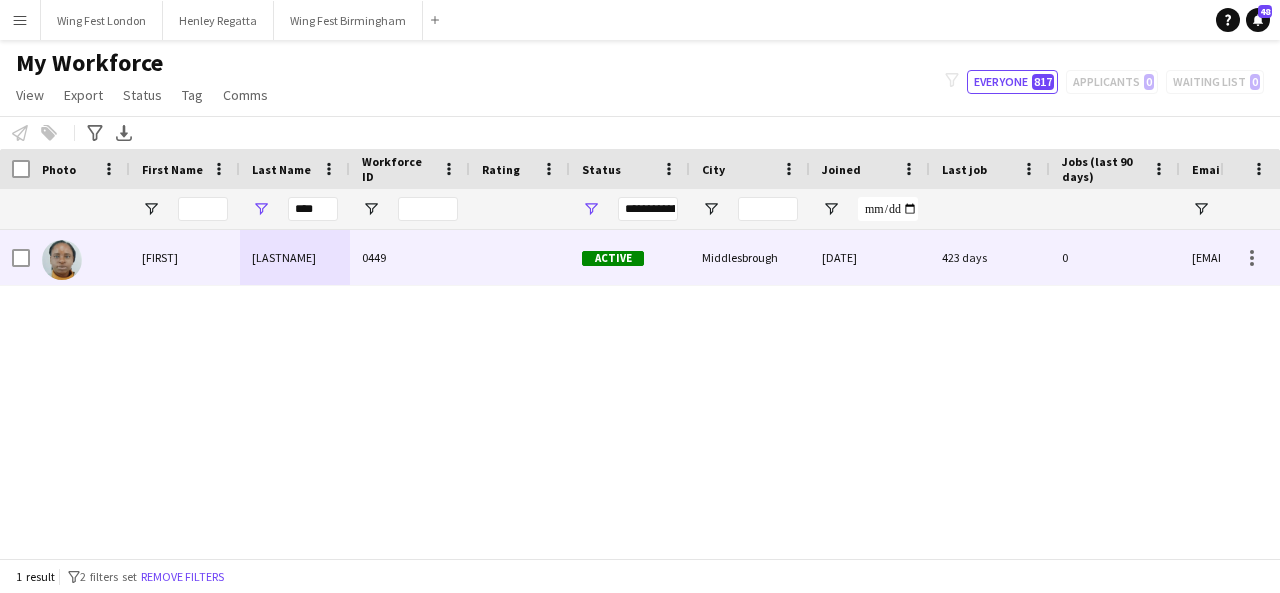 click on "[LASTNAME]" at bounding box center (295, 257) 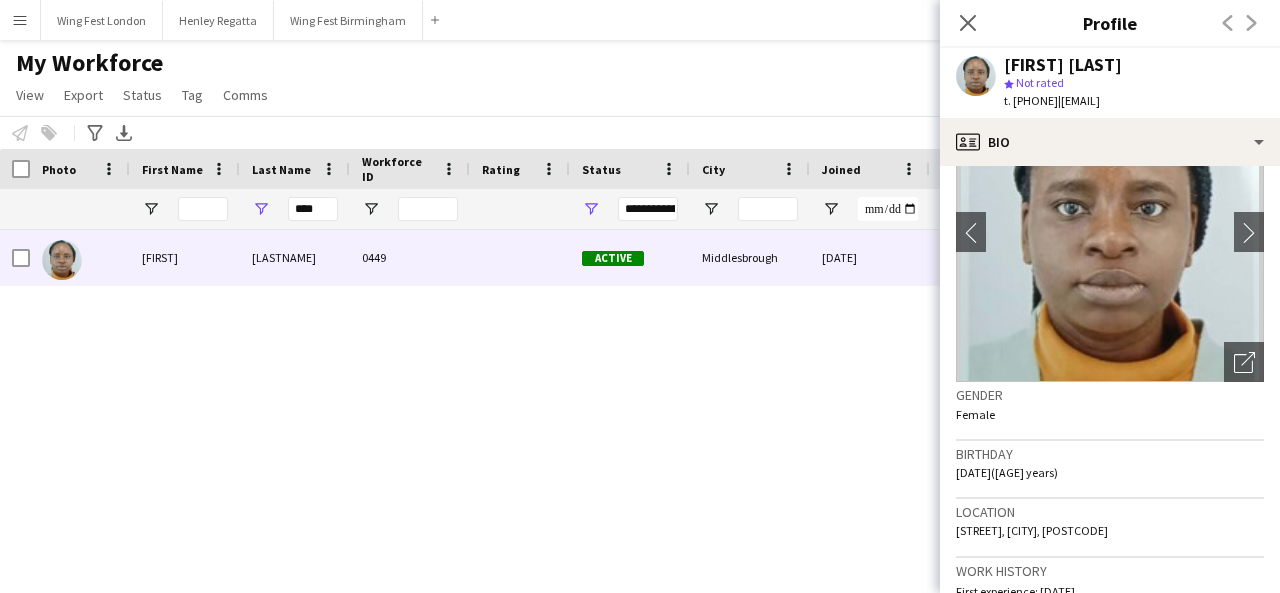 scroll, scrollTop: 0, scrollLeft: 0, axis: both 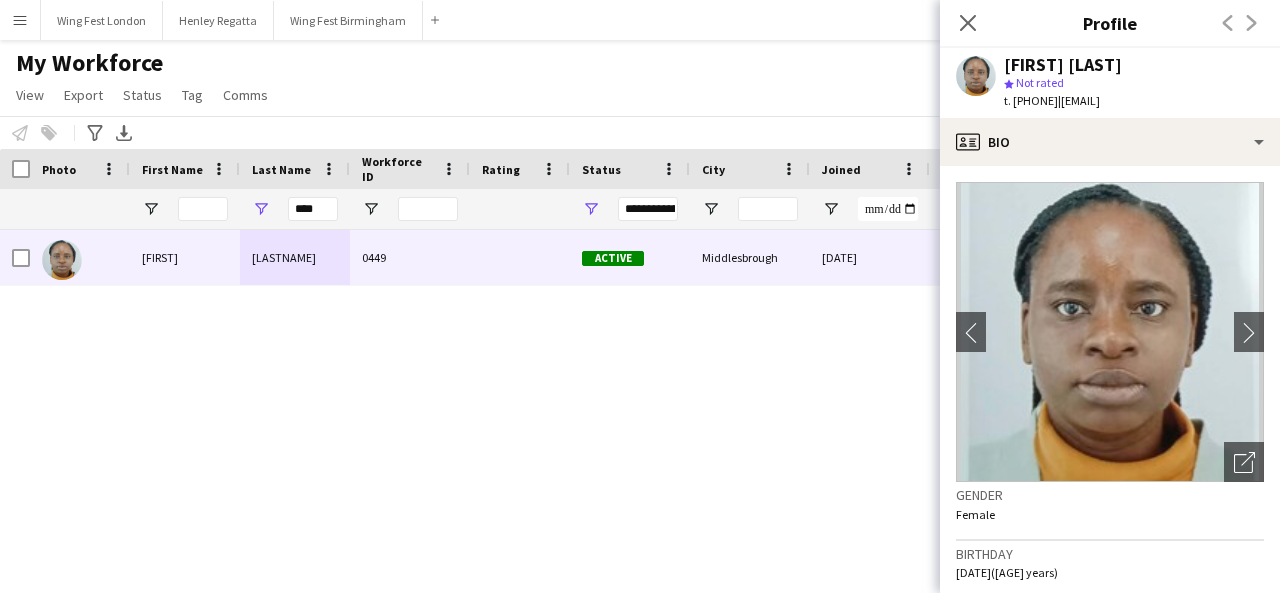drag, startPoint x: 1234, startPoint y: 95, endPoint x: 1100, endPoint y: 109, distance: 134.72935 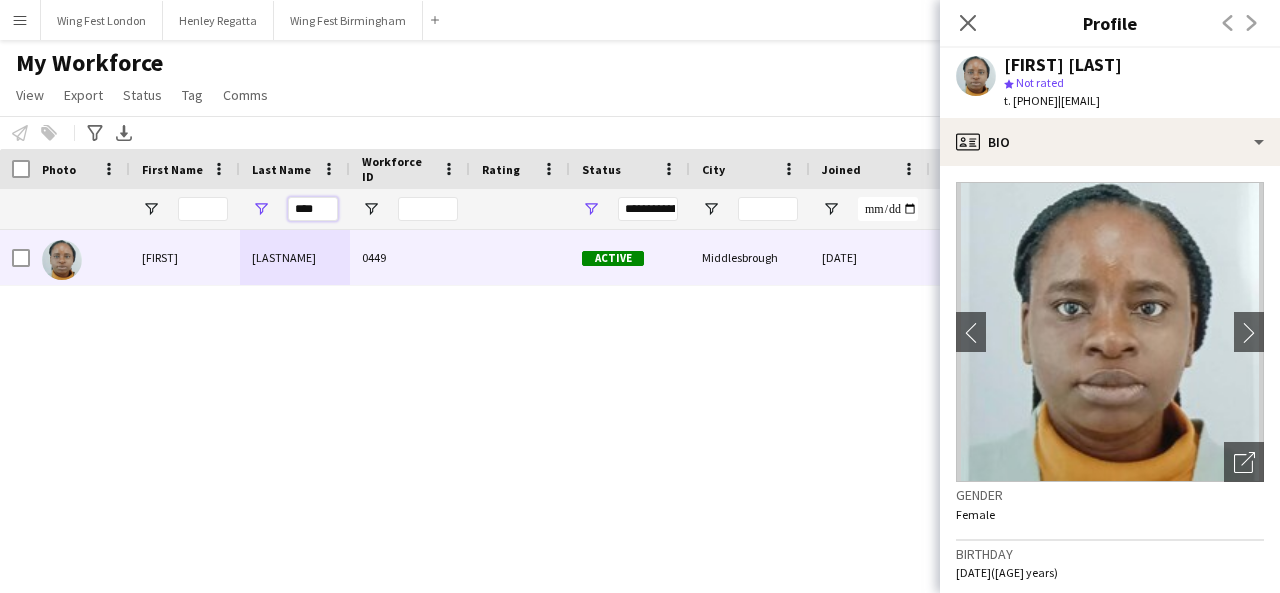 click on "****" at bounding box center (313, 209) 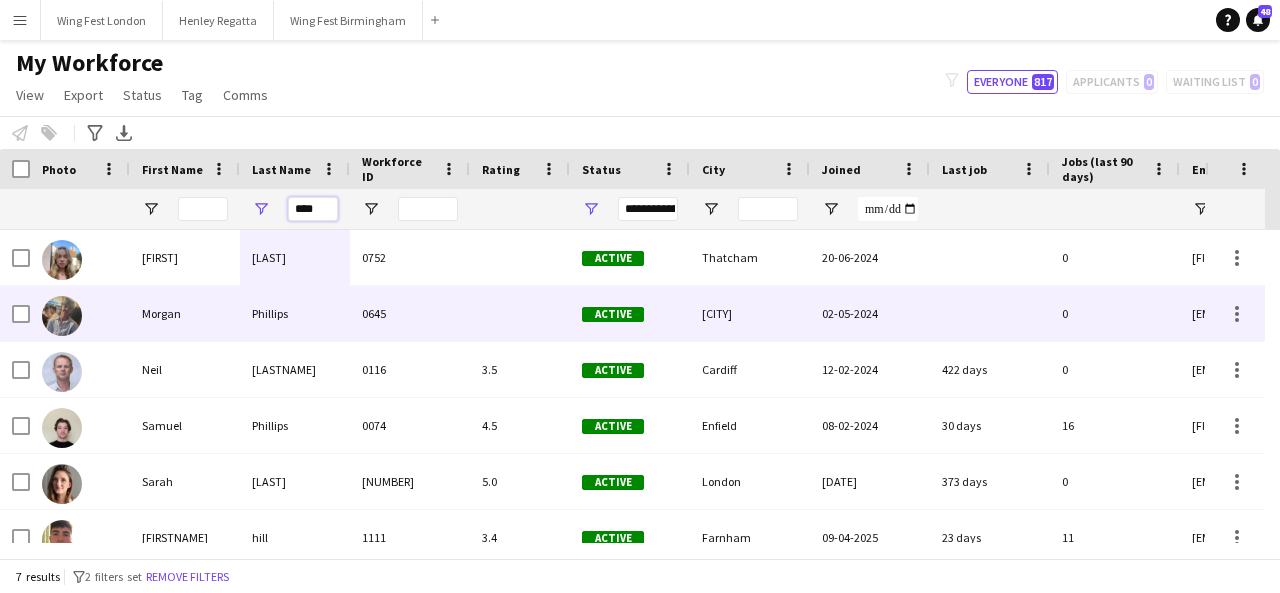scroll, scrollTop: 57, scrollLeft: 0, axis: vertical 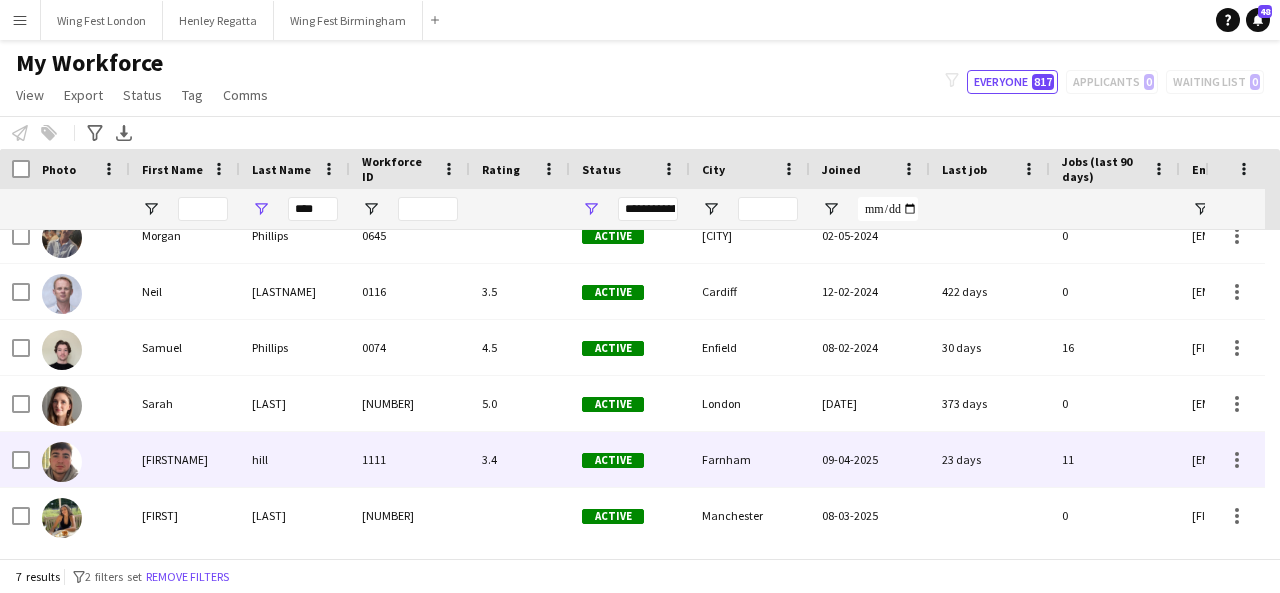 click on "hill" at bounding box center [295, 459] 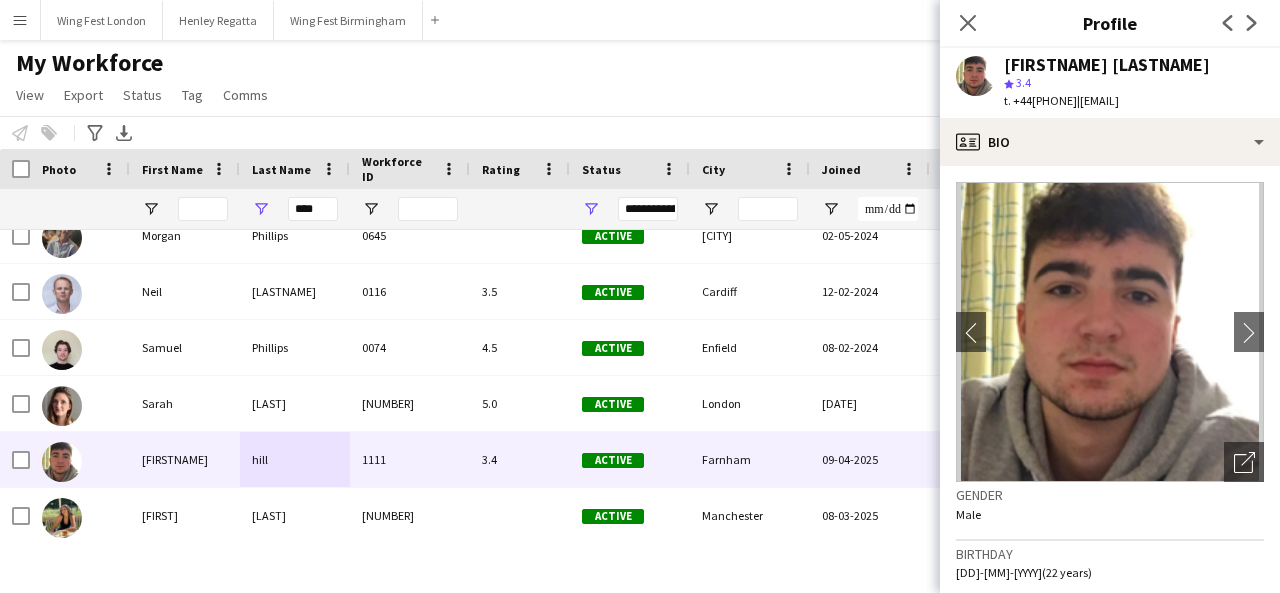 drag, startPoint x: 1234, startPoint y: 101, endPoint x: 1098, endPoint y: 107, distance: 136.1323 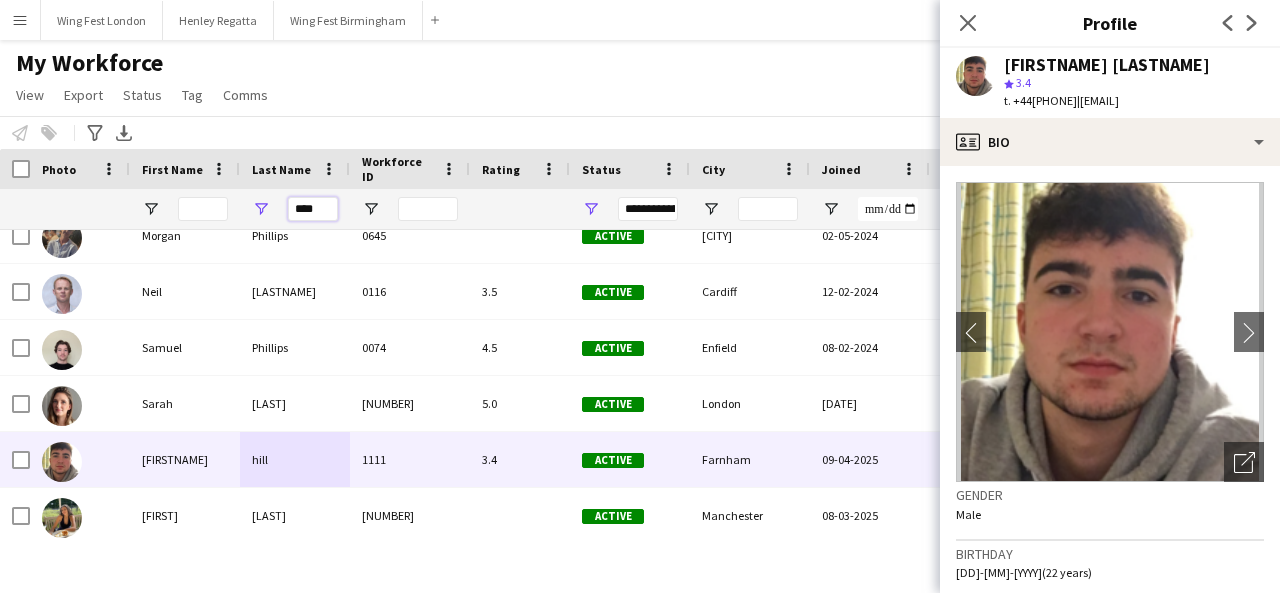 click on "****" at bounding box center [313, 209] 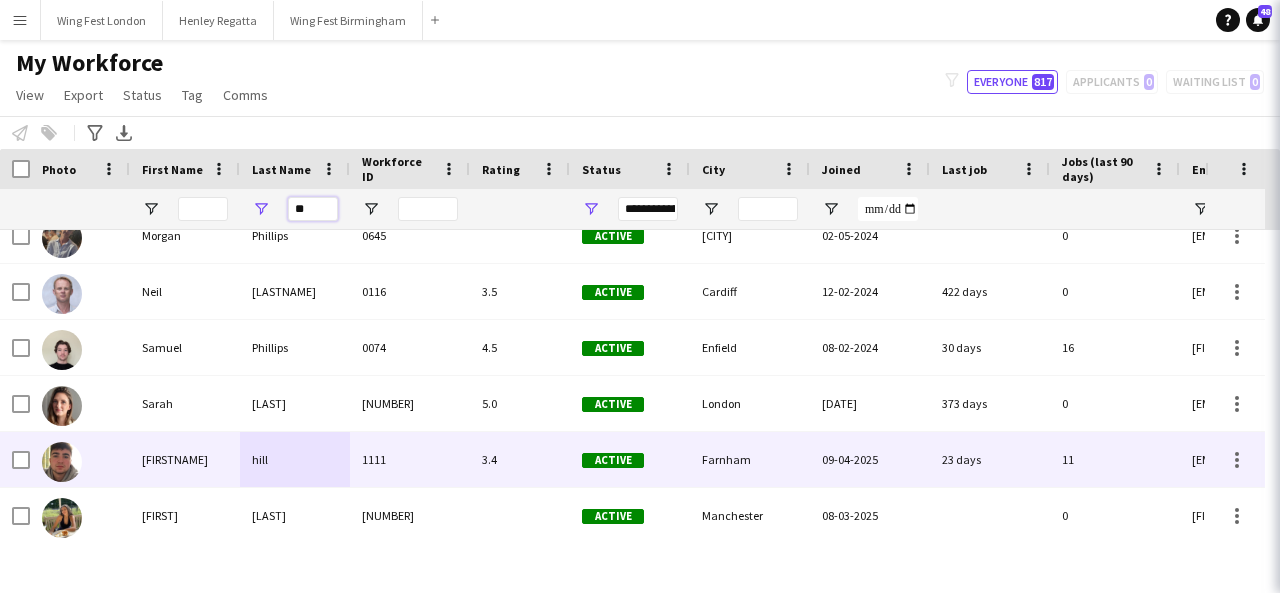 scroll, scrollTop: 0, scrollLeft: 0, axis: both 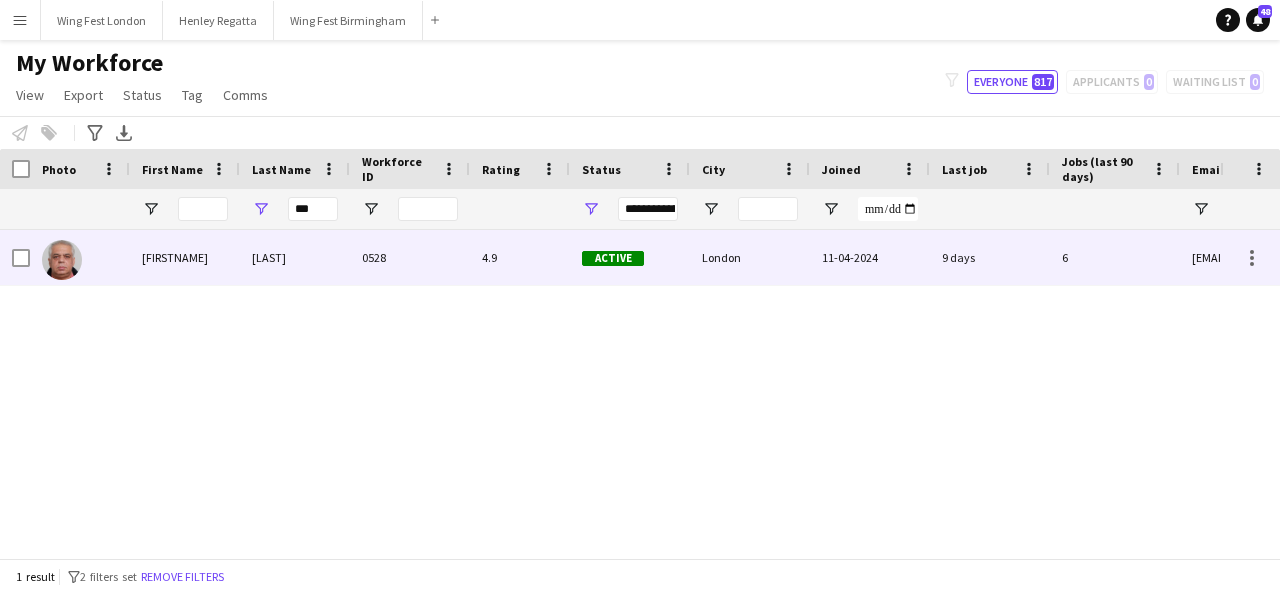 click on "[LAST]" at bounding box center (295, 257) 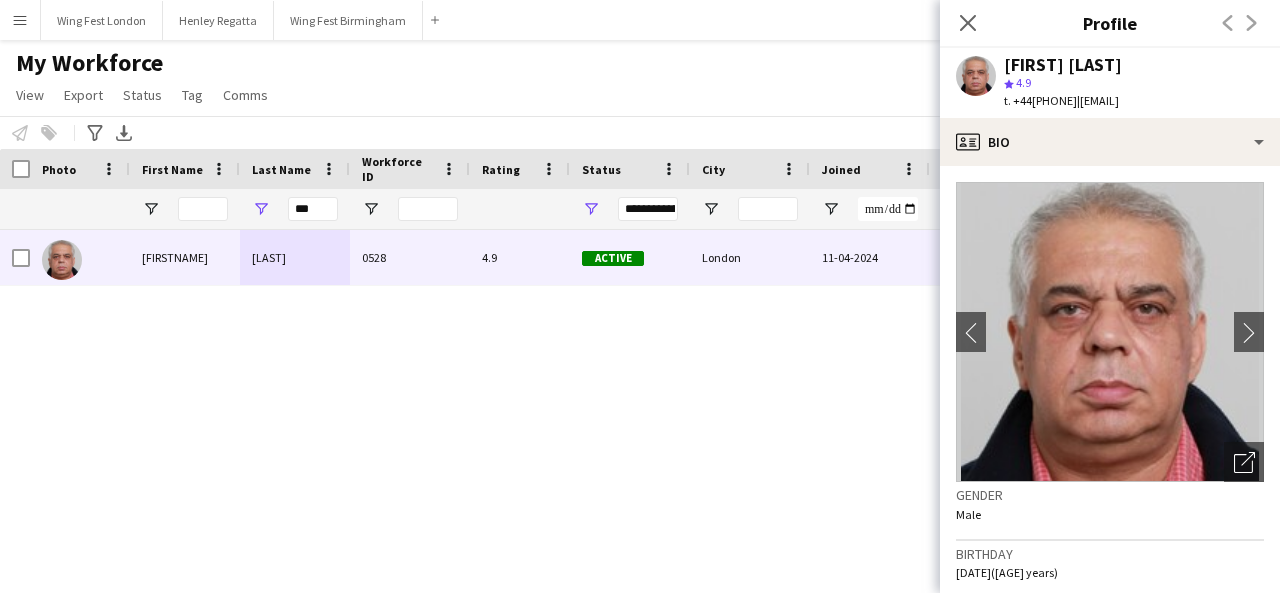 drag, startPoint x: 1223, startPoint y: 103, endPoint x: 1101, endPoint y: 109, distance: 122.14745 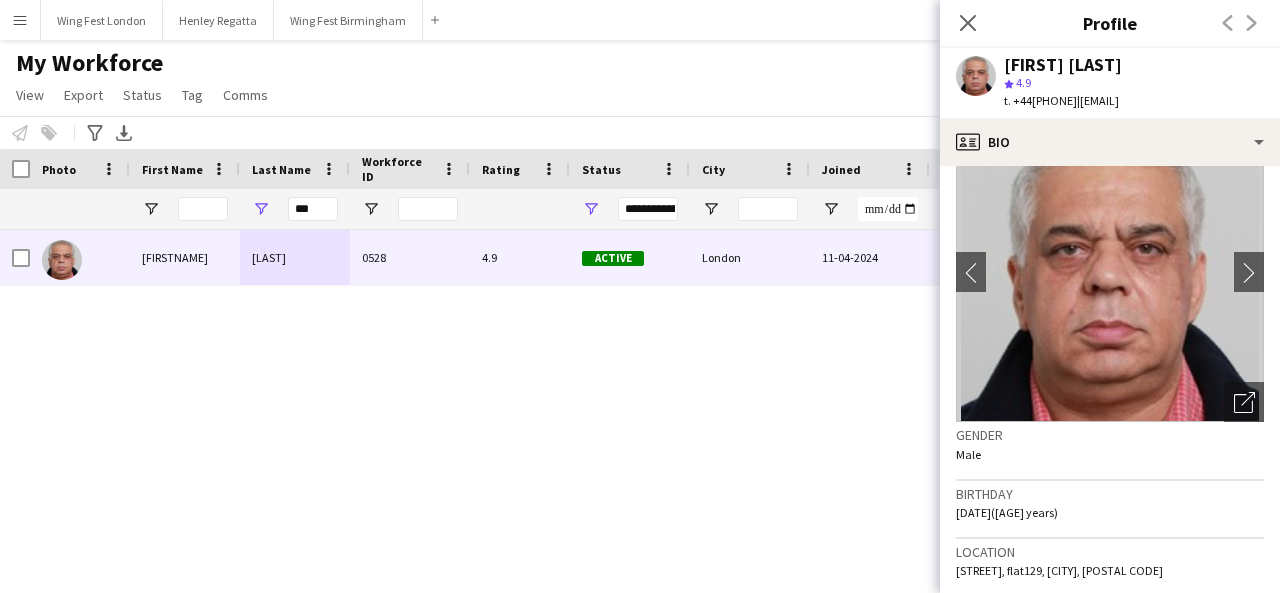 scroll, scrollTop: 100, scrollLeft: 0, axis: vertical 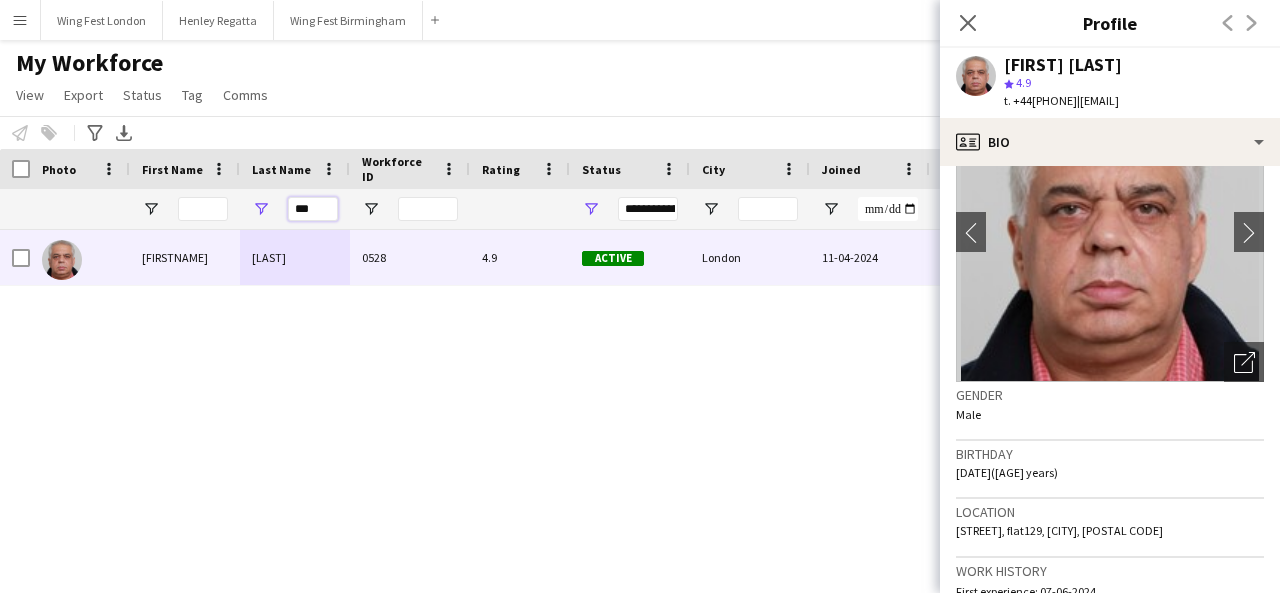 click on "***" at bounding box center (313, 209) 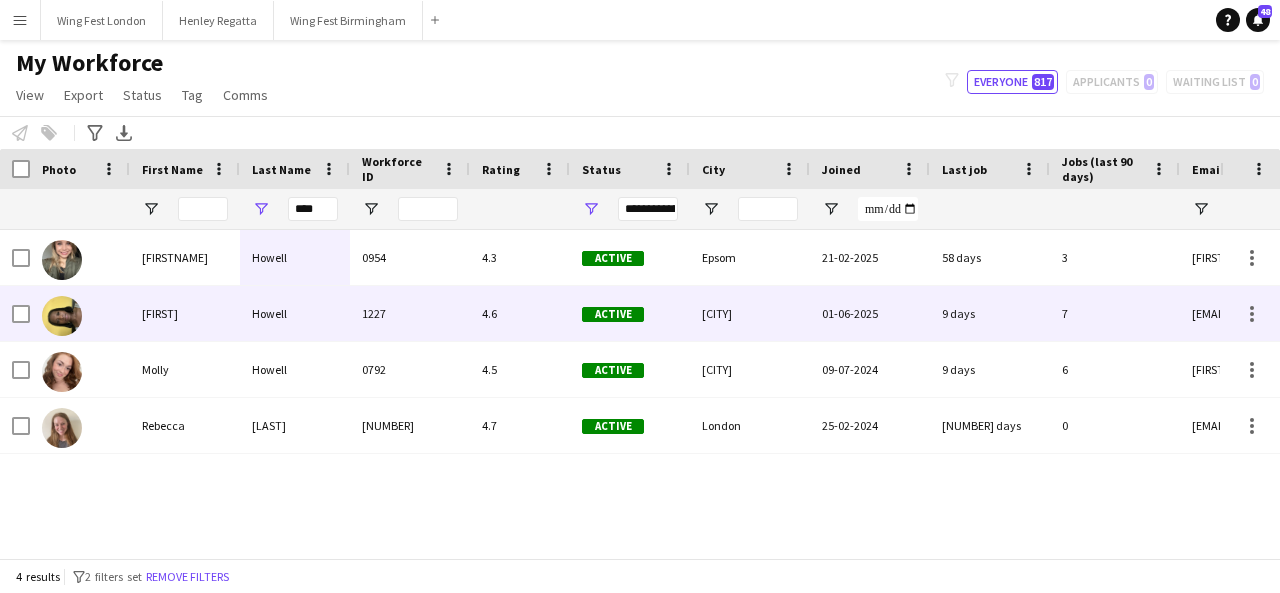 click on "Howell" at bounding box center [295, 313] 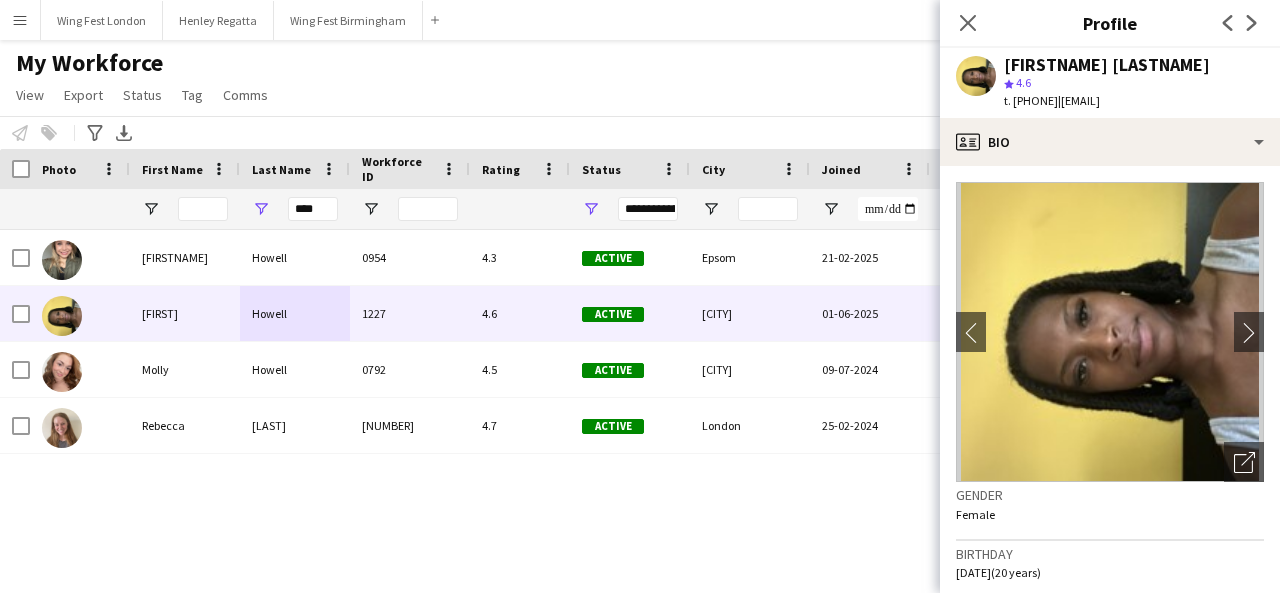 drag, startPoint x: 1242, startPoint y: 105, endPoint x: 1099, endPoint y: 108, distance: 143.03146 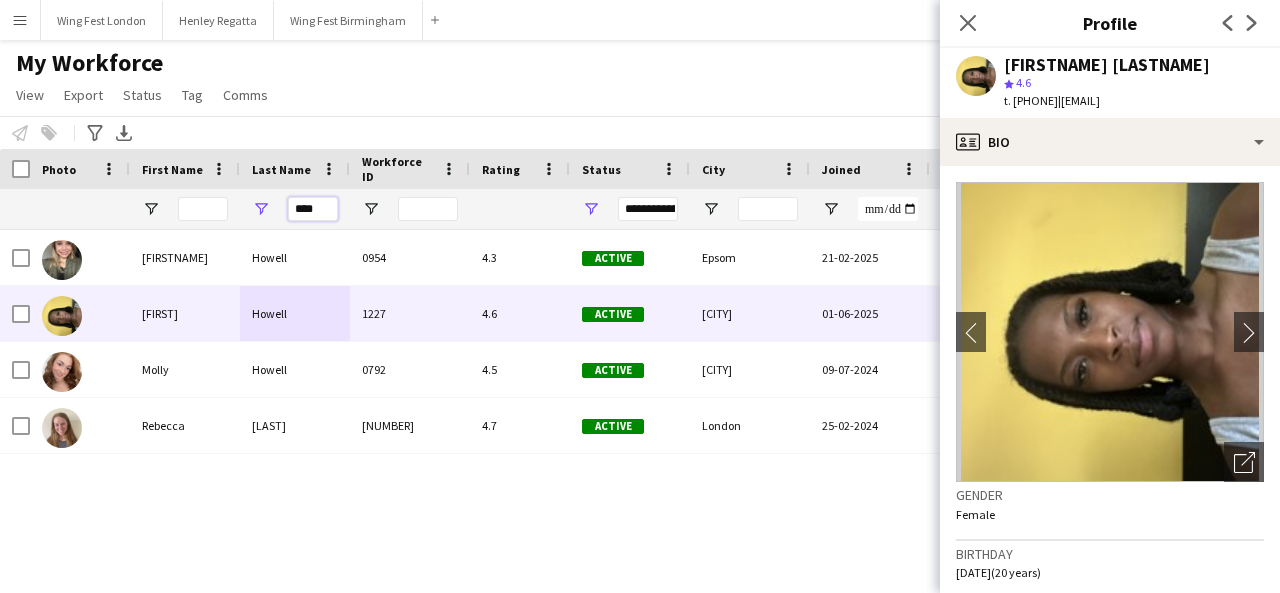 click on "****" at bounding box center (313, 209) 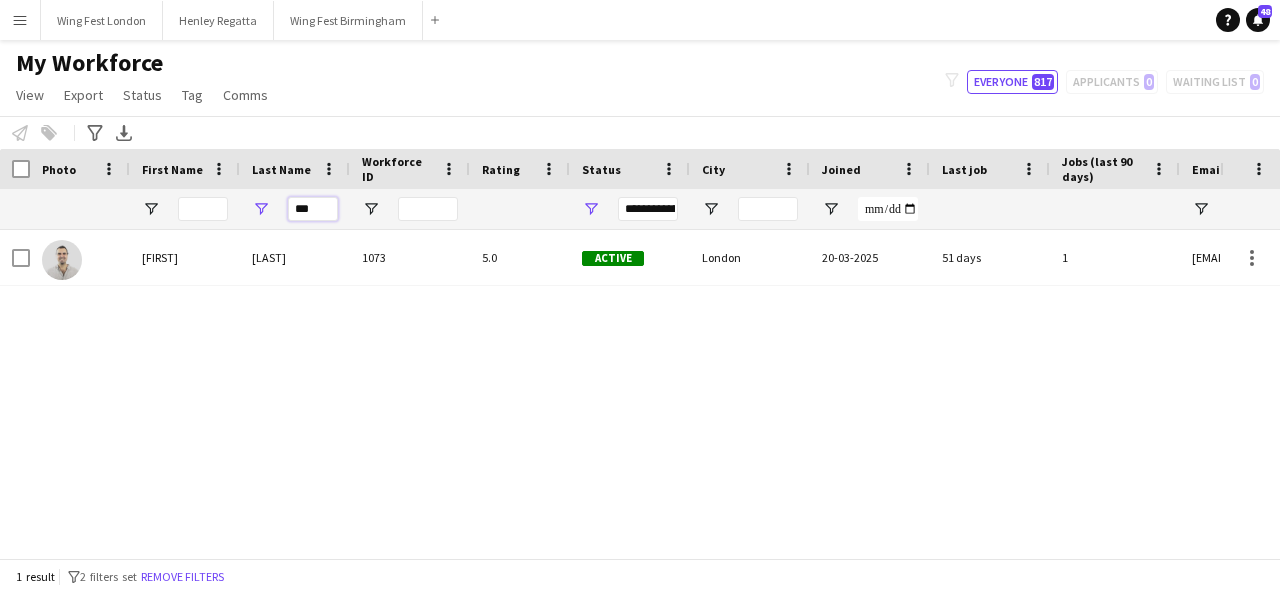 click on "***" at bounding box center [313, 209] 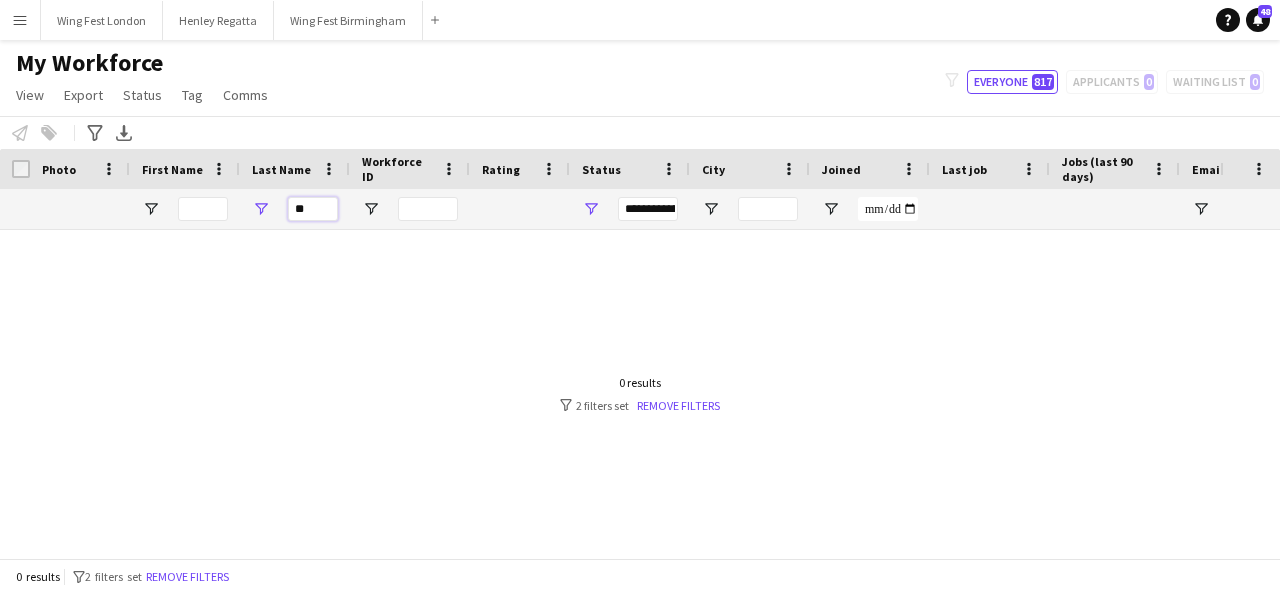 type on "*" 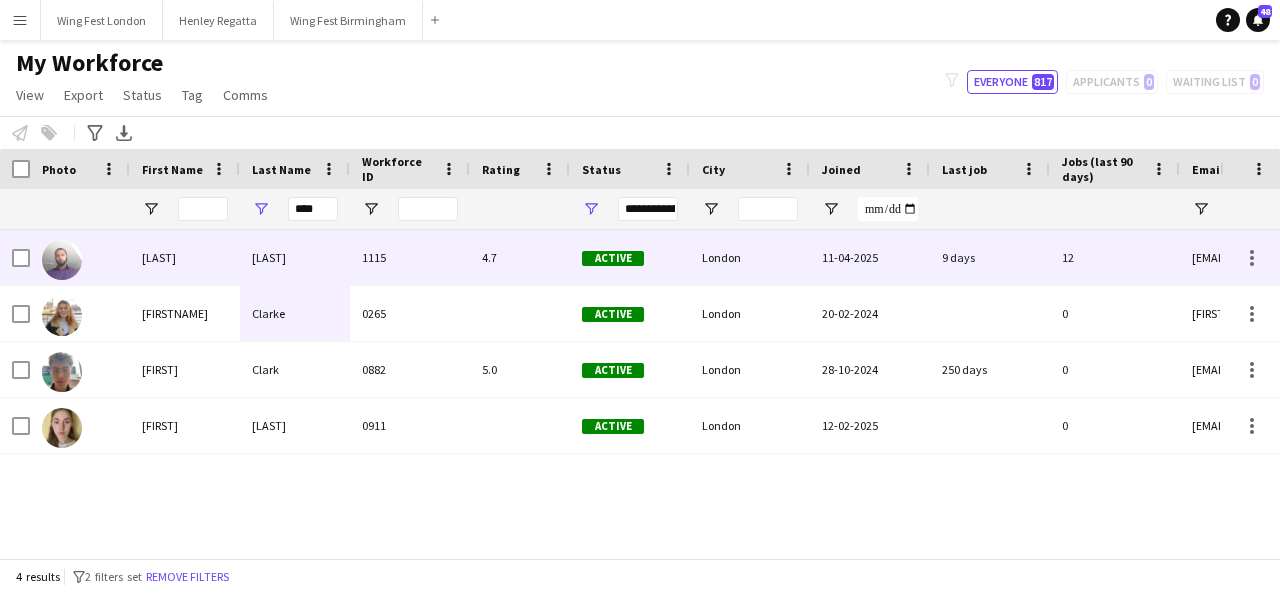 click on "[LAST]" at bounding box center (295, 257) 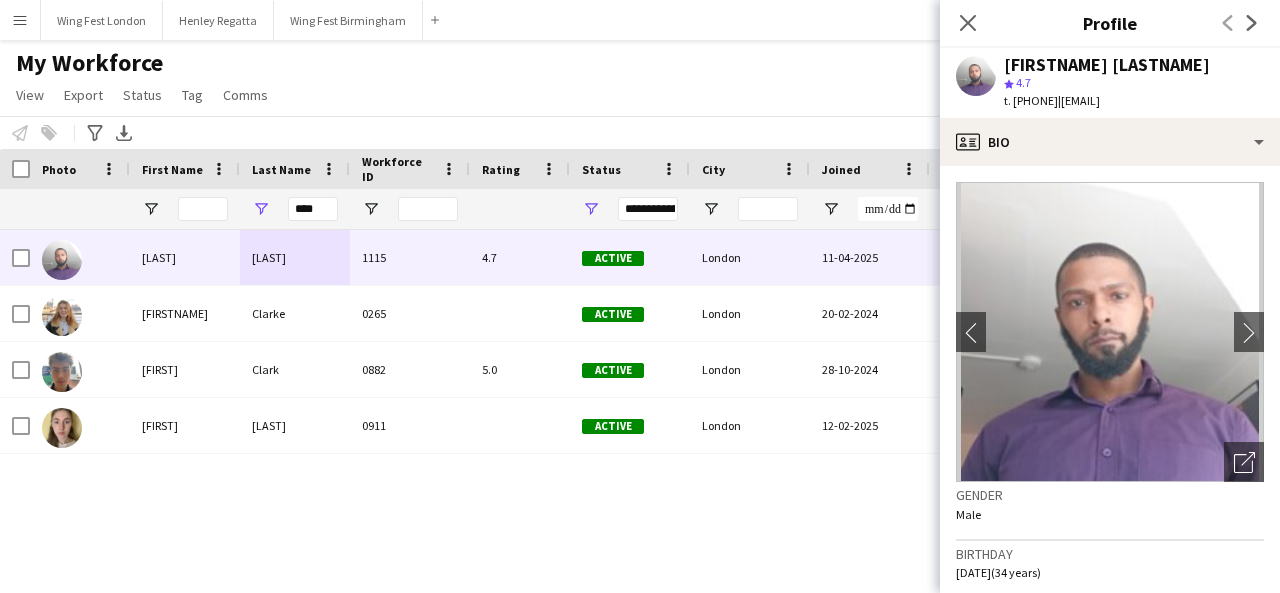 drag, startPoint x: 1251, startPoint y: 99, endPoint x: 1107, endPoint y: 113, distance: 144.67896 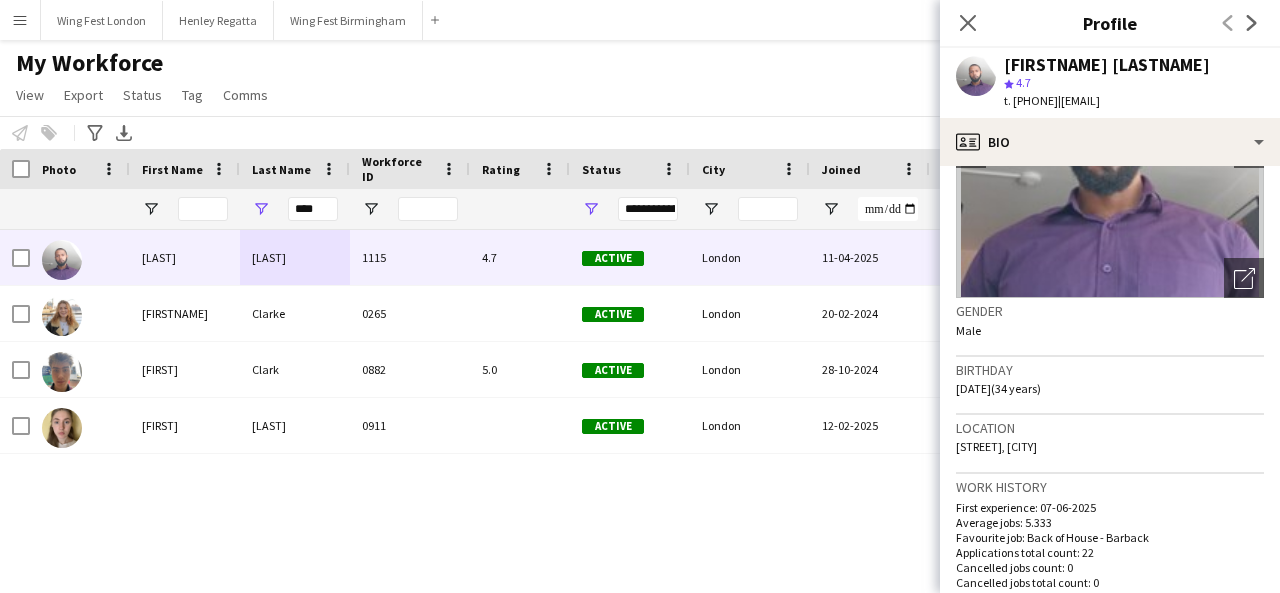 scroll, scrollTop: 200, scrollLeft: 0, axis: vertical 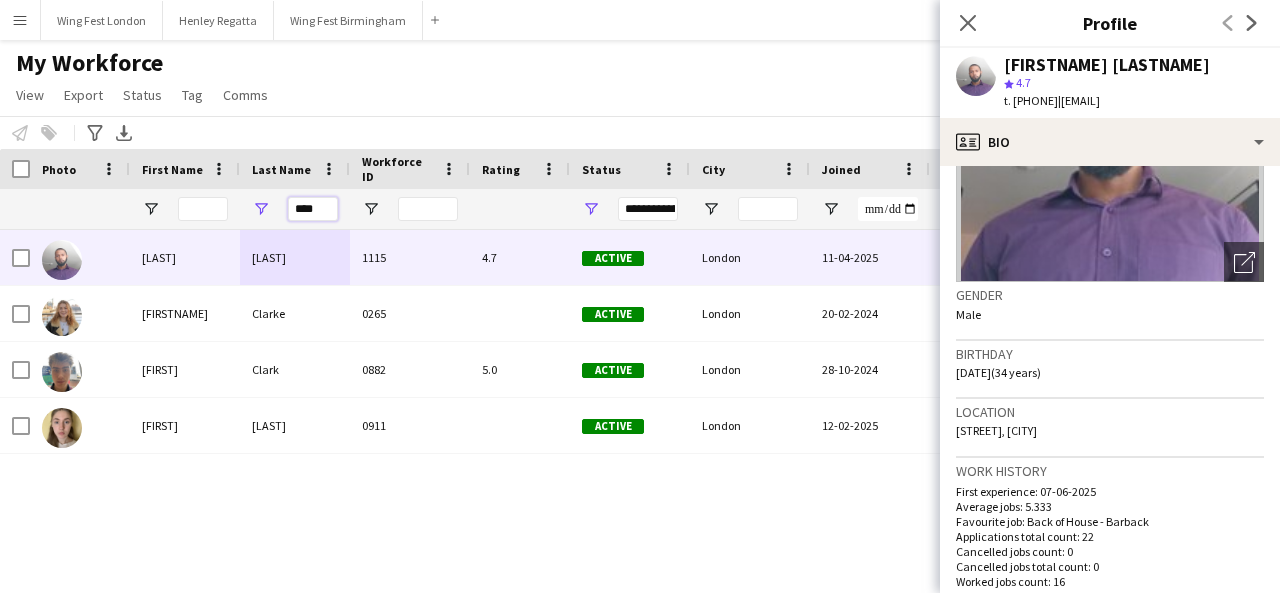 click on "****" at bounding box center [313, 209] 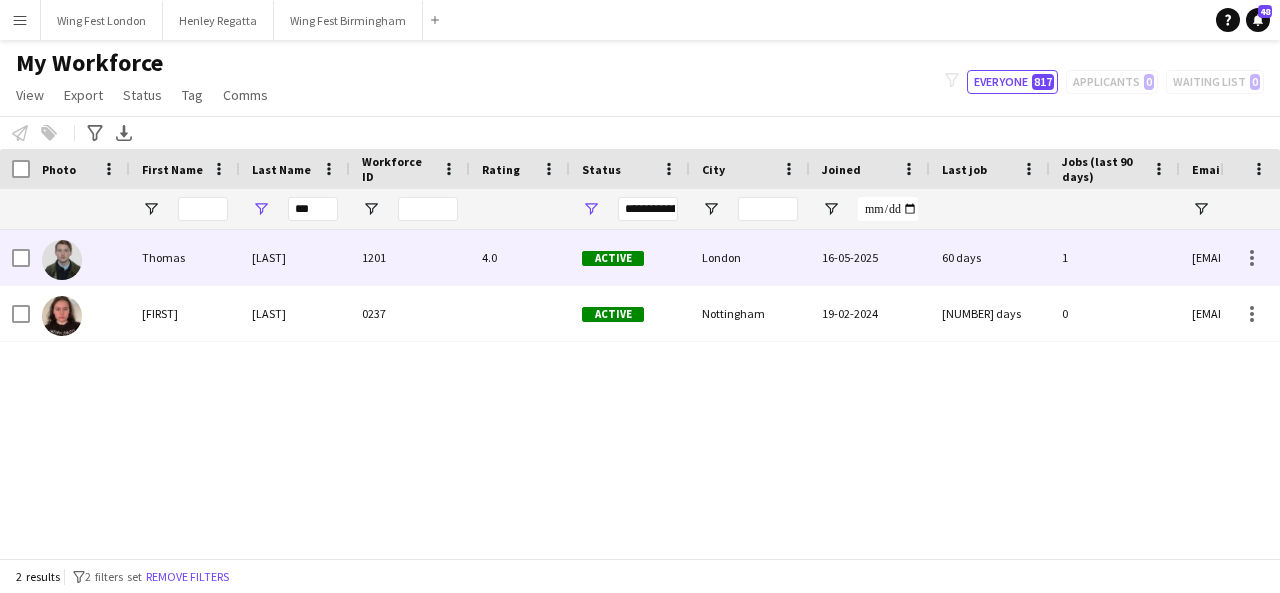 click on "[LAST]" at bounding box center [295, 257] 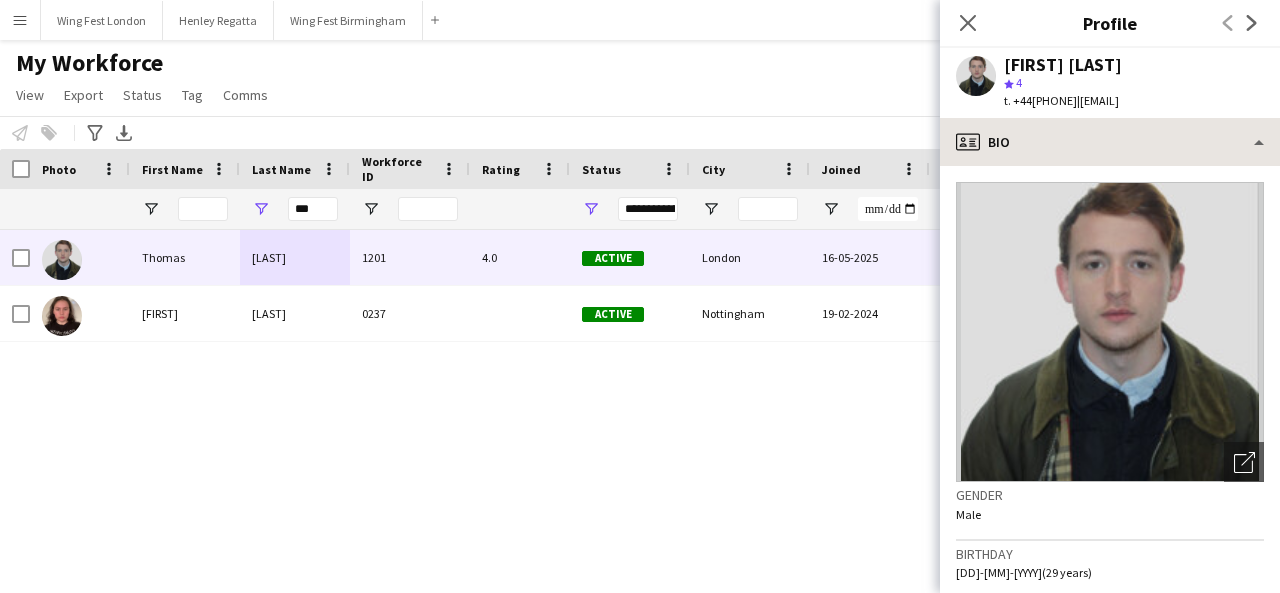drag, startPoint x: 1255, startPoint y: 99, endPoint x: 1122, endPoint y: 146, distance: 141.06027 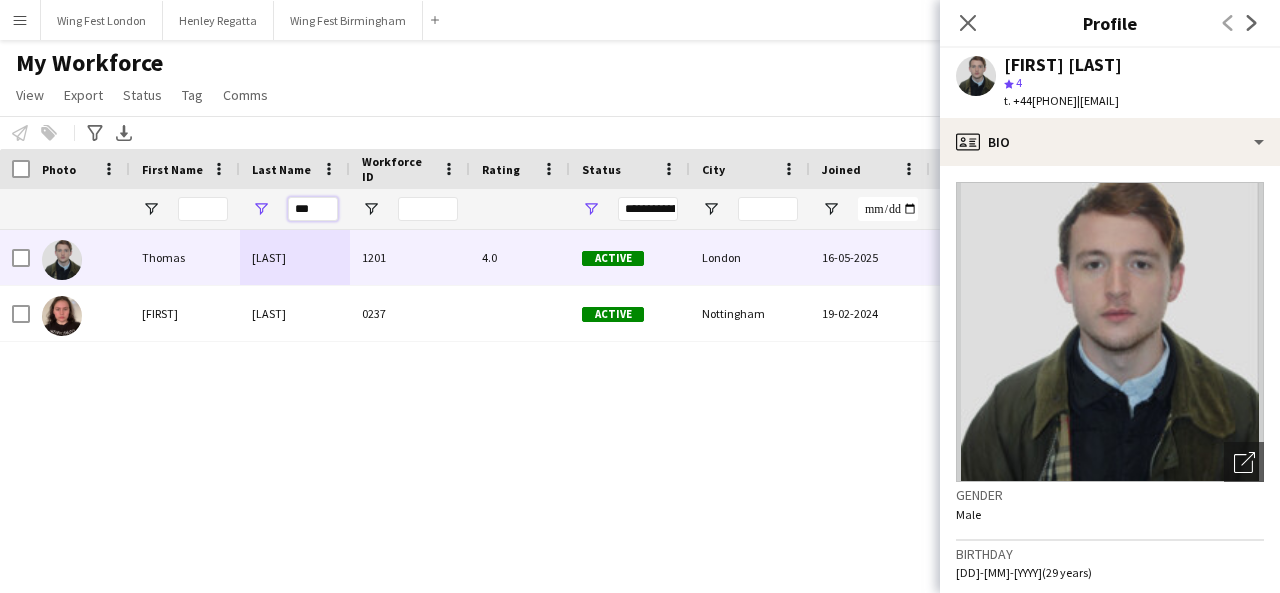 click on "***" at bounding box center [313, 209] 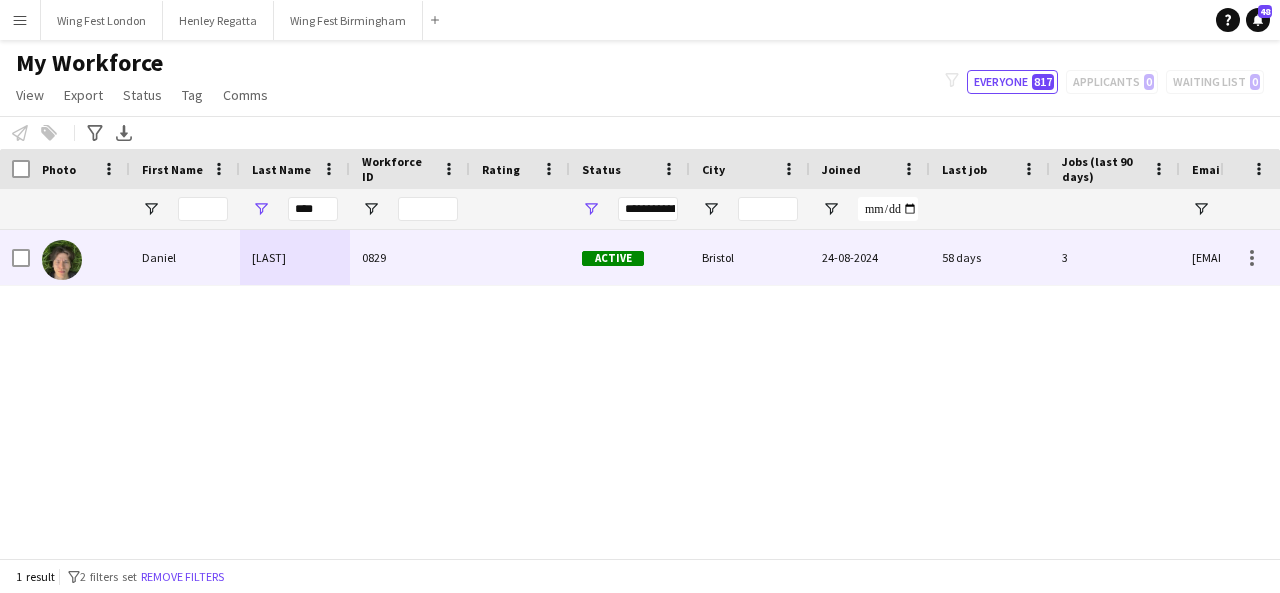 click on "[LAST]" at bounding box center (295, 257) 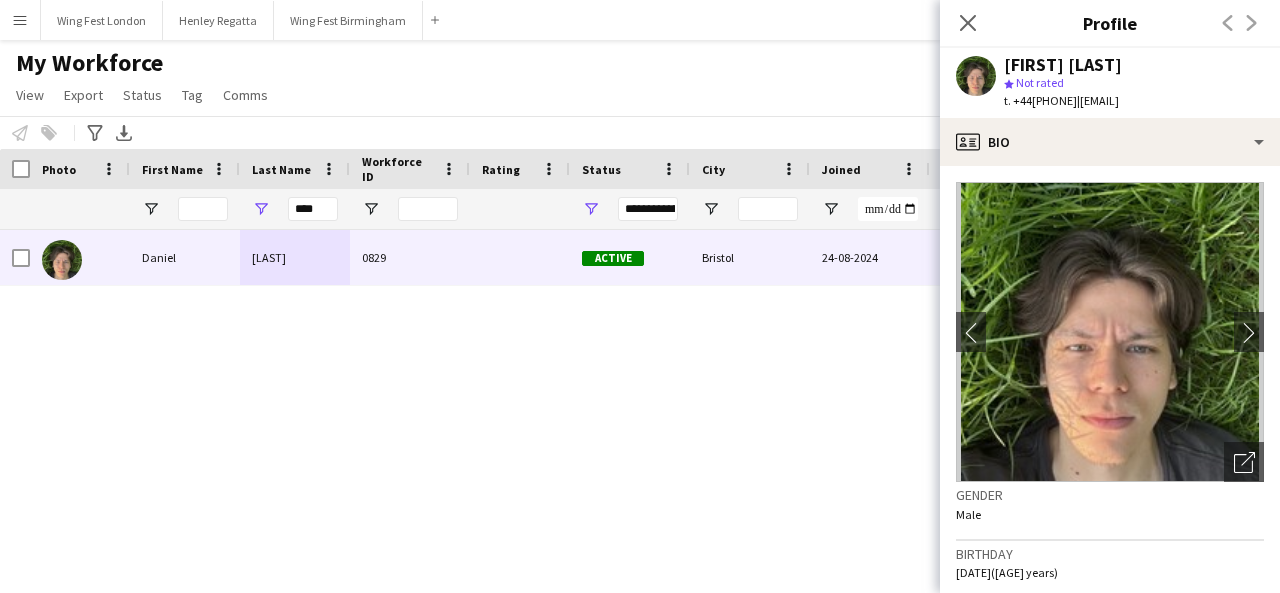 drag, startPoint x: 1226, startPoint y: 103, endPoint x: 1100, endPoint y: 99, distance: 126.06348 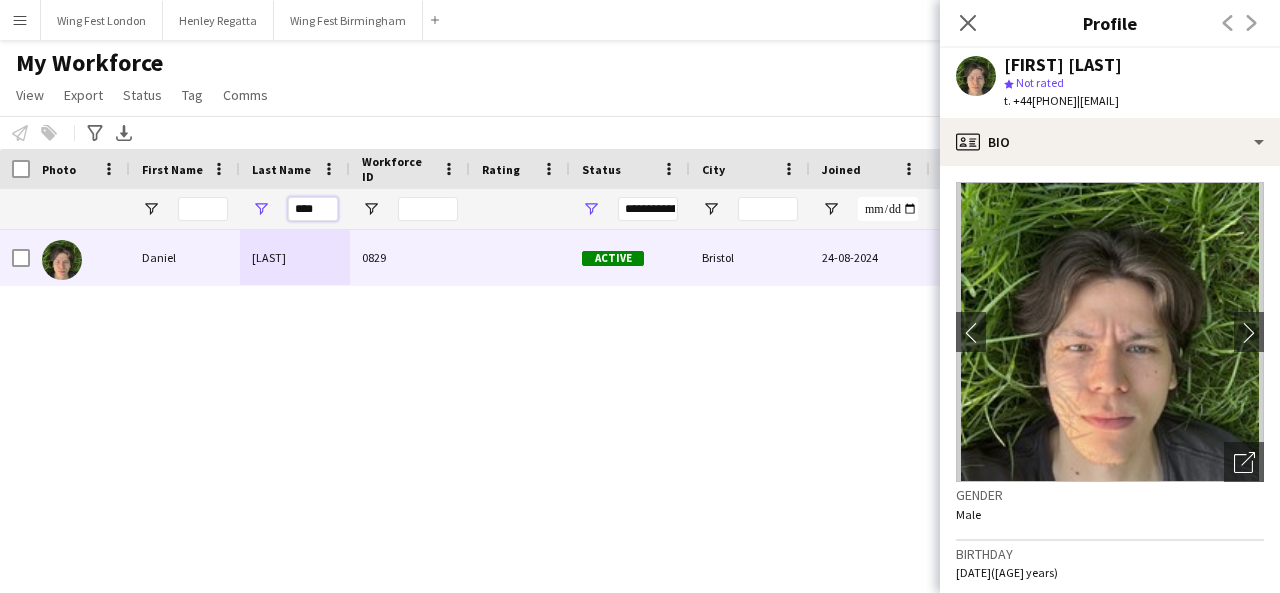 click on "****" at bounding box center [313, 209] 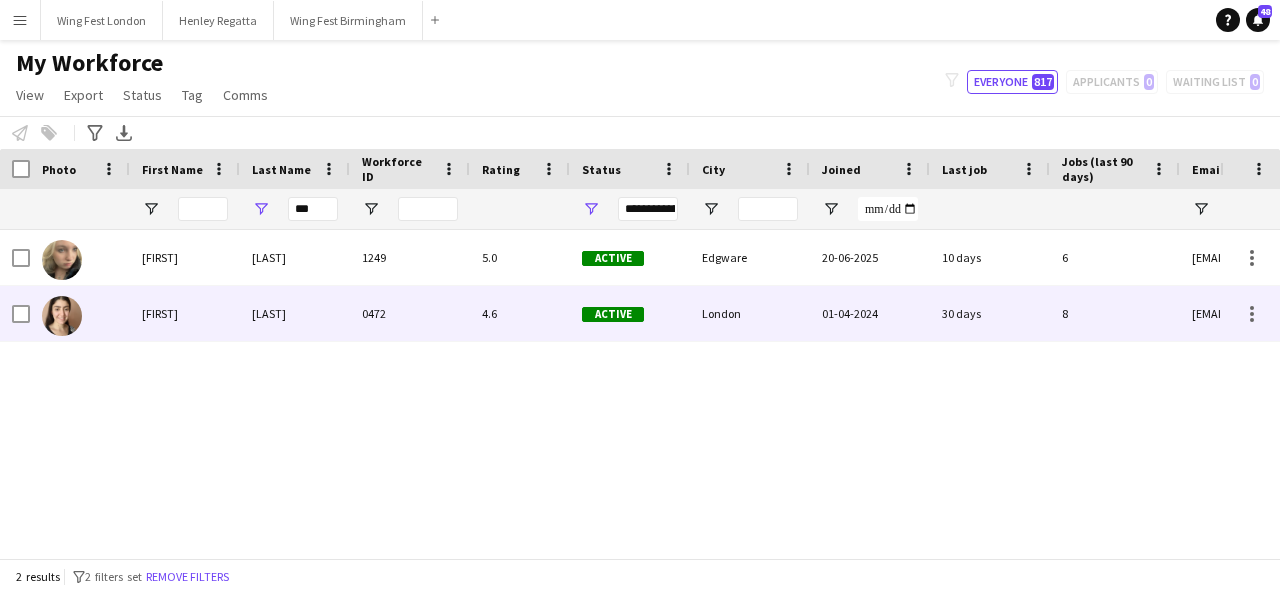 click on "0472" at bounding box center [410, 313] 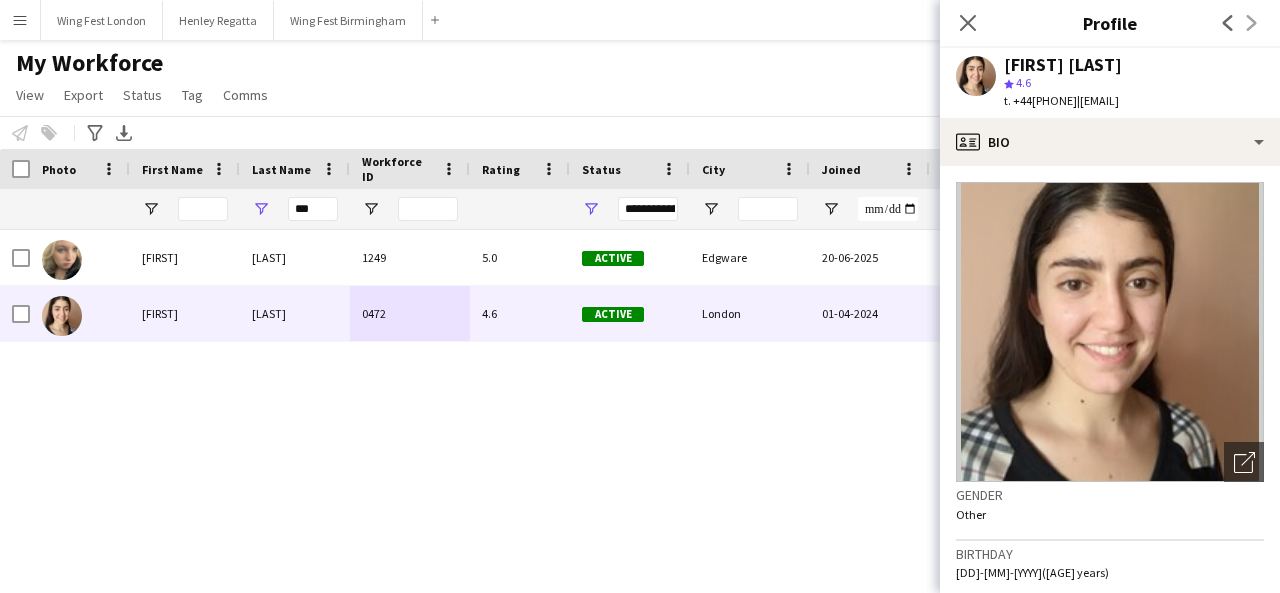 drag, startPoint x: 1187, startPoint y: 105, endPoint x: 1100, endPoint y: 109, distance: 87.0919 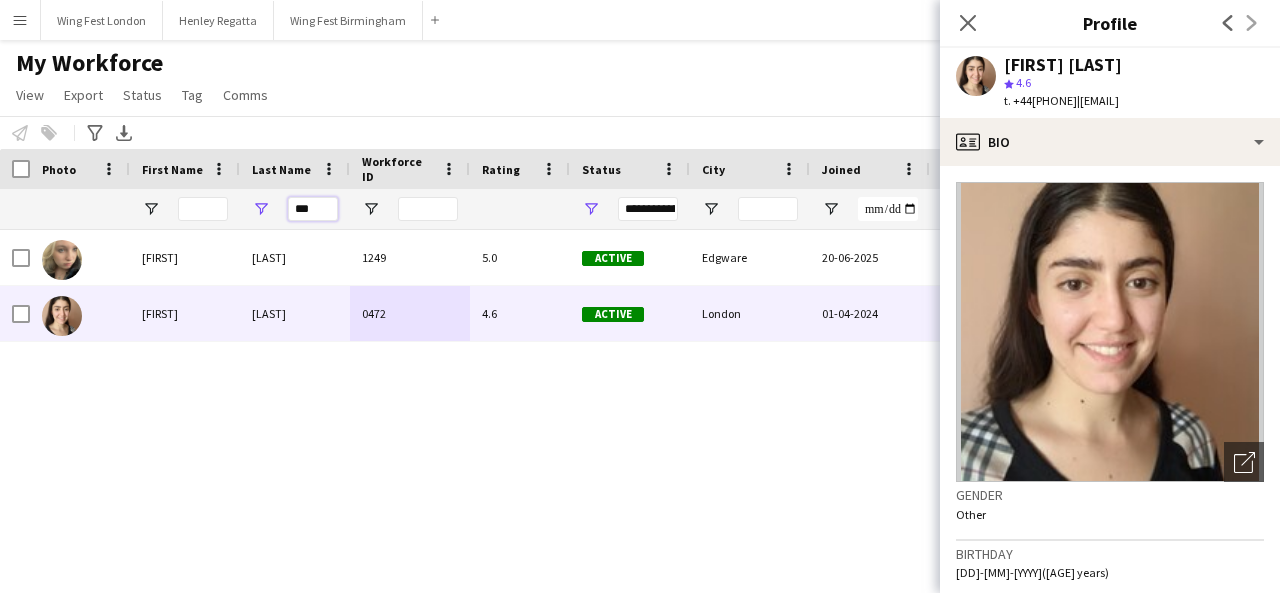 click on "***" at bounding box center [313, 209] 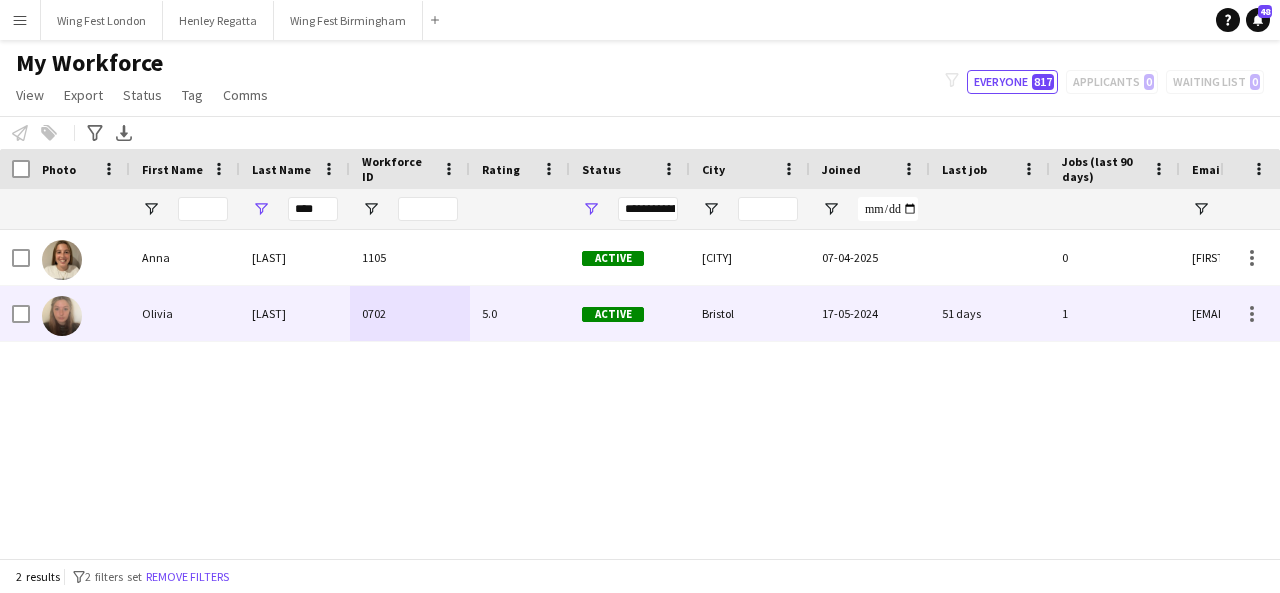 click on "[LAST]" at bounding box center [295, 313] 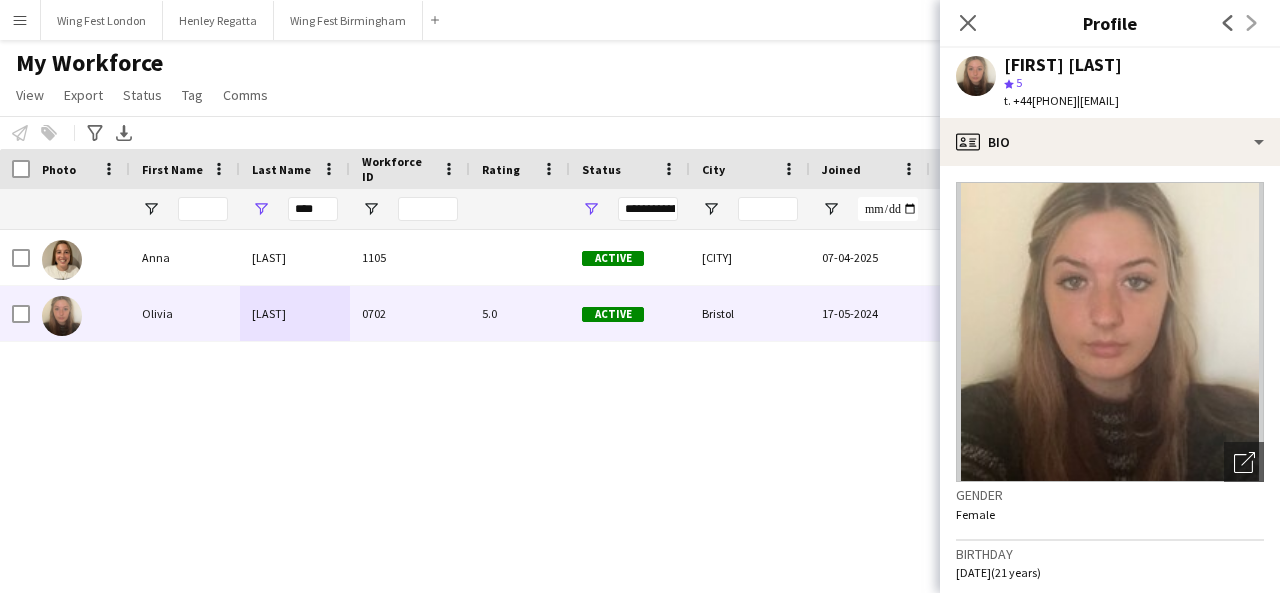 drag, startPoint x: 1246, startPoint y: 108, endPoint x: 1098, endPoint y: 105, distance: 148.0304 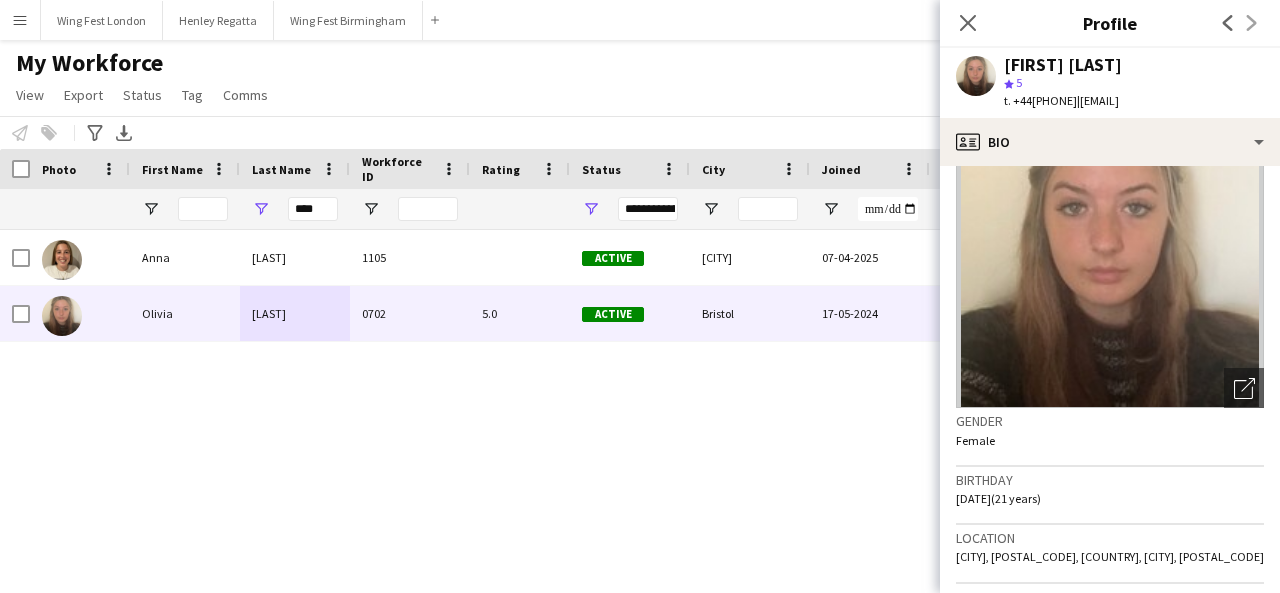 scroll, scrollTop: 100, scrollLeft: 0, axis: vertical 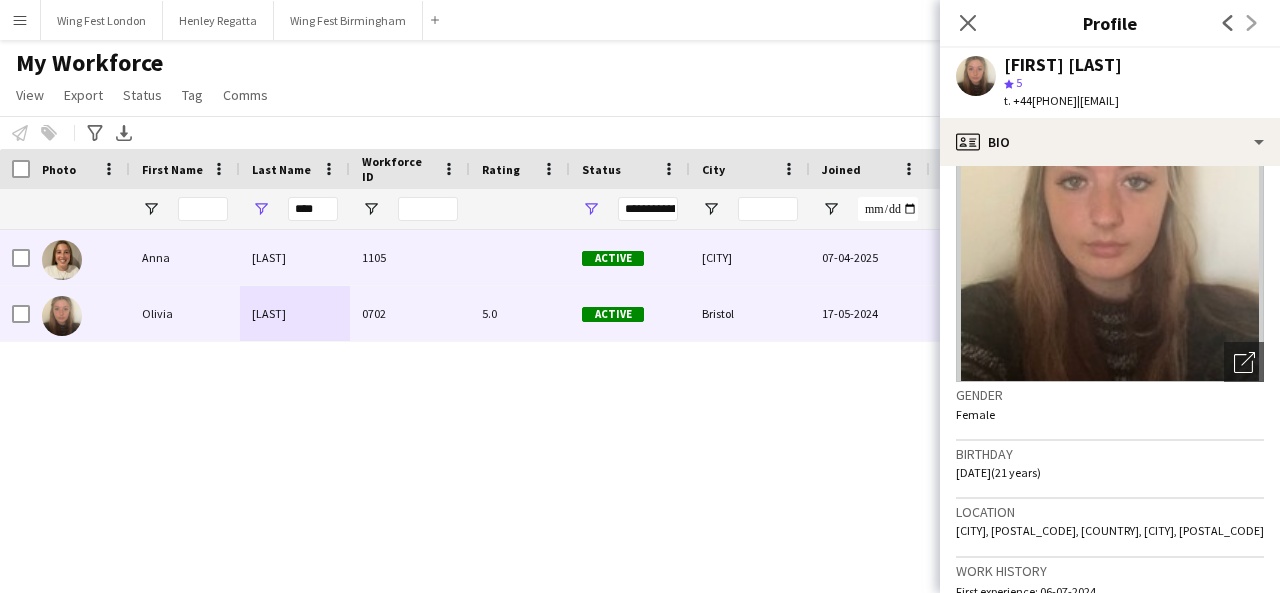 click on "Anna" at bounding box center (185, 257) 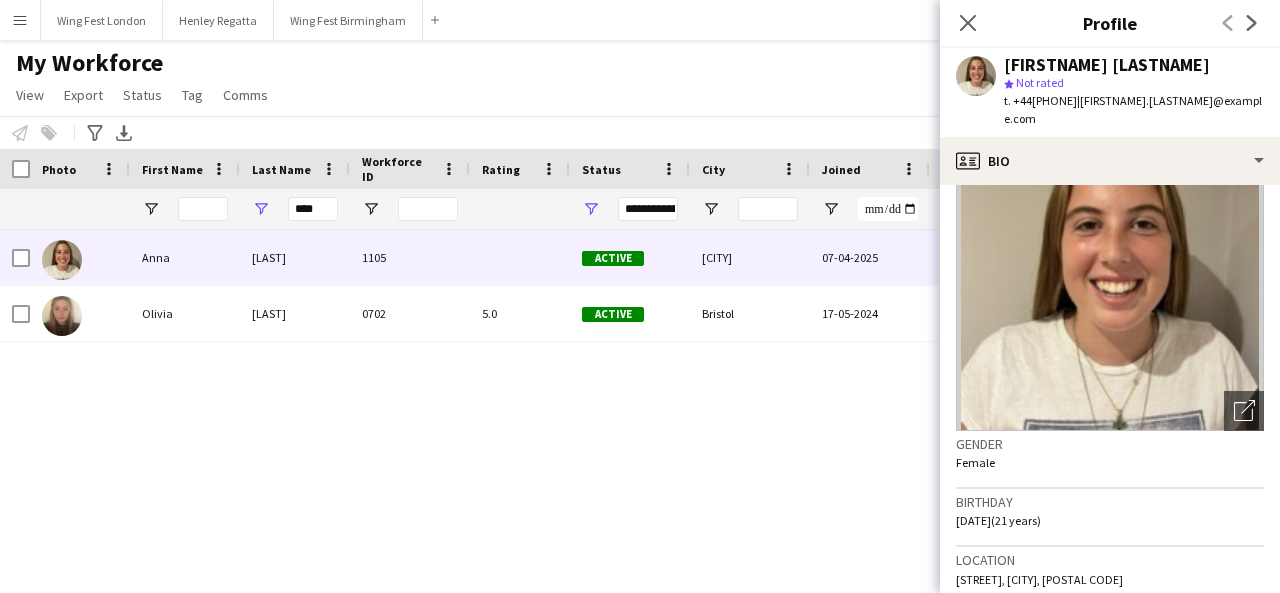 scroll, scrollTop: 100, scrollLeft: 0, axis: vertical 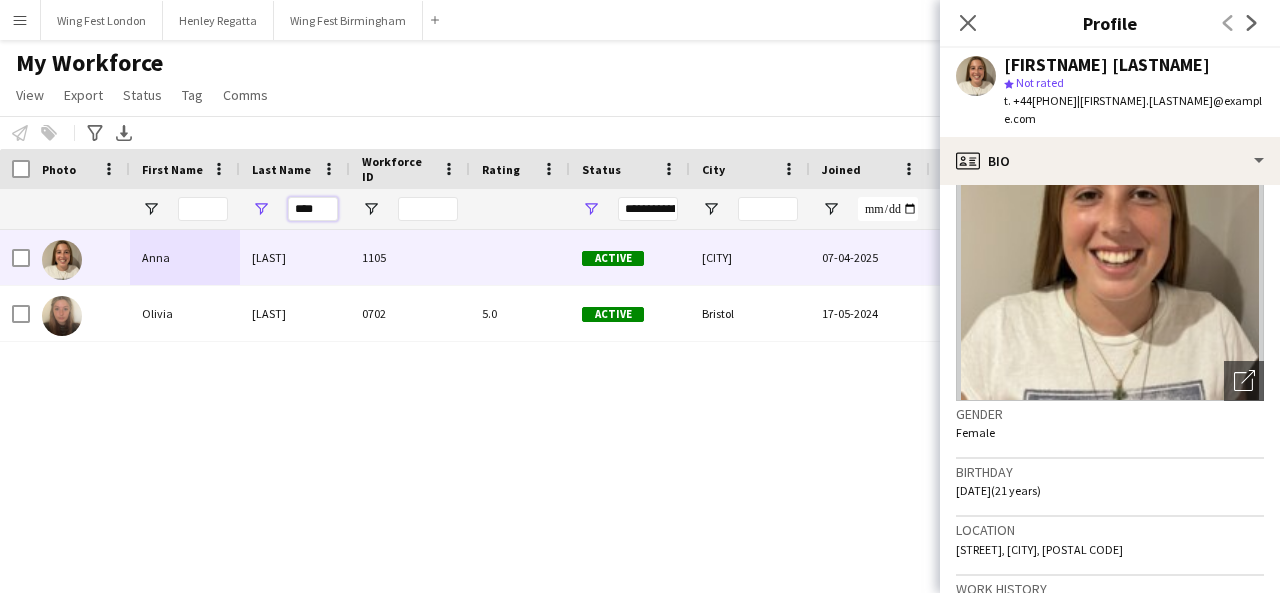 click on "****" at bounding box center [313, 209] 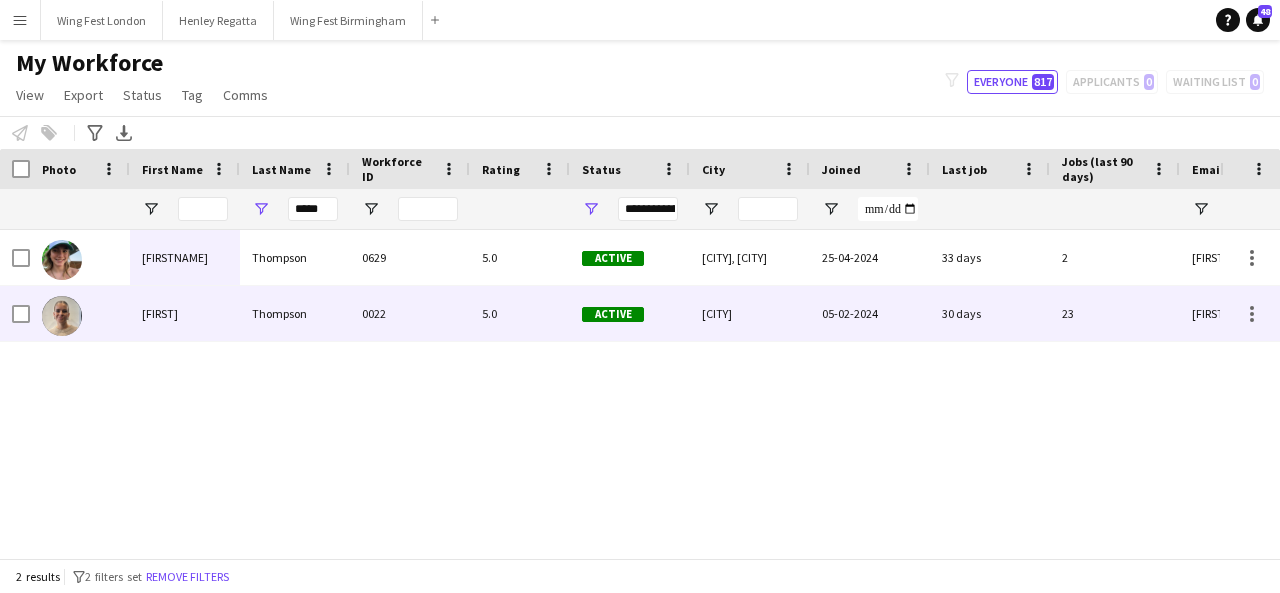 click on "Thompson" at bounding box center [295, 313] 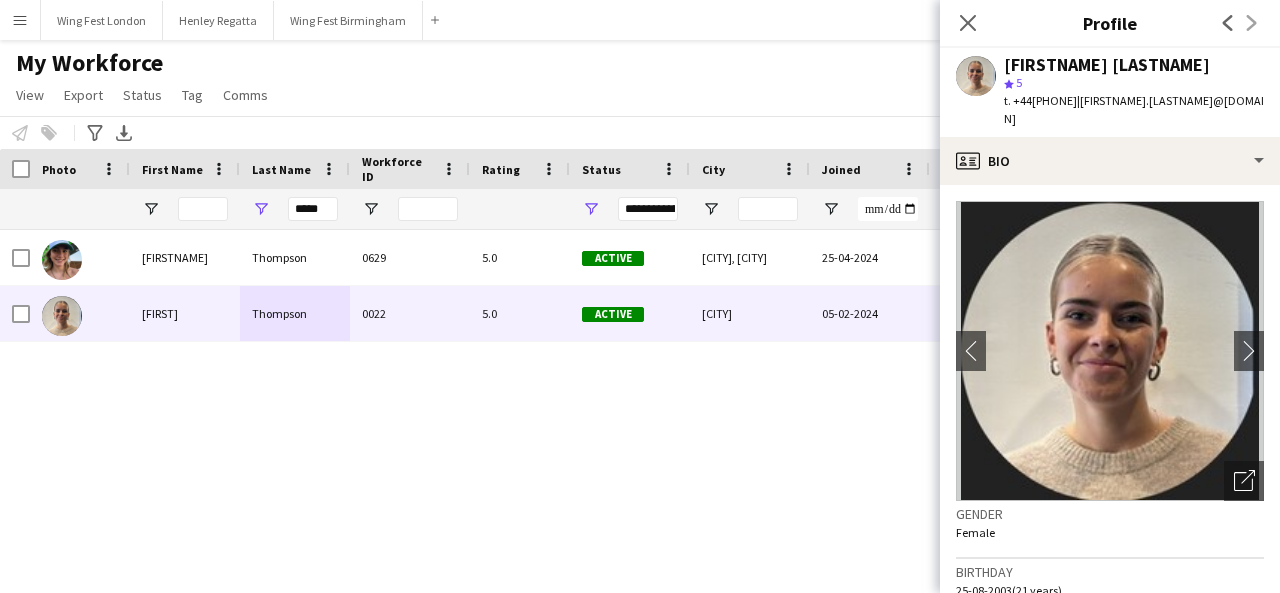 drag, startPoint x: 1163, startPoint y: 134, endPoint x: 1099, endPoint y: 105, distance: 70.26379 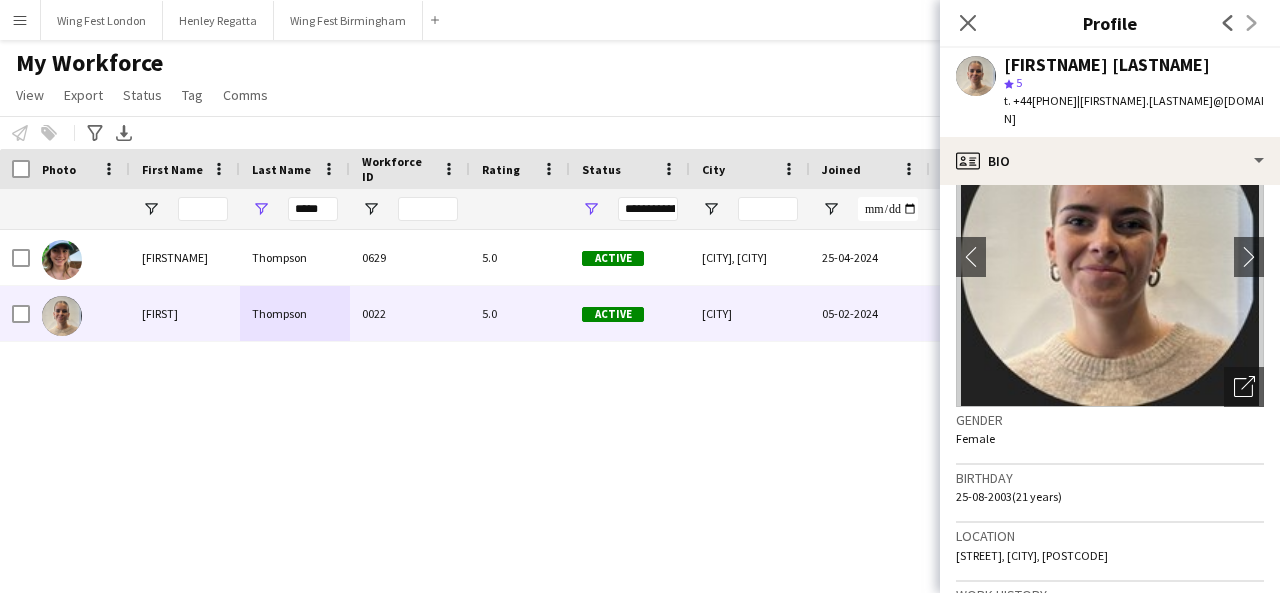 scroll, scrollTop: 200, scrollLeft: 0, axis: vertical 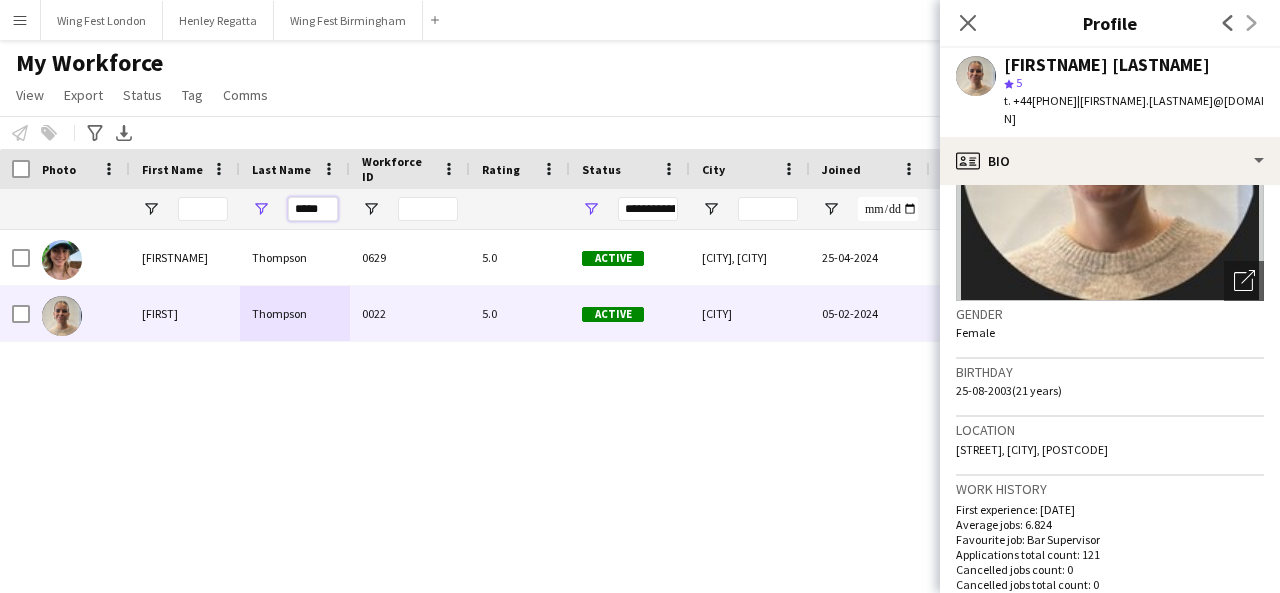 click on "*****" at bounding box center (313, 209) 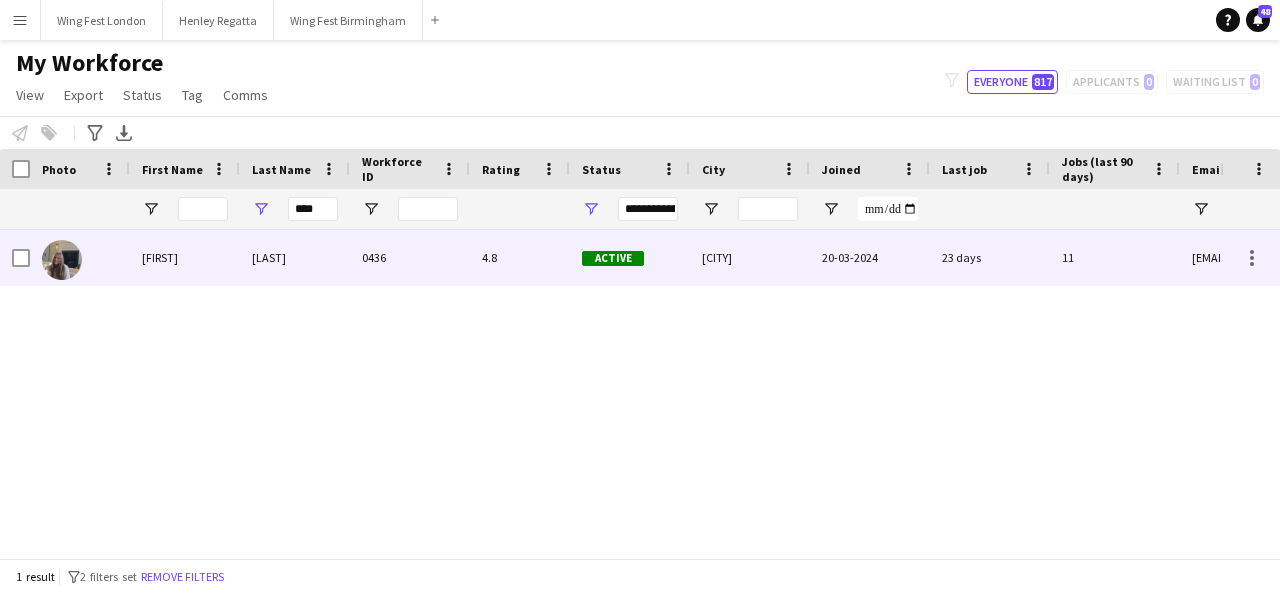 click on "[LAST]" at bounding box center (295, 257) 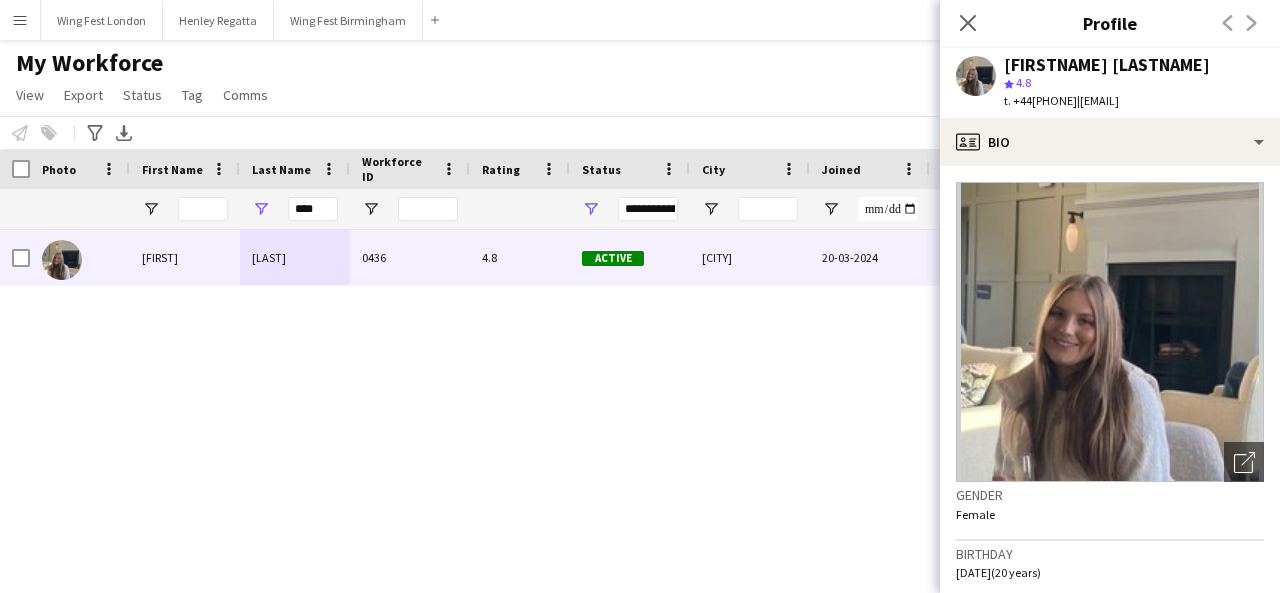 drag, startPoint x: 1242, startPoint y: 105, endPoint x: 1097, endPoint y: 109, distance: 145.05516 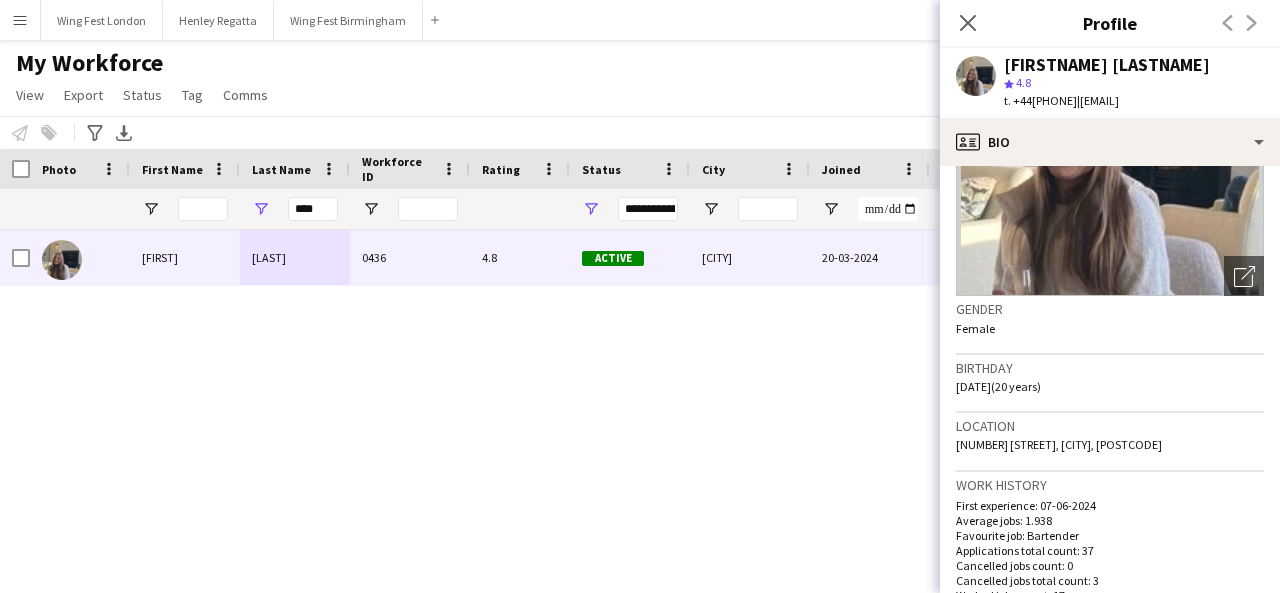 scroll, scrollTop: 200, scrollLeft: 0, axis: vertical 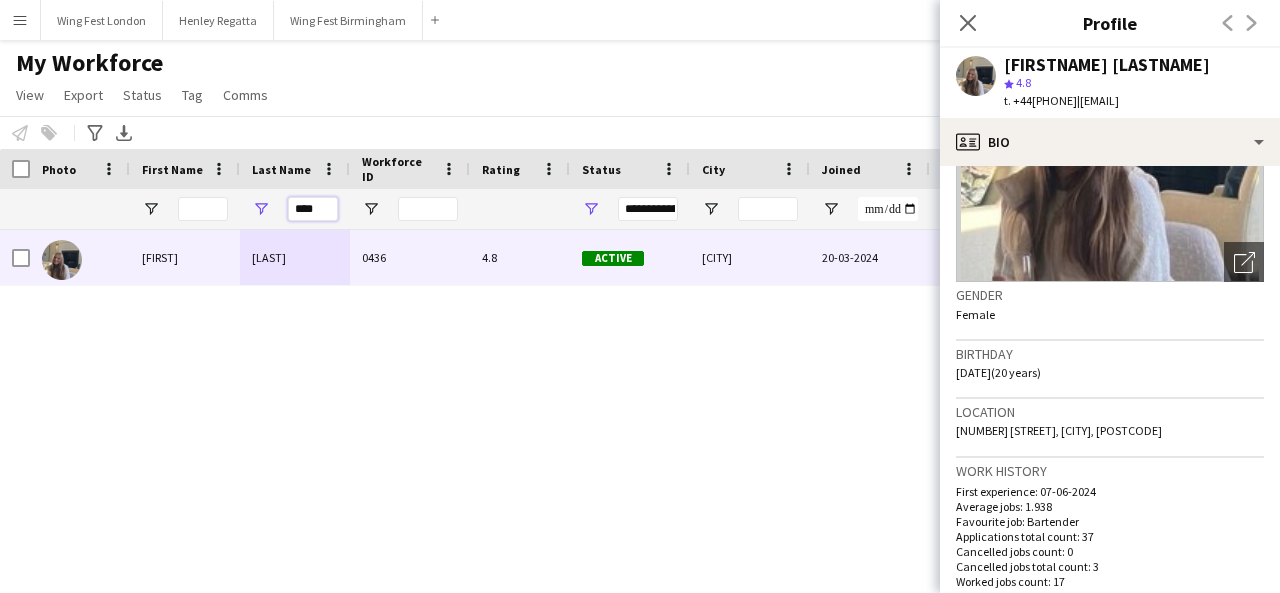 click on "****" at bounding box center (313, 209) 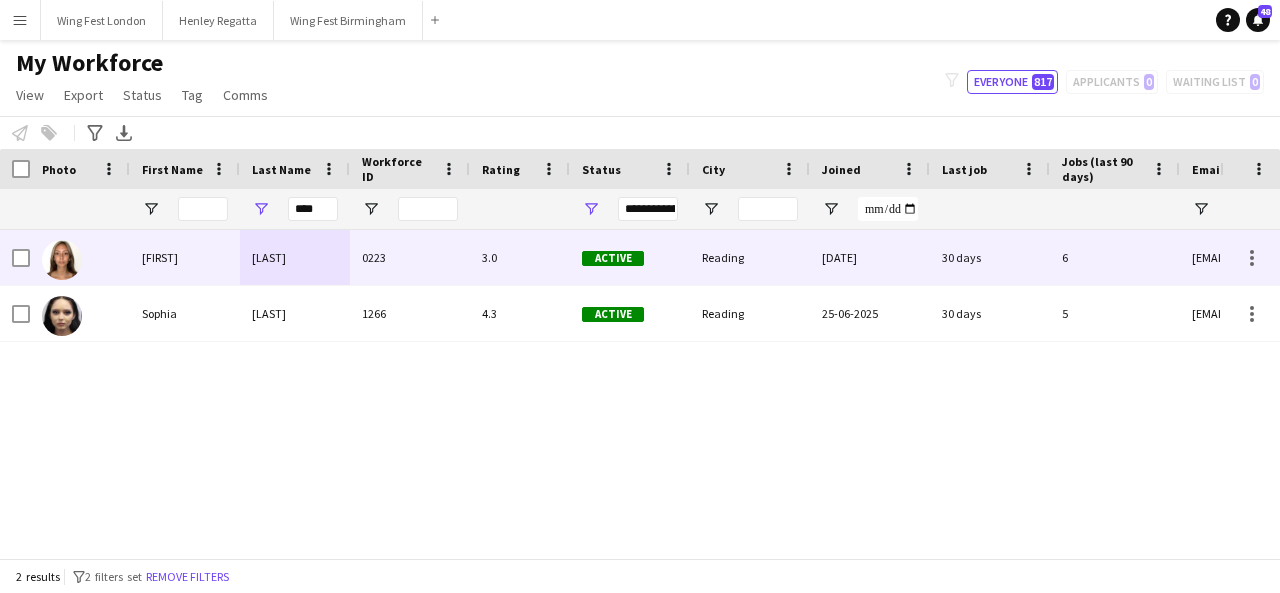 click on "0223" at bounding box center (410, 257) 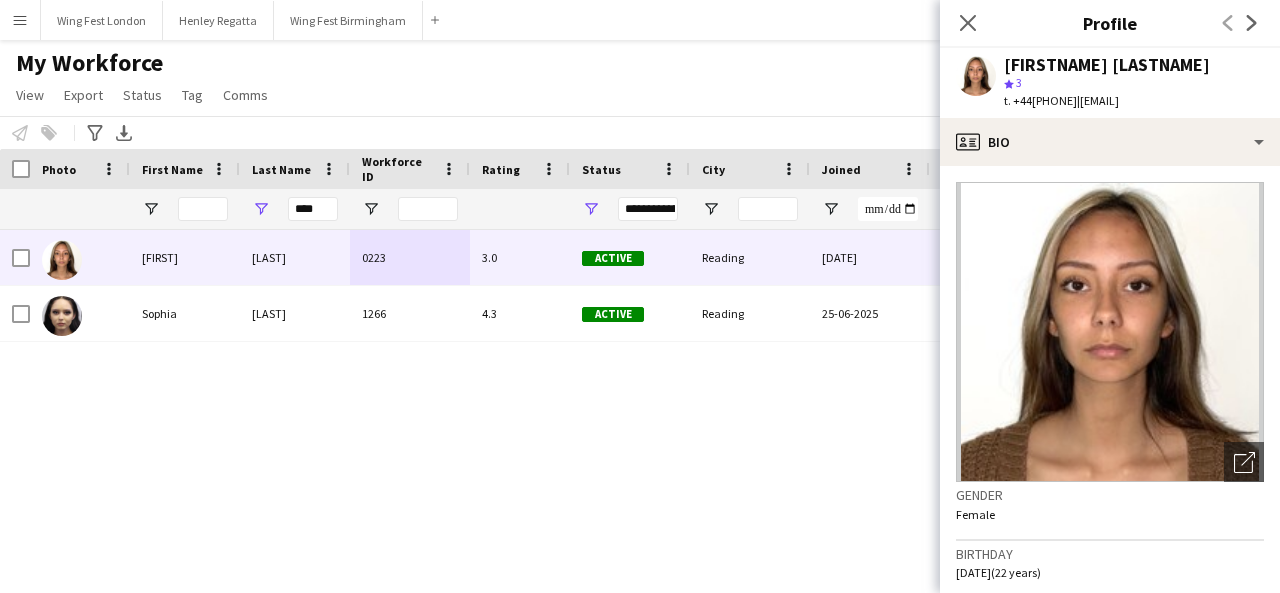 drag, startPoint x: 1206, startPoint y: 97, endPoint x: 1108, endPoint y: 101, distance: 98.0816 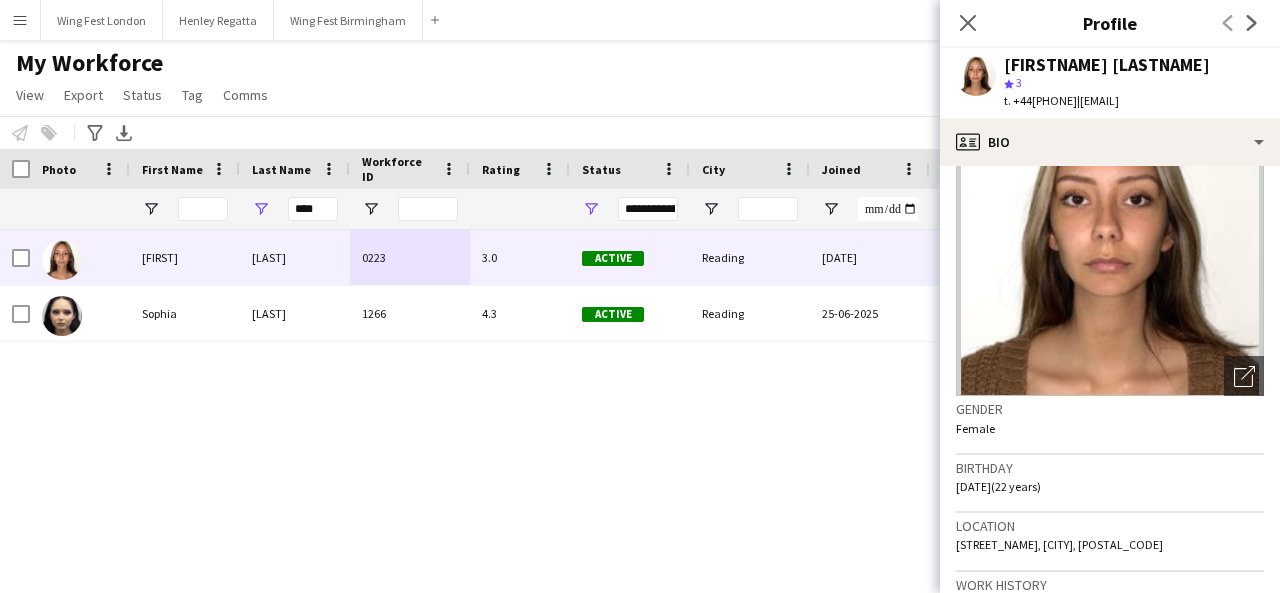 scroll, scrollTop: 200, scrollLeft: 0, axis: vertical 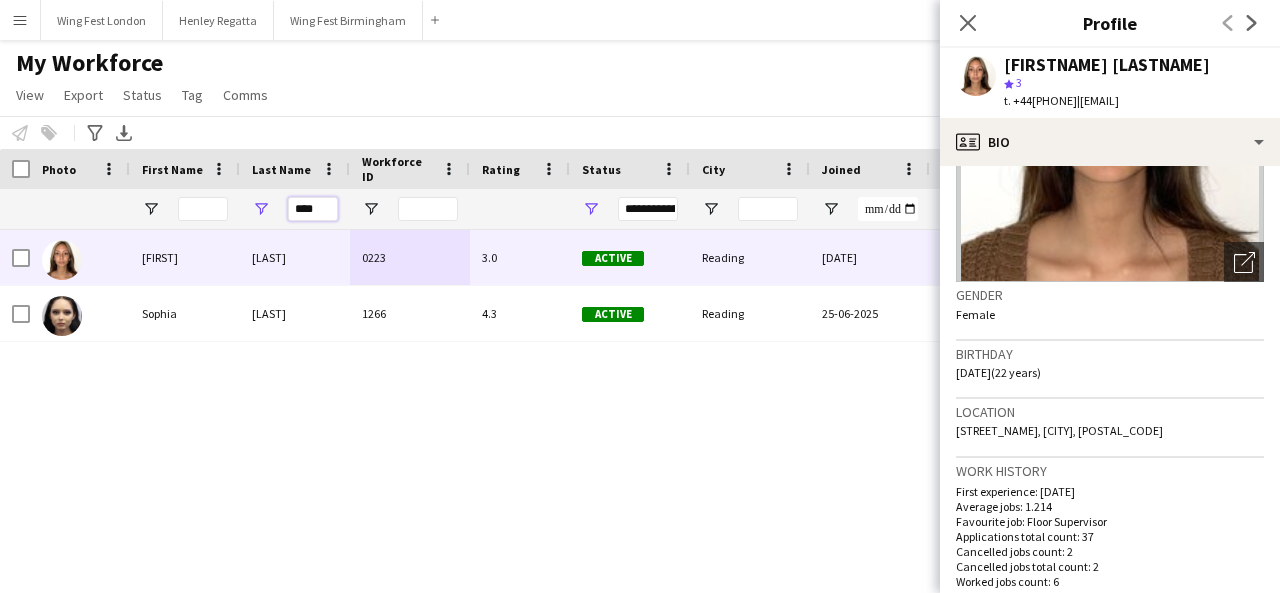 click on "****" at bounding box center [313, 209] 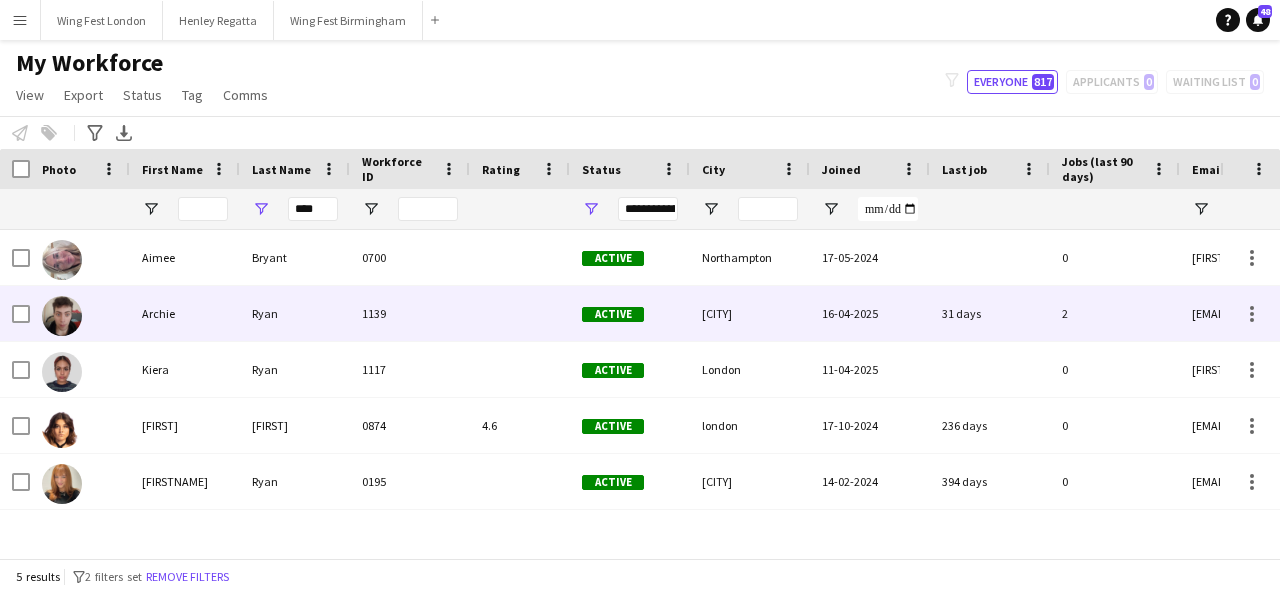 click on "Ryan" at bounding box center [295, 313] 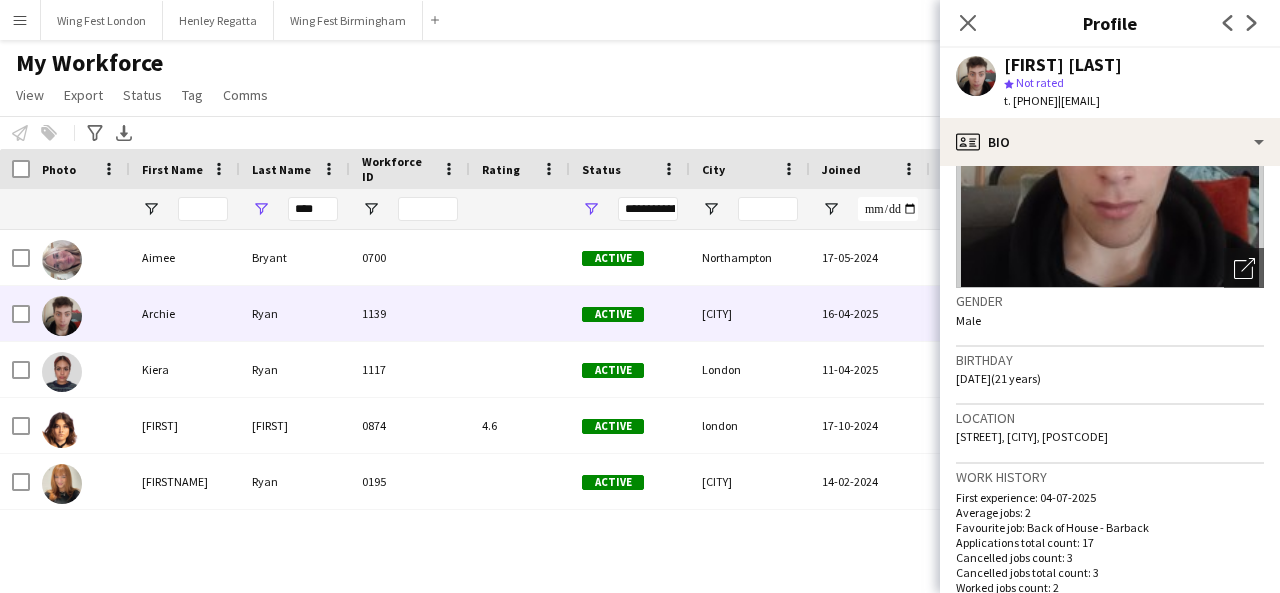 scroll, scrollTop: 200, scrollLeft: 0, axis: vertical 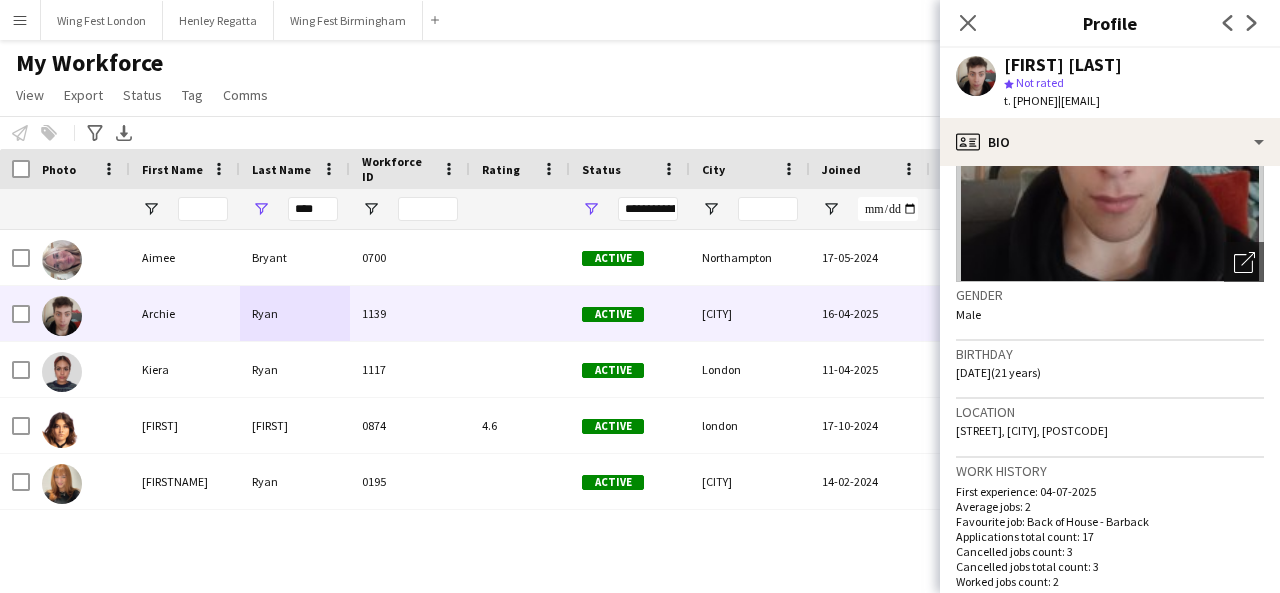 drag, startPoint x: 1245, startPoint y: 101, endPoint x: 1099, endPoint y: 106, distance: 146.08559 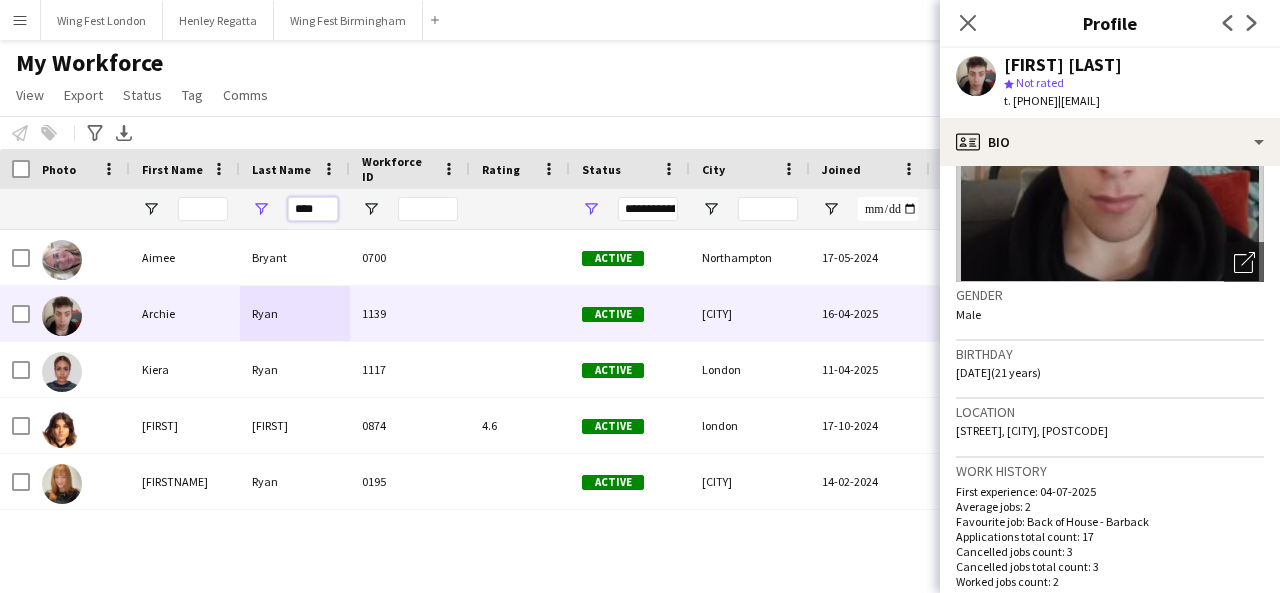 click on "****" at bounding box center (313, 209) 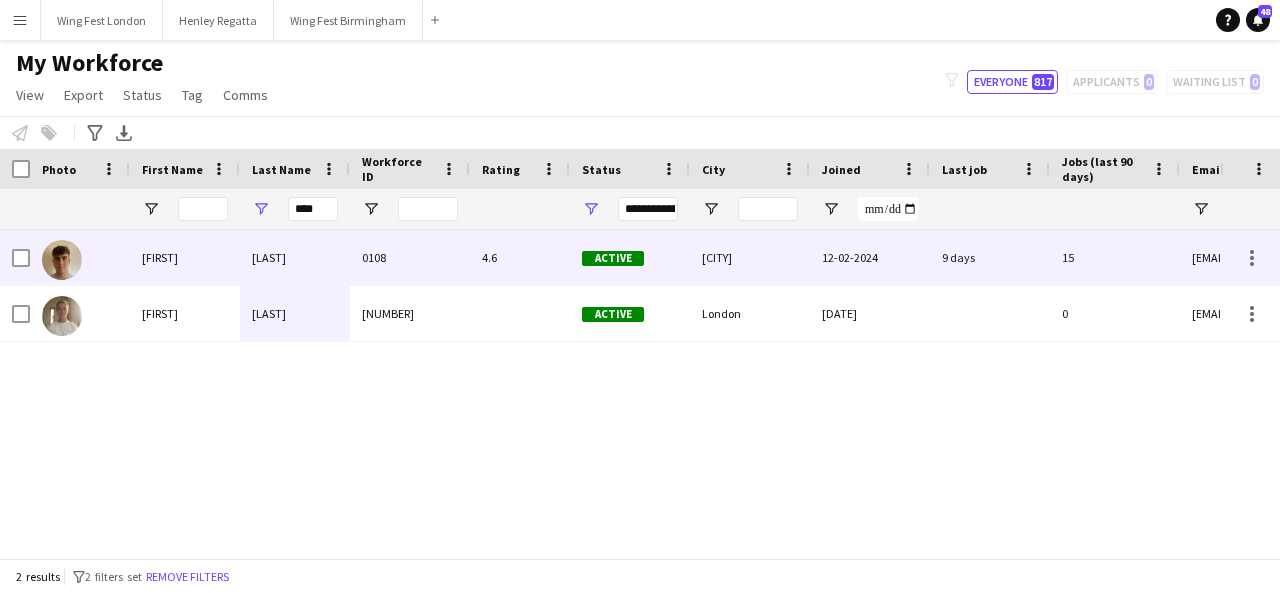 click on "0108" at bounding box center (410, 257) 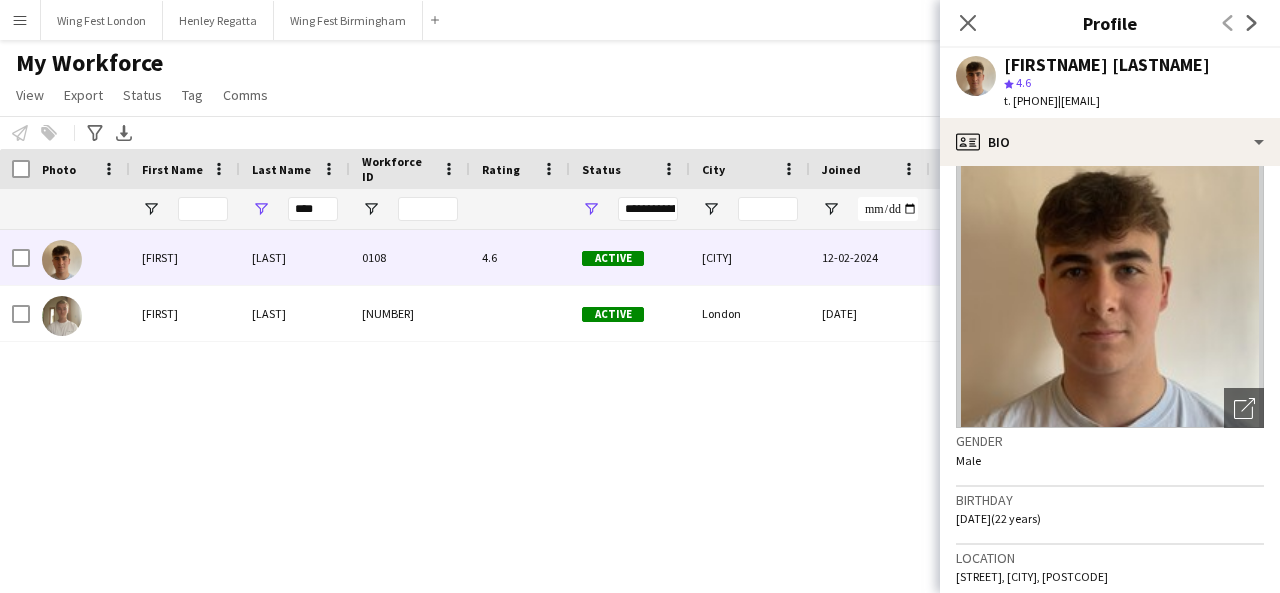 scroll, scrollTop: 100, scrollLeft: 0, axis: vertical 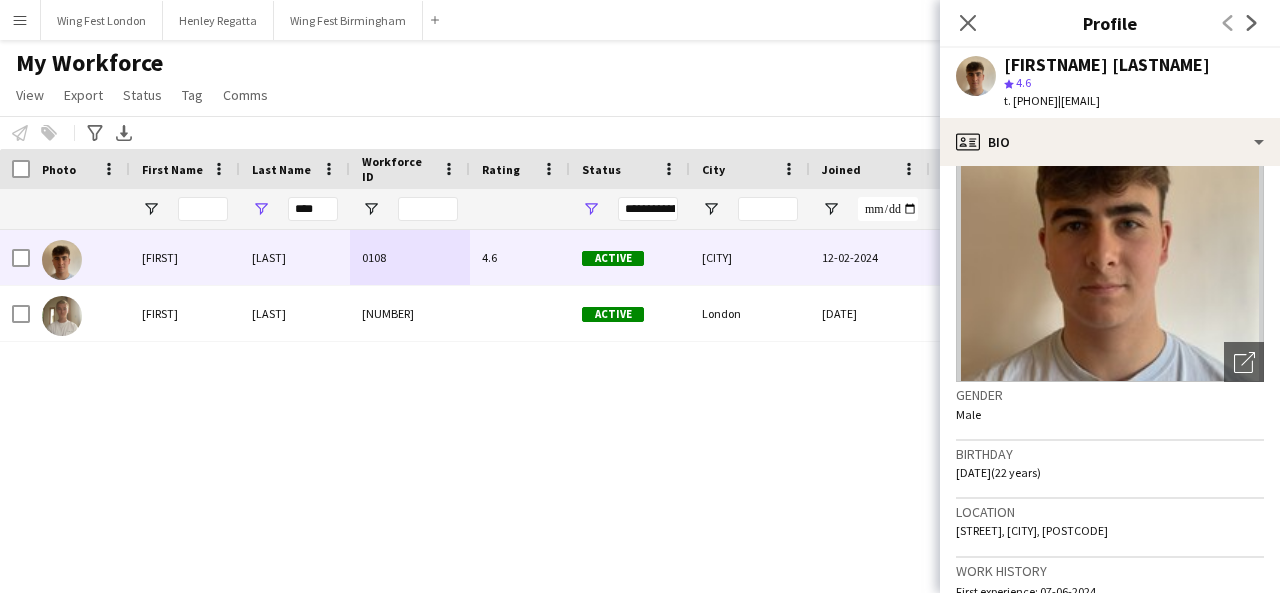 drag, startPoint x: 1242, startPoint y: 99, endPoint x: 1107, endPoint y: 102, distance: 135.03333 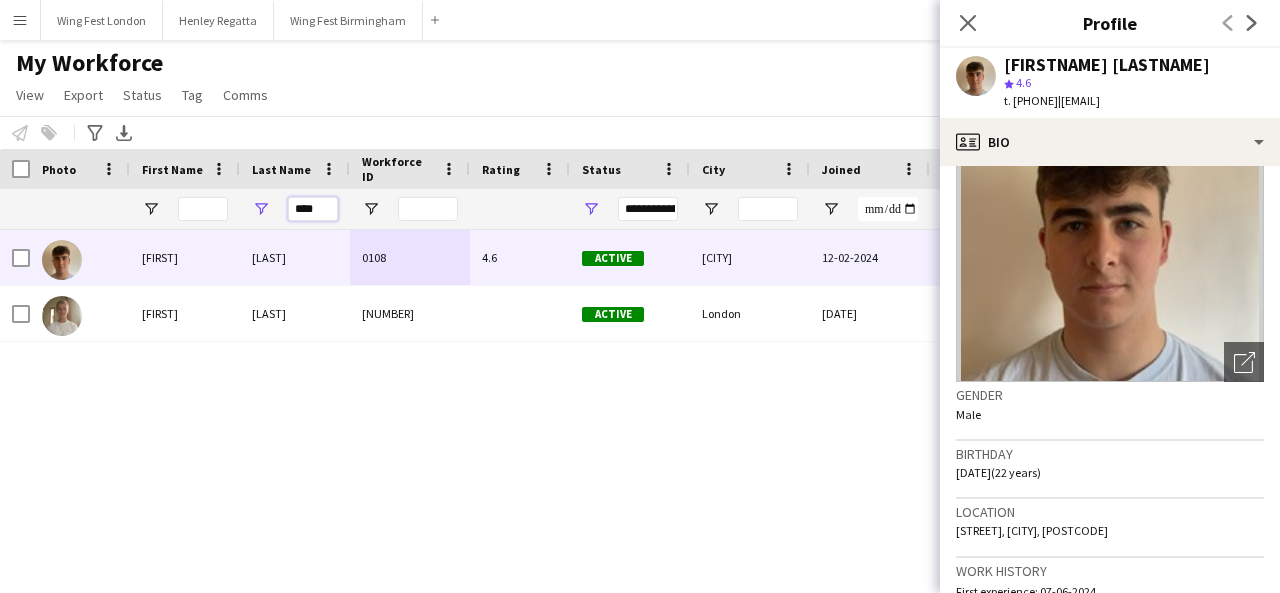 click on "****" at bounding box center (313, 209) 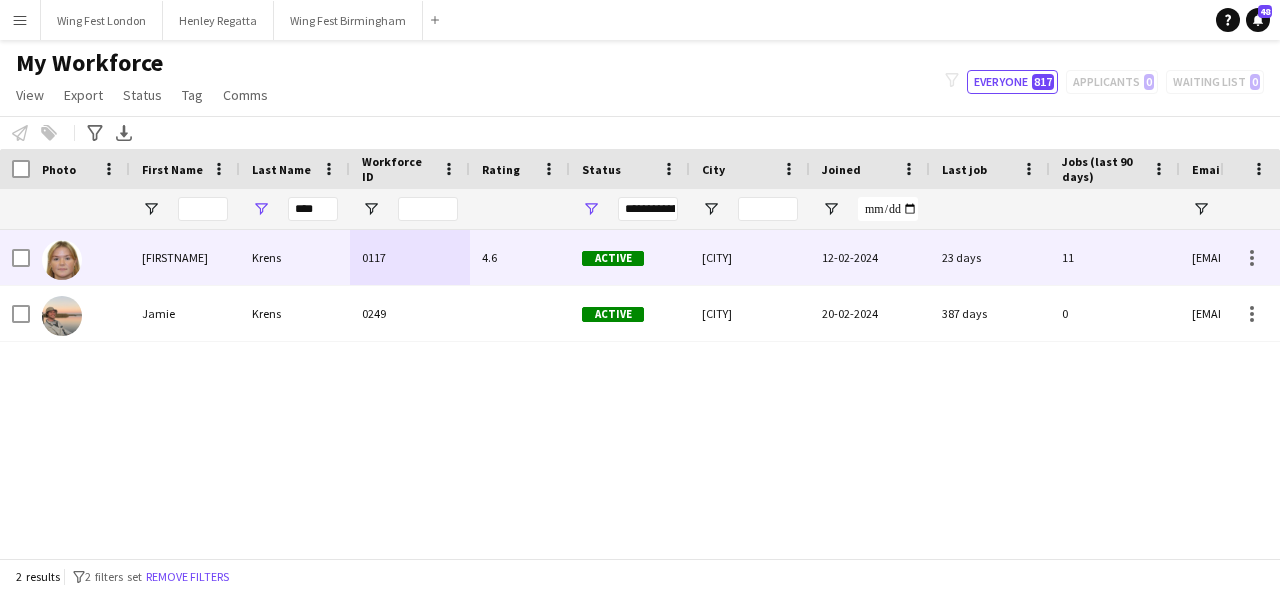 click on "0117" at bounding box center [410, 257] 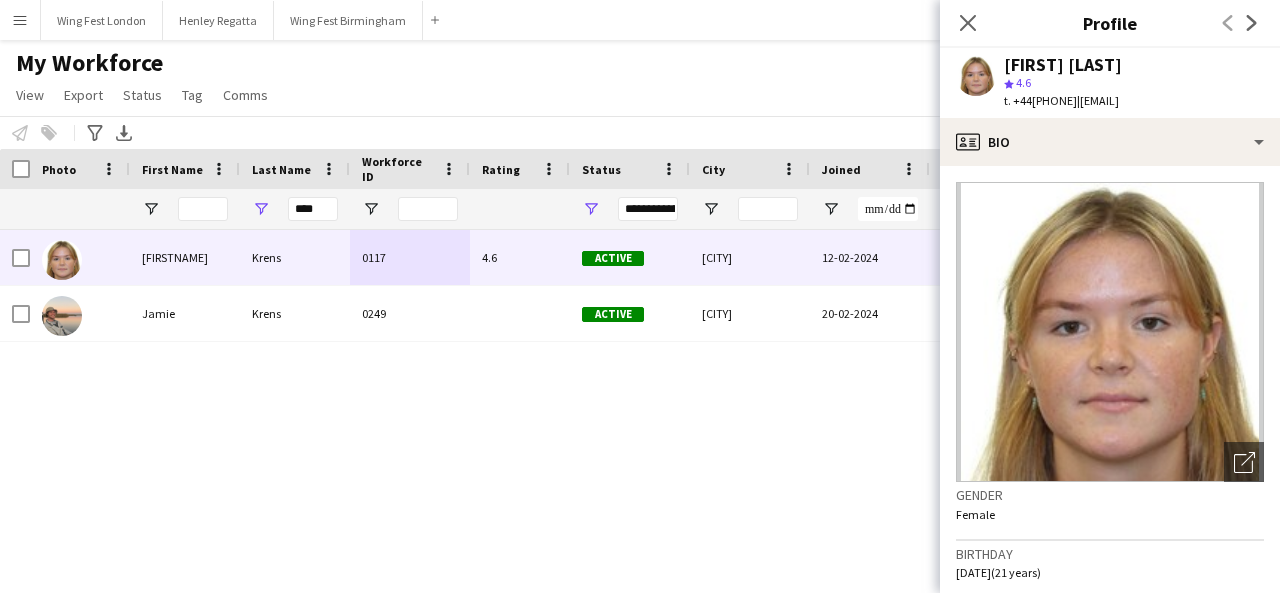 drag, startPoint x: 1261, startPoint y: 101, endPoint x: 1107, endPoint y: 113, distance: 154.46683 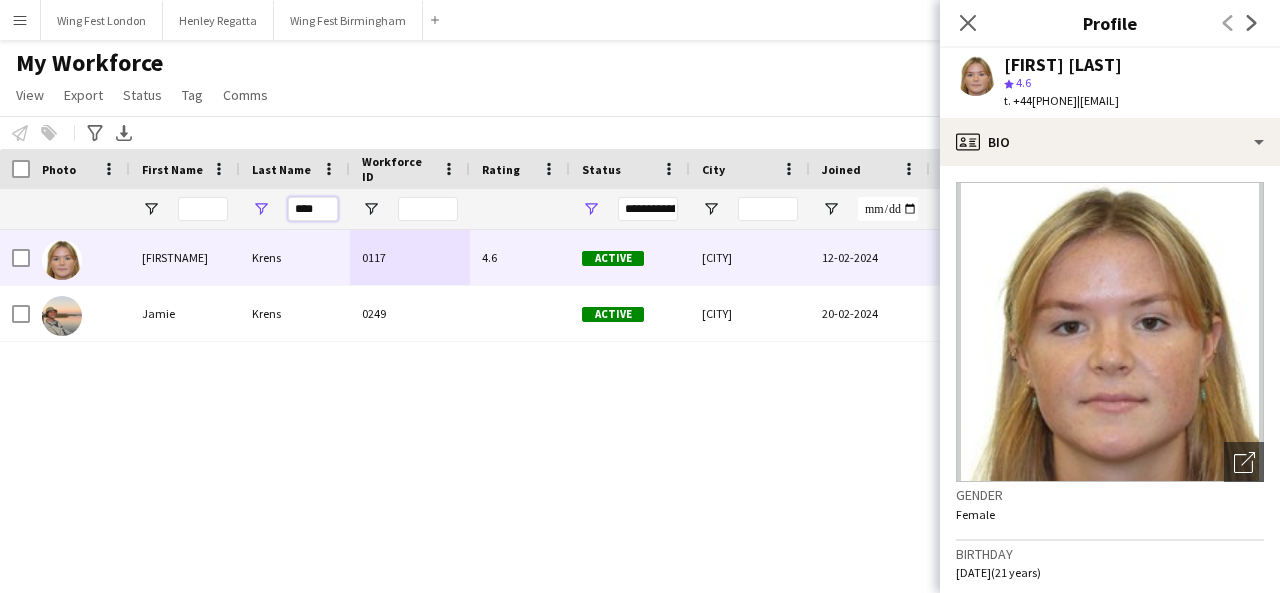 click on "****" at bounding box center (313, 209) 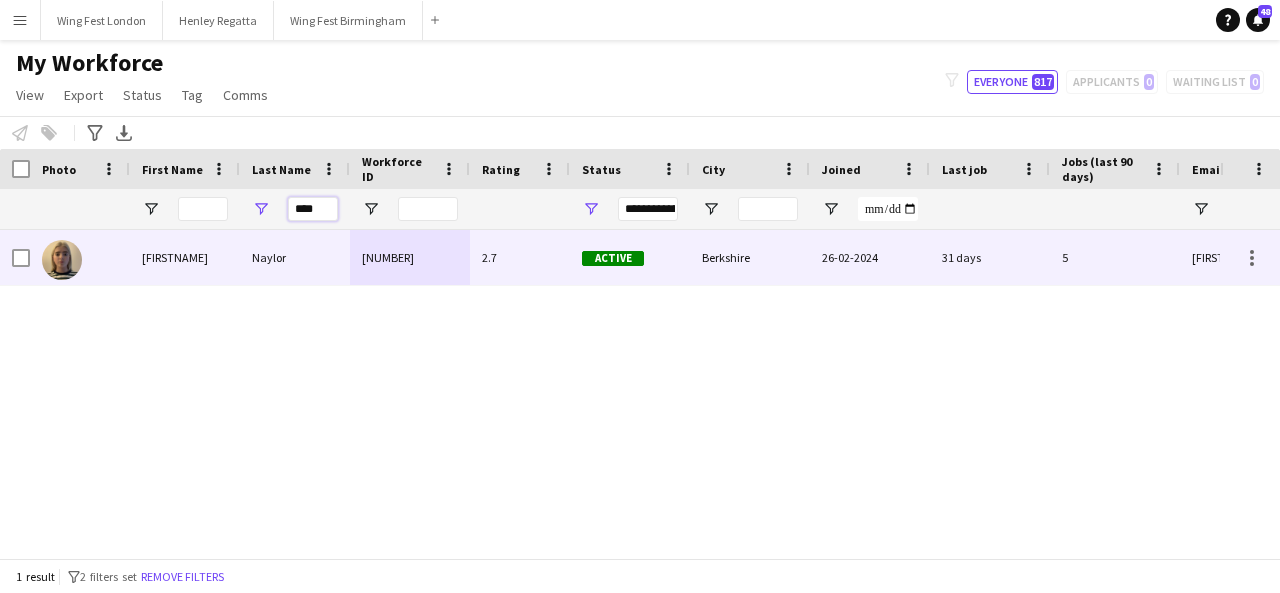 type on "****" 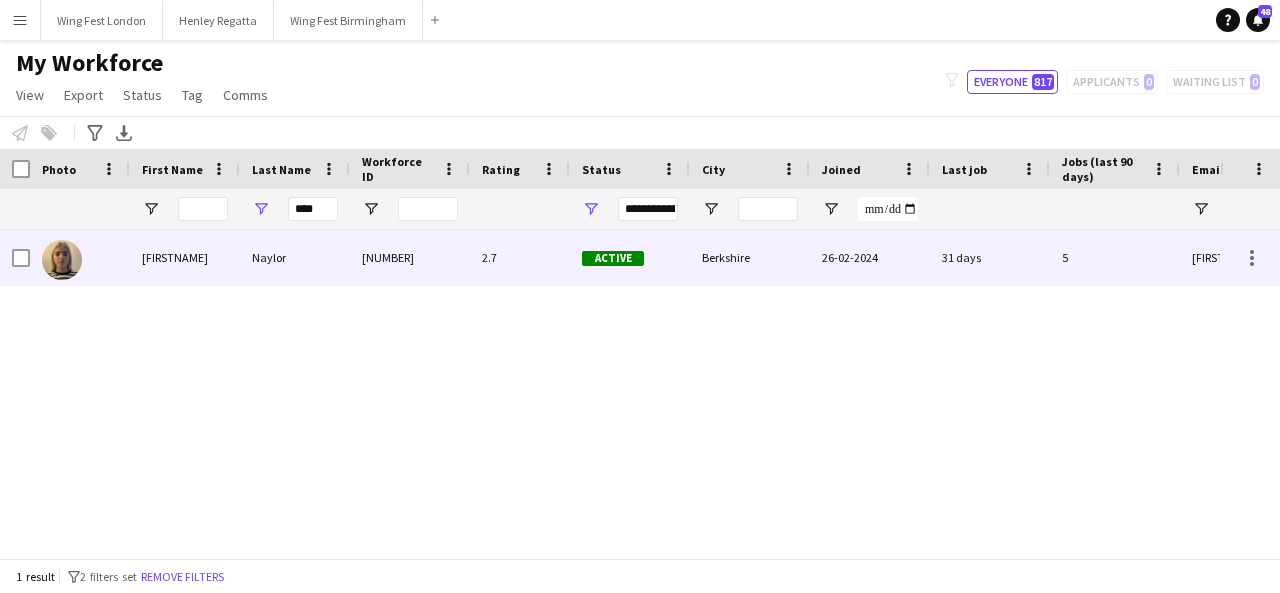 click on "[NUMBER]" at bounding box center [410, 257] 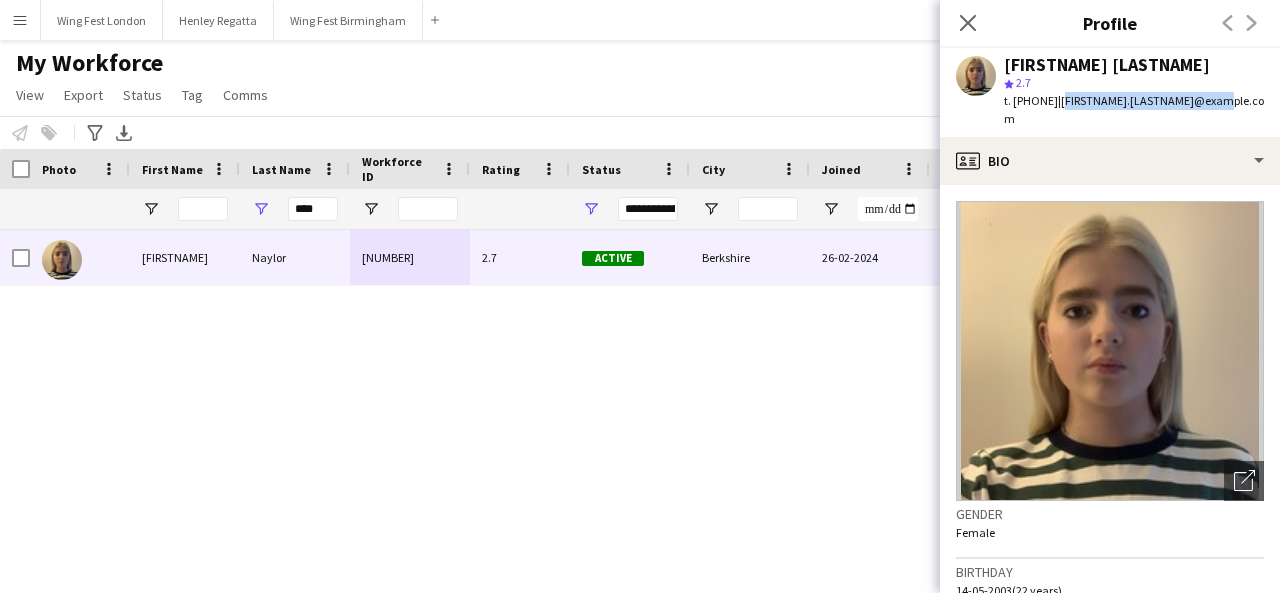 drag, startPoint x: 1243, startPoint y: 111, endPoint x: 1100, endPoint y: 108, distance: 143.03146 